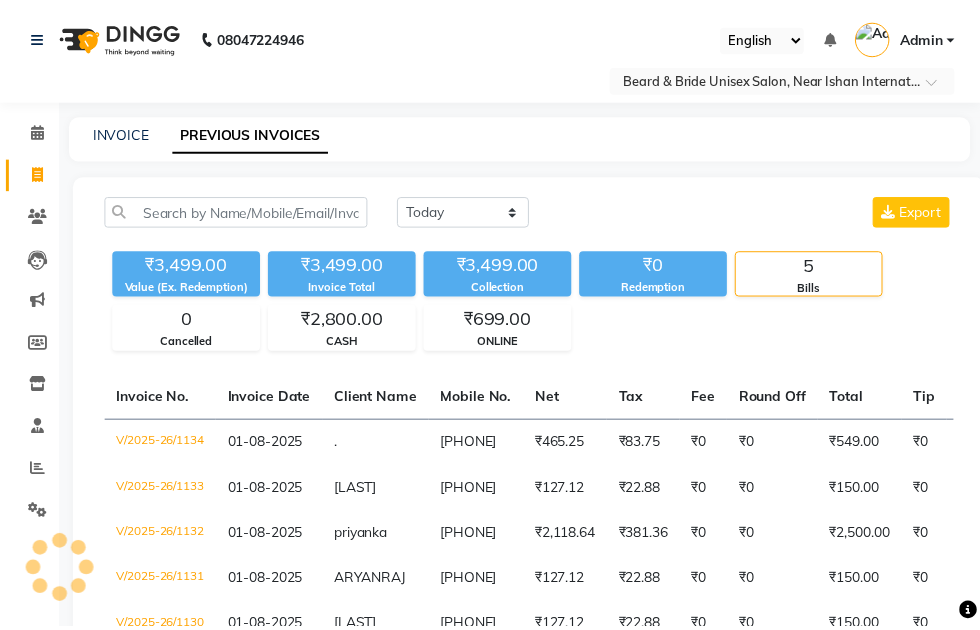 scroll, scrollTop: 0, scrollLeft: 0, axis: both 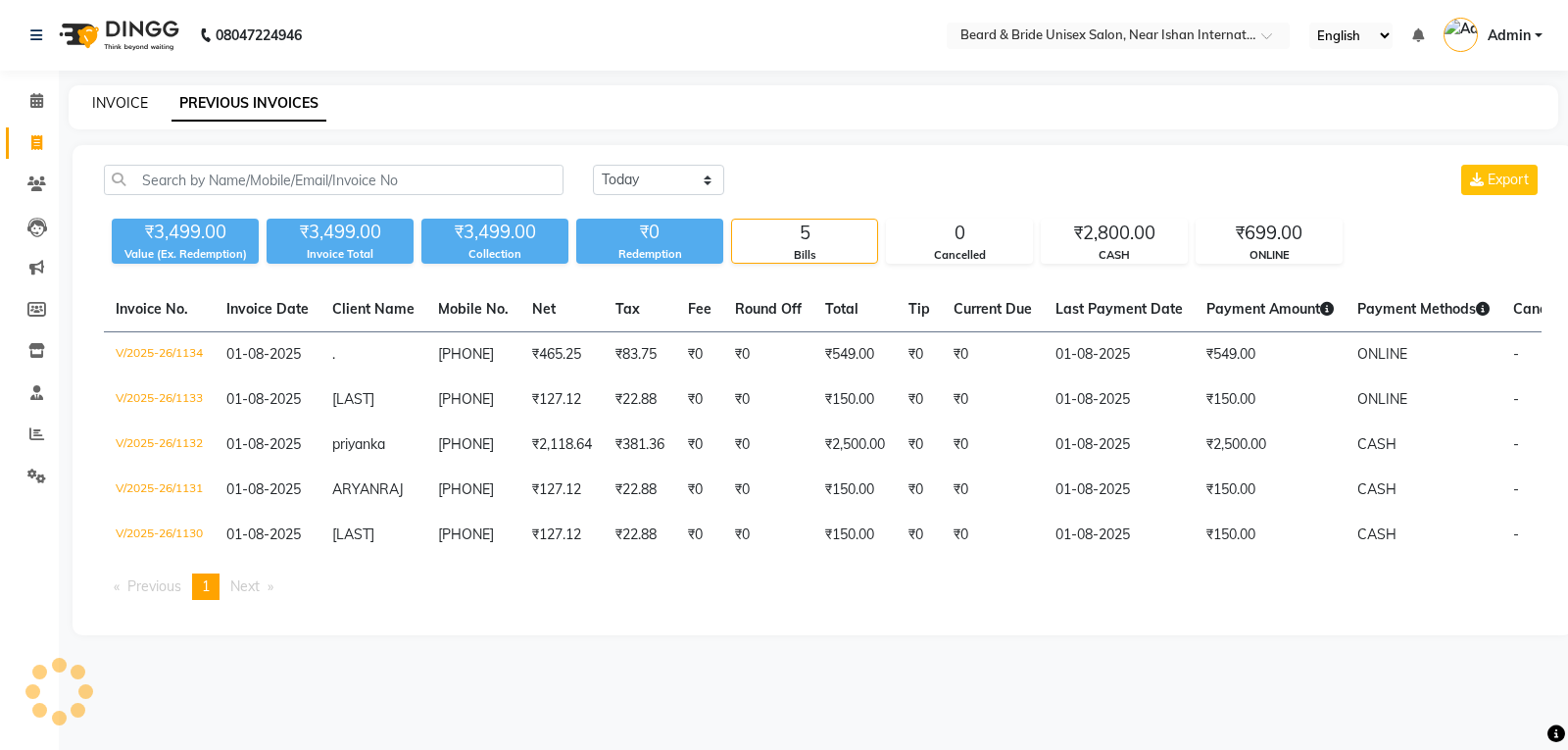 click on "INVOICE" 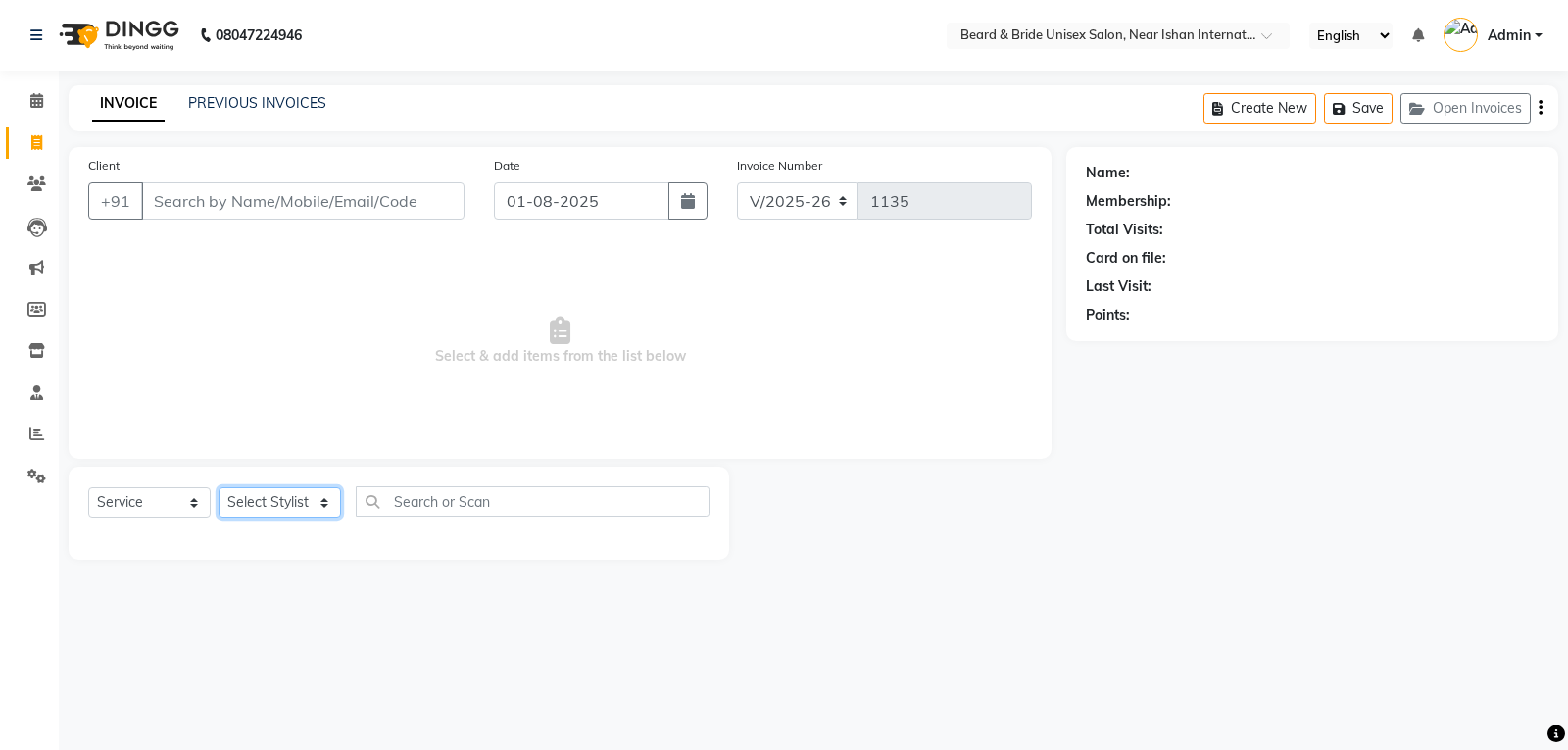 click on "Select Stylist [LAST] Front Desk [LAST] [LAST] [LAST] [LAST]" 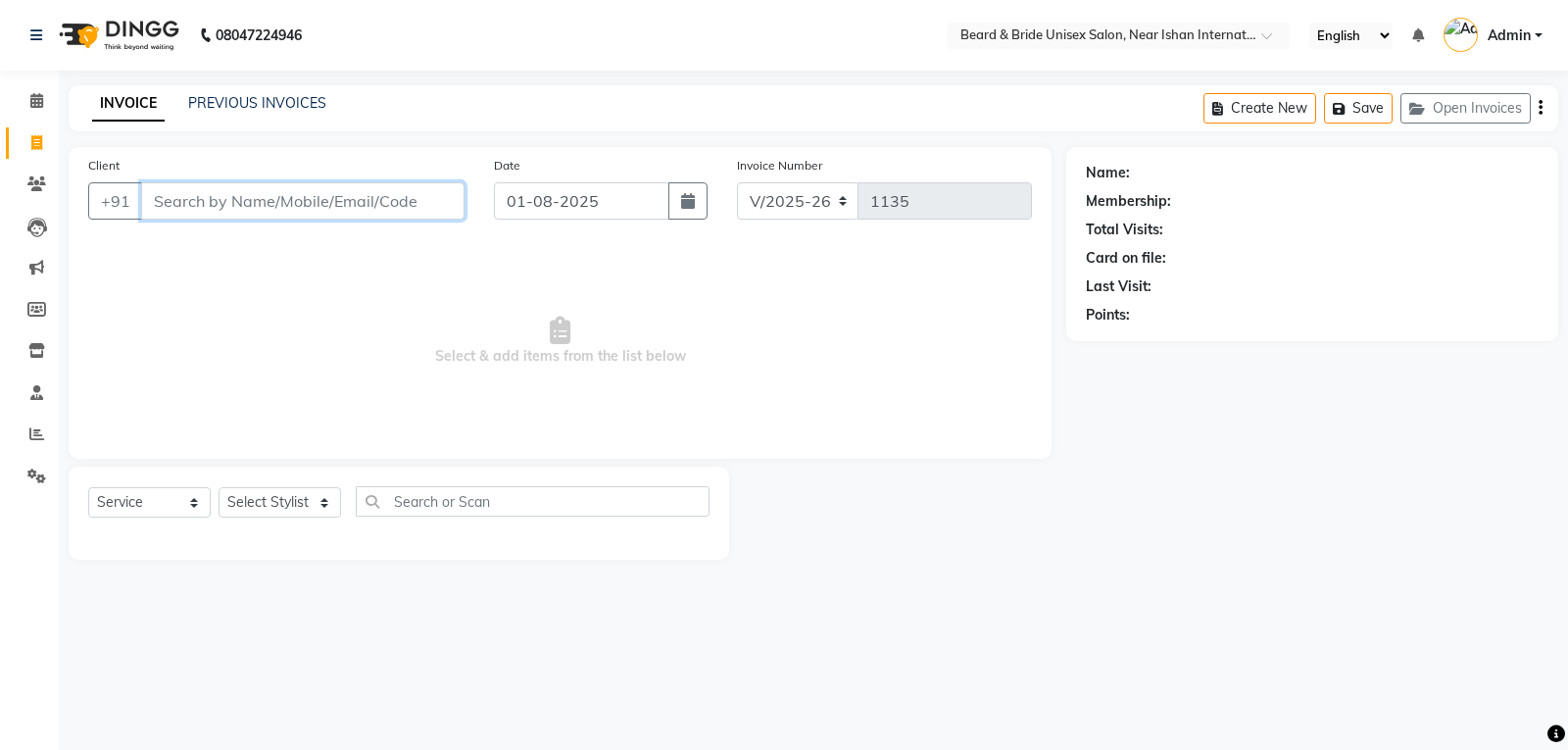 click on "Client" at bounding box center (303, 201) 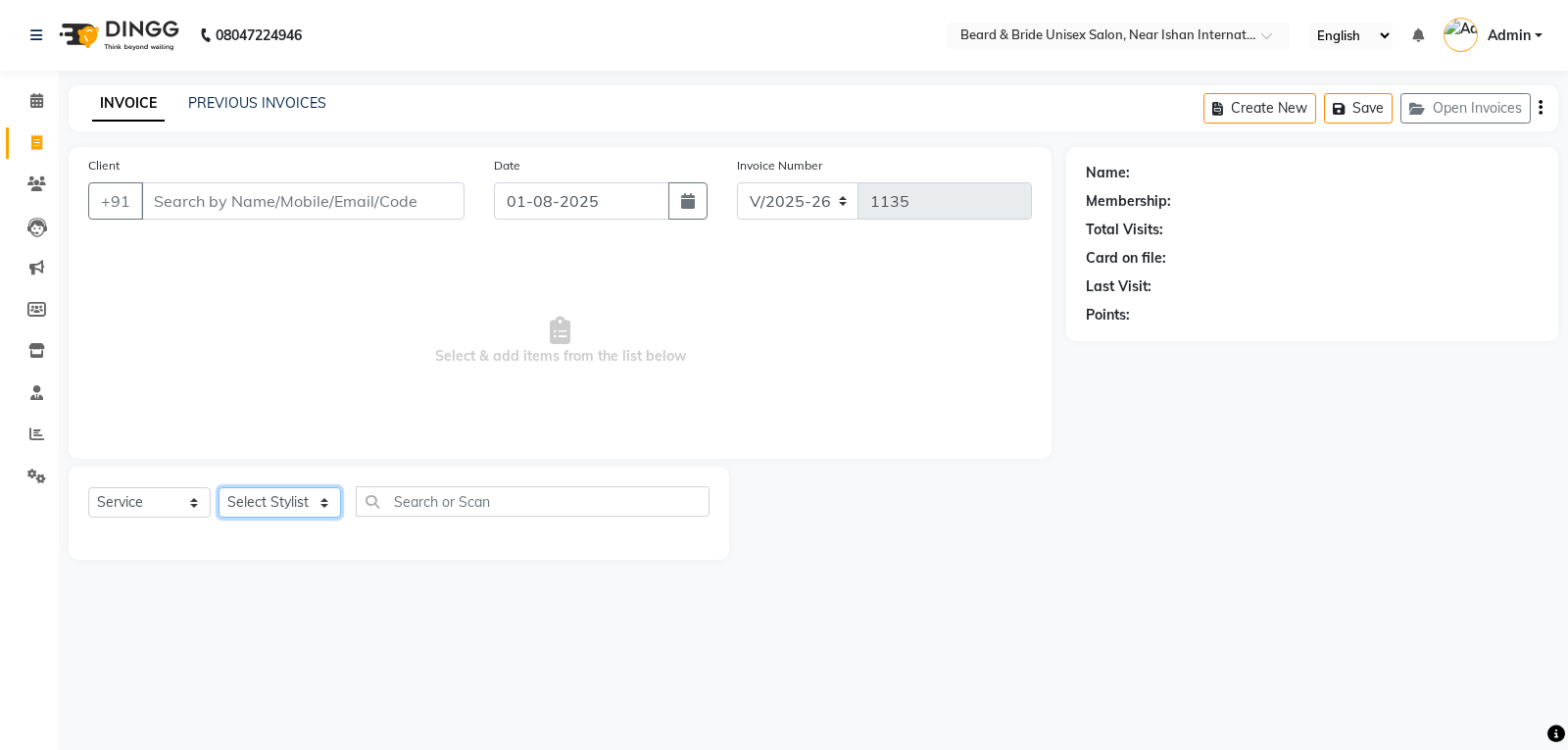 click on "Select Stylist [LAST] Front Desk [LAST] [LAST] [LAST] [LAST]" 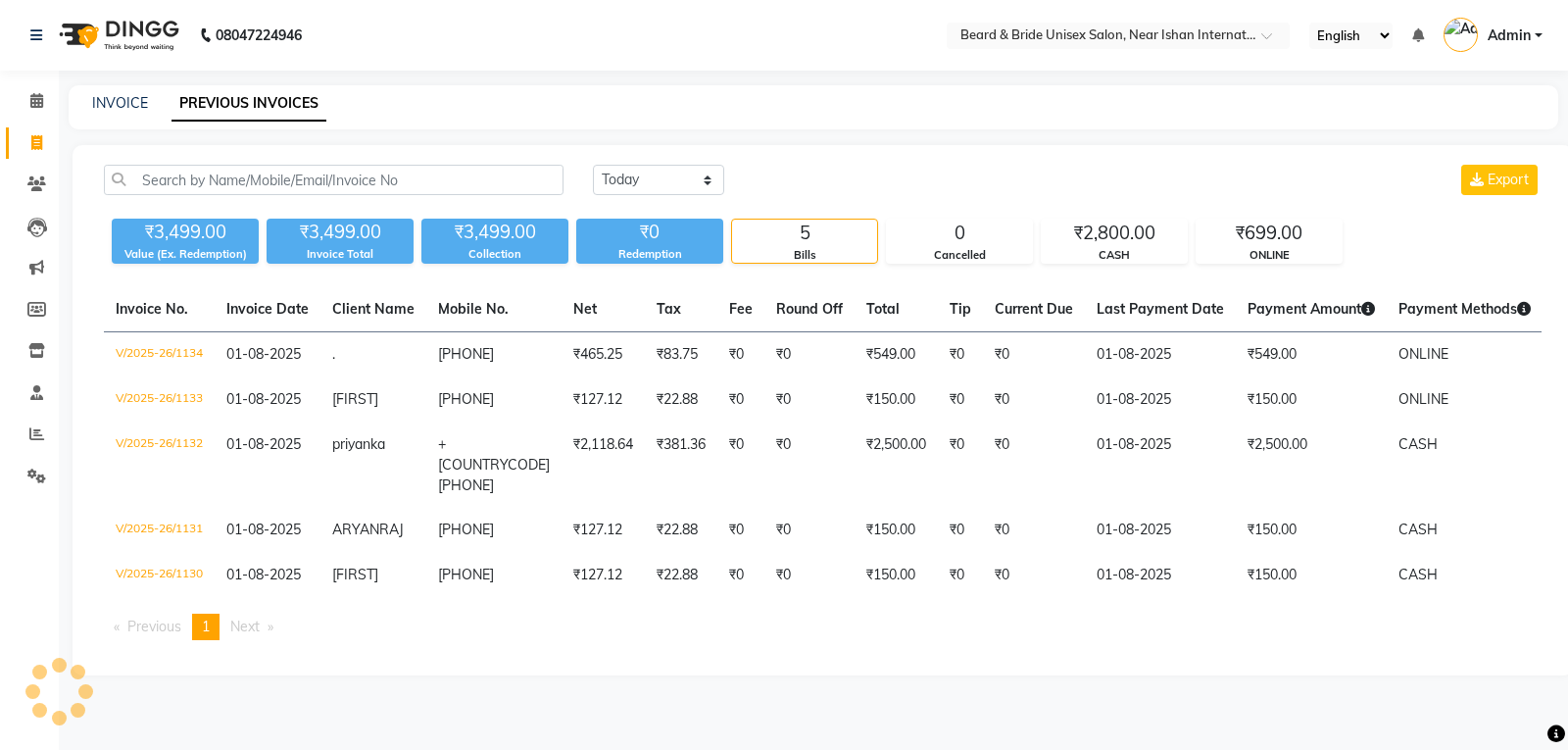 scroll, scrollTop: 0, scrollLeft: 0, axis: both 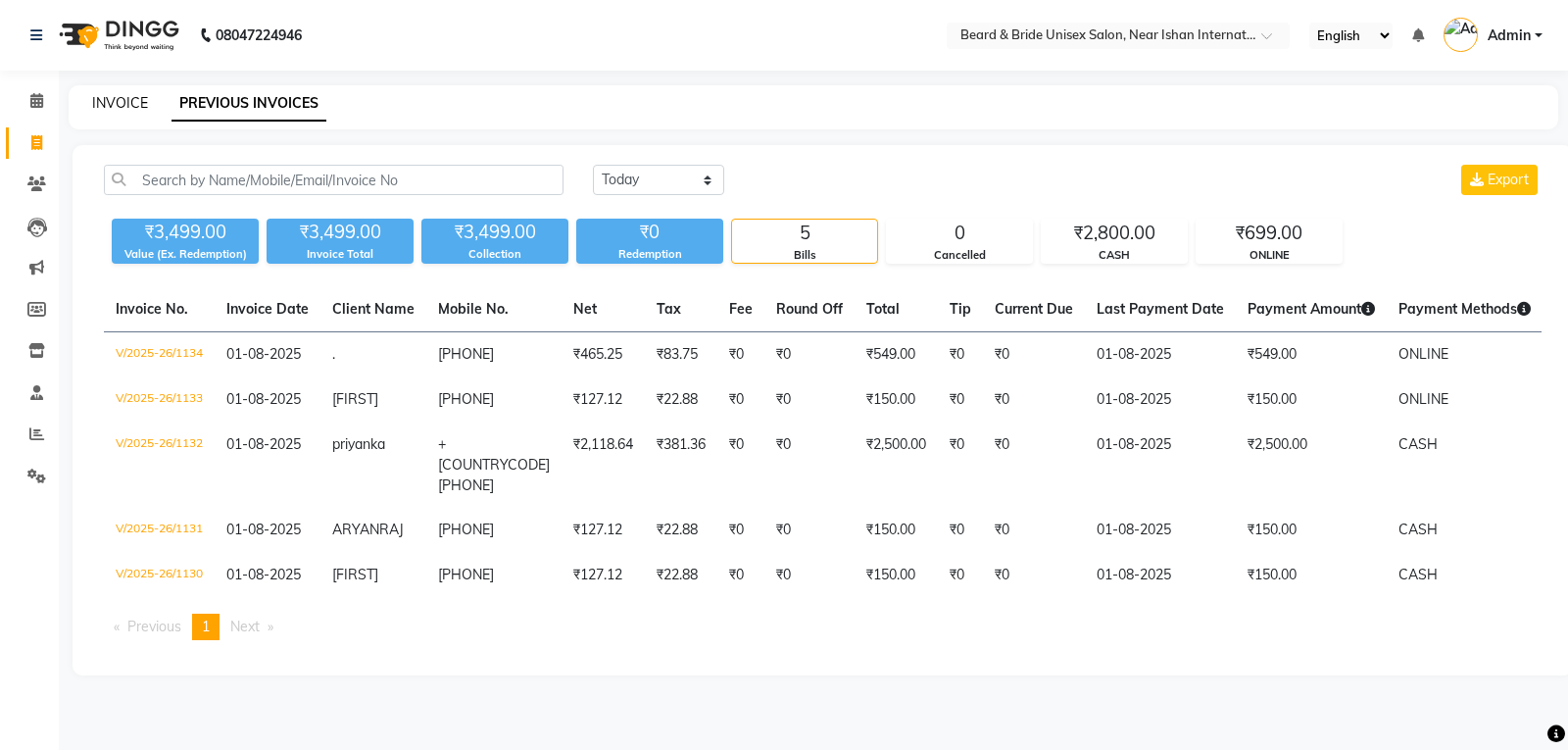 click on "INVOICE" 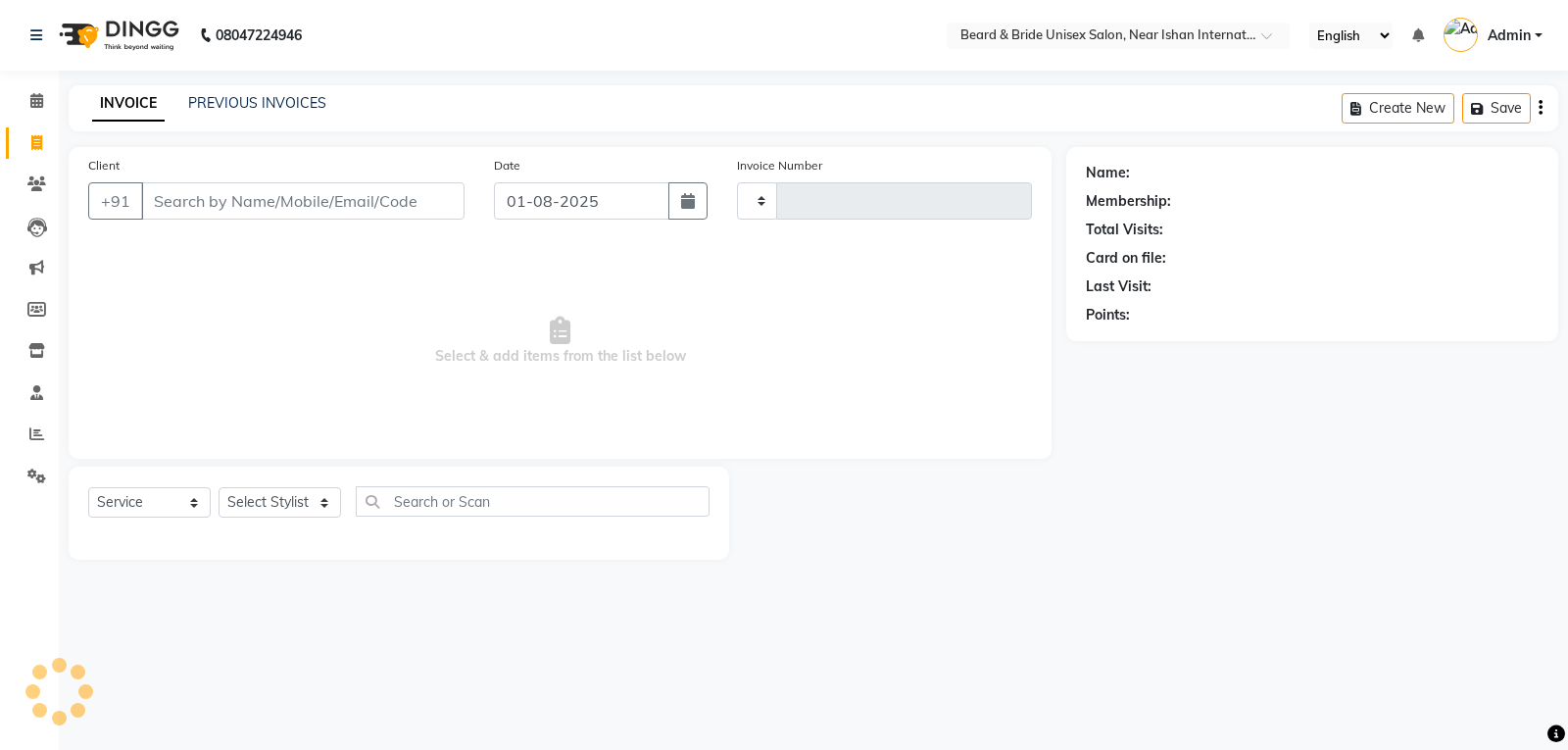 type on "1135" 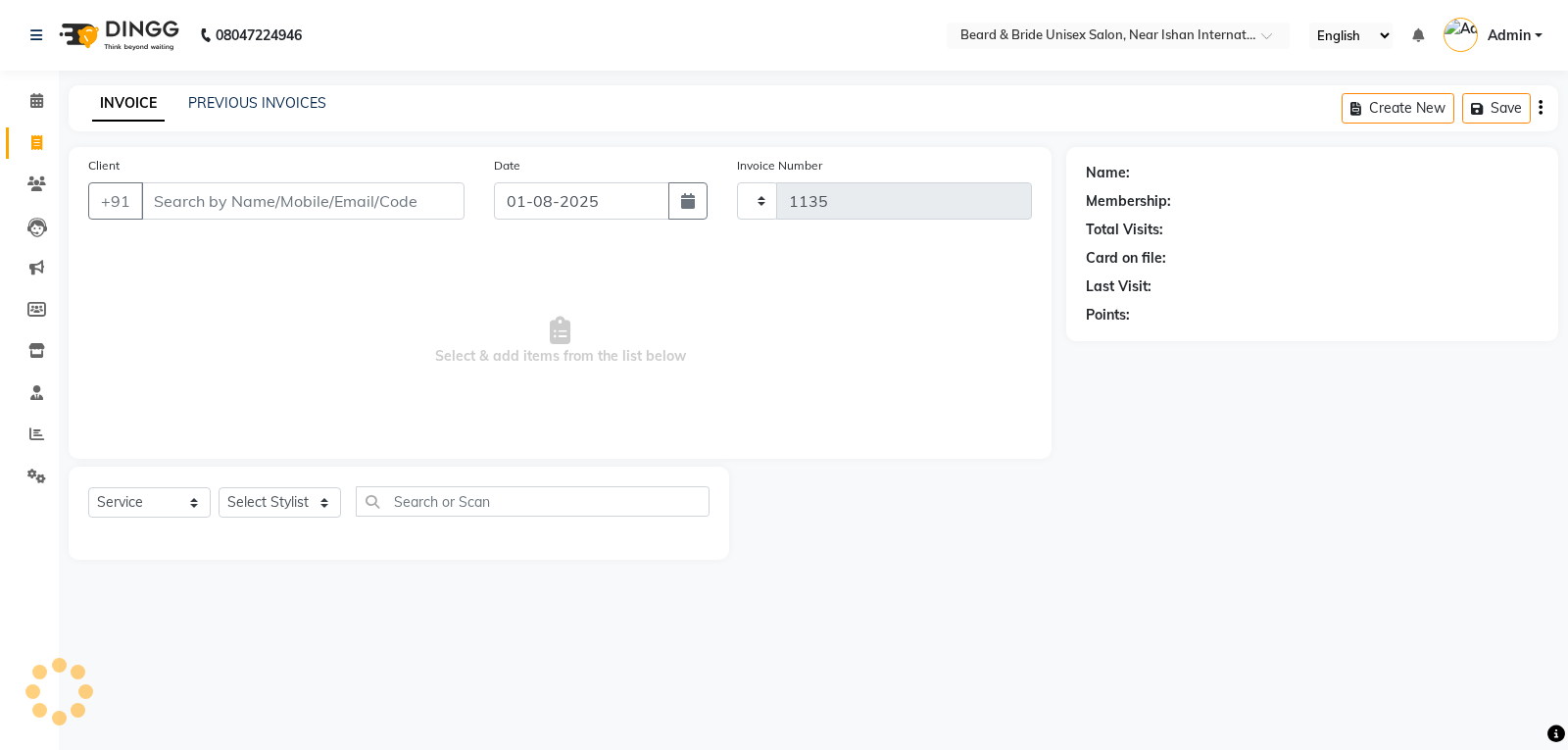 select on "4118" 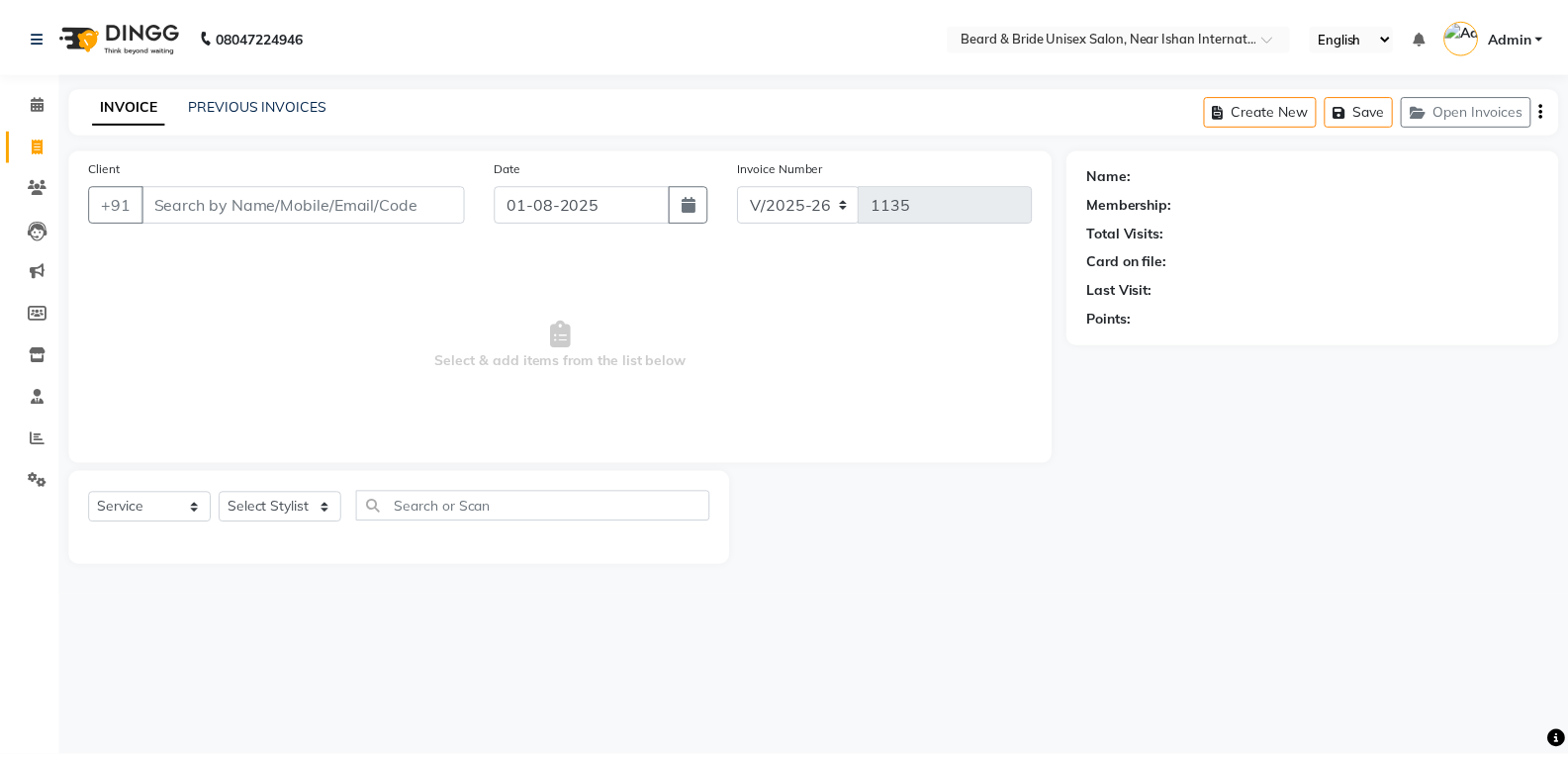 scroll, scrollTop: 0, scrollLeft: 0, axis: both 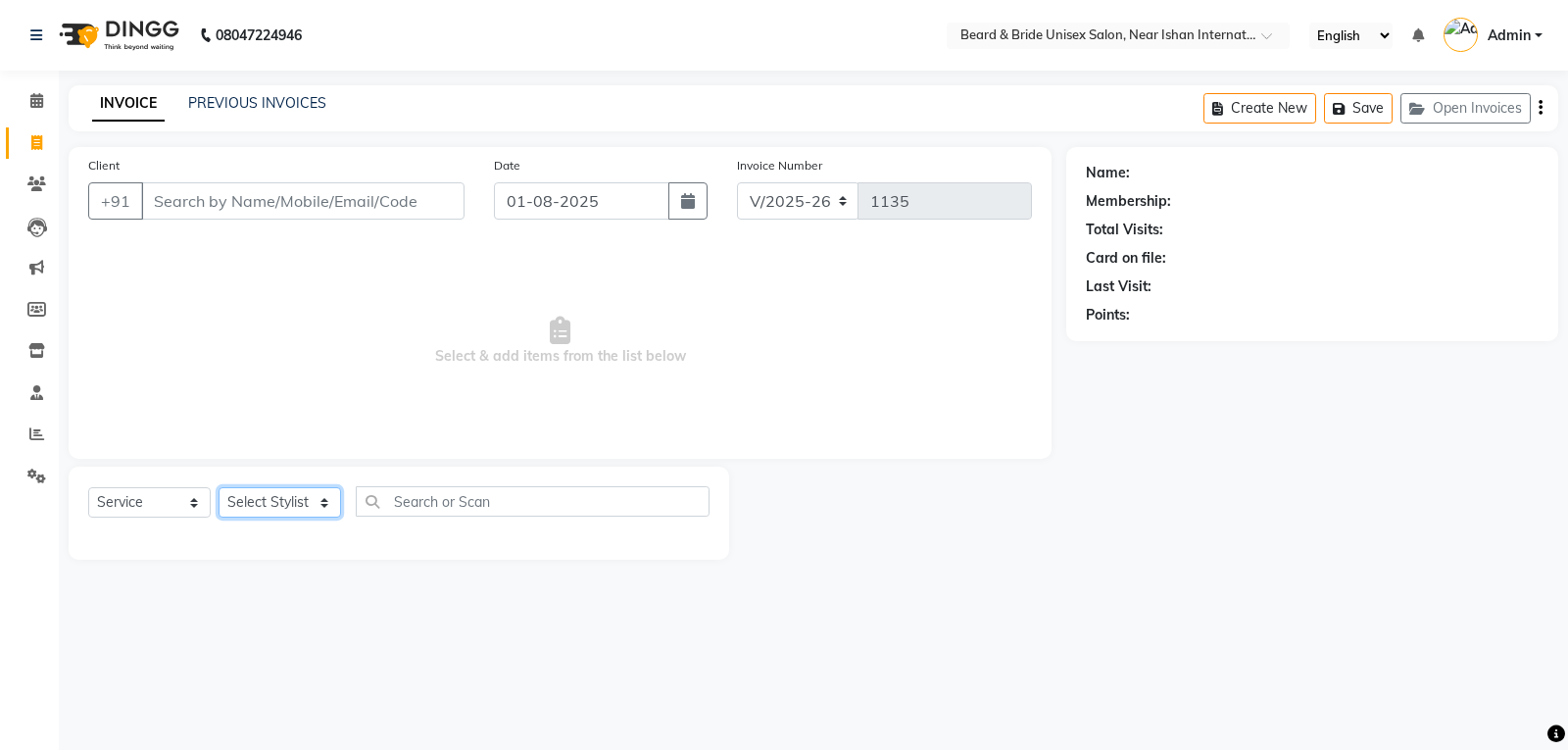 click on "Select Stylist [LAST] Front Desk [LAST] [LAST] [LAST] [LAST]" 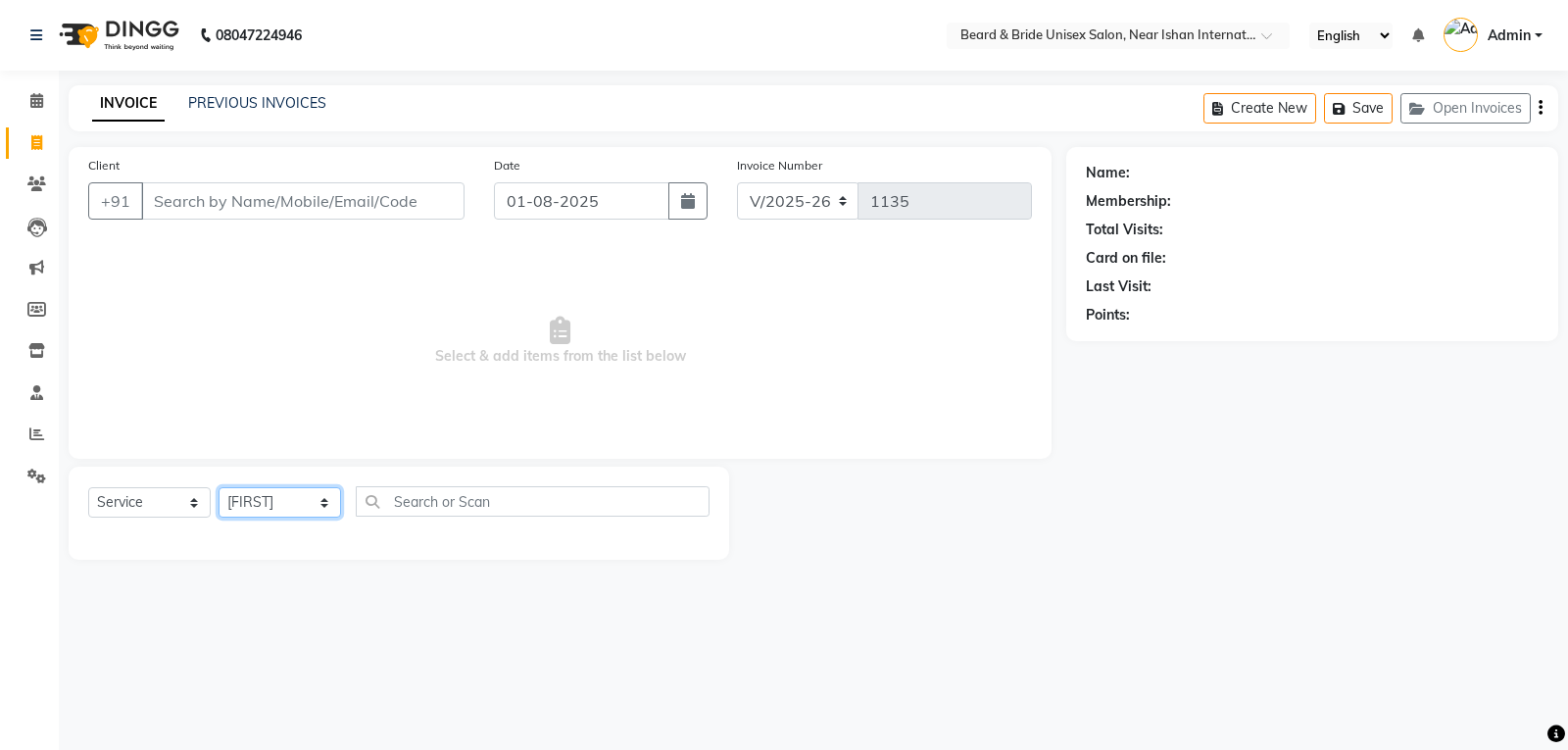 click on "Select Stylist [LAST] Front Desk [LAST] [LAST] [LAST] [LAST]" 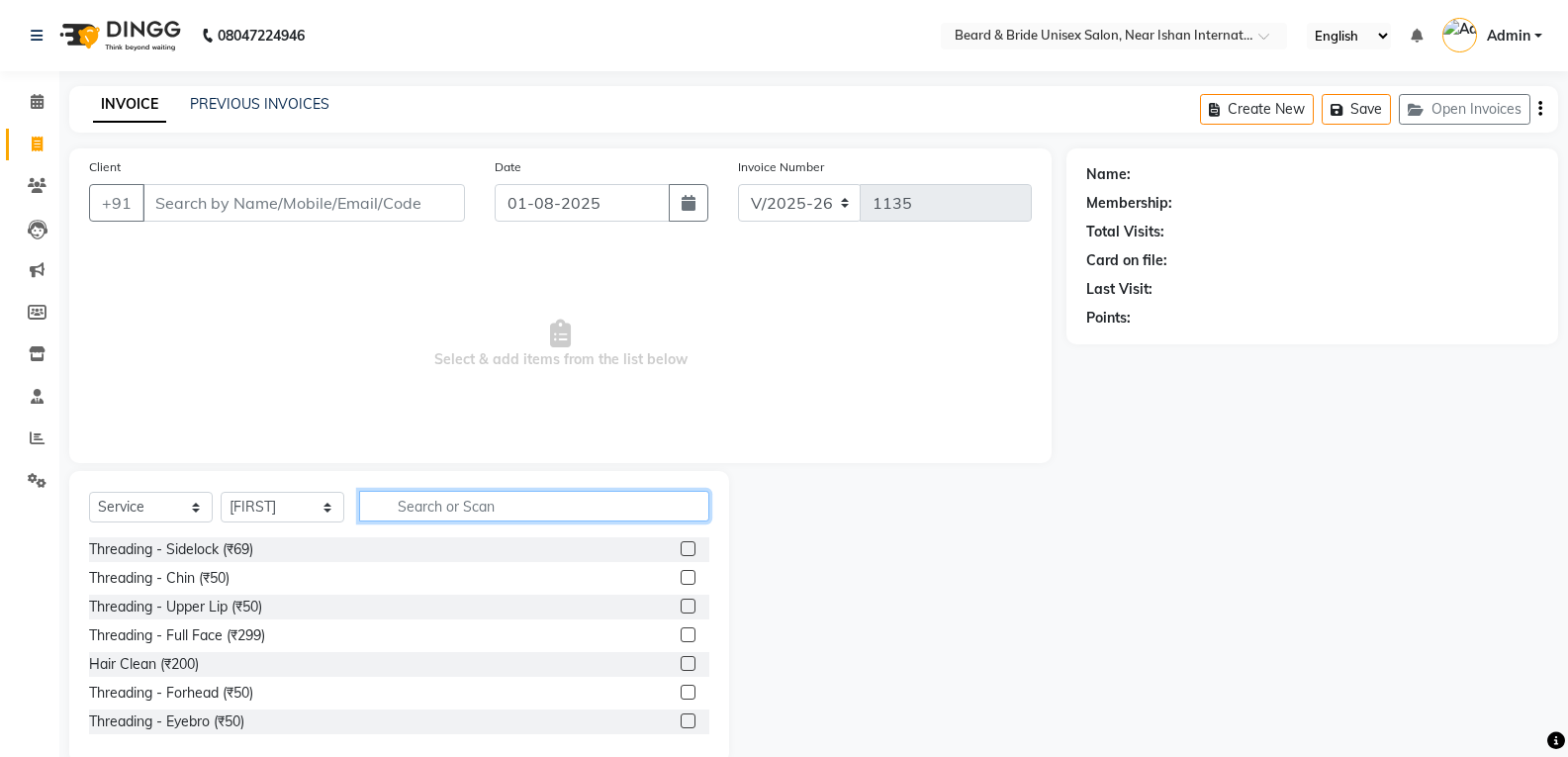 click 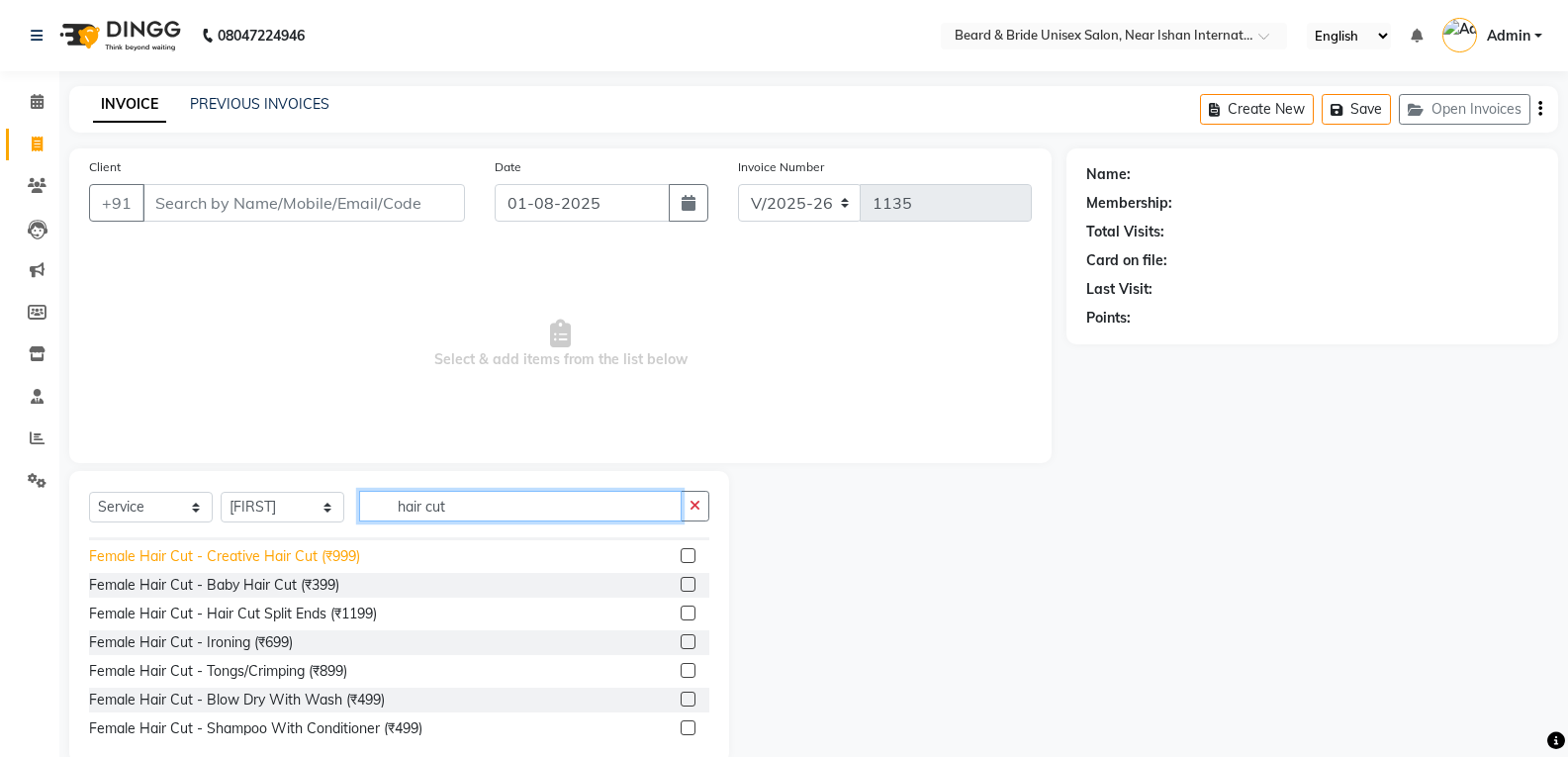 scroll, scrollTop: 319, scrollLeft: 0, axis: vertical 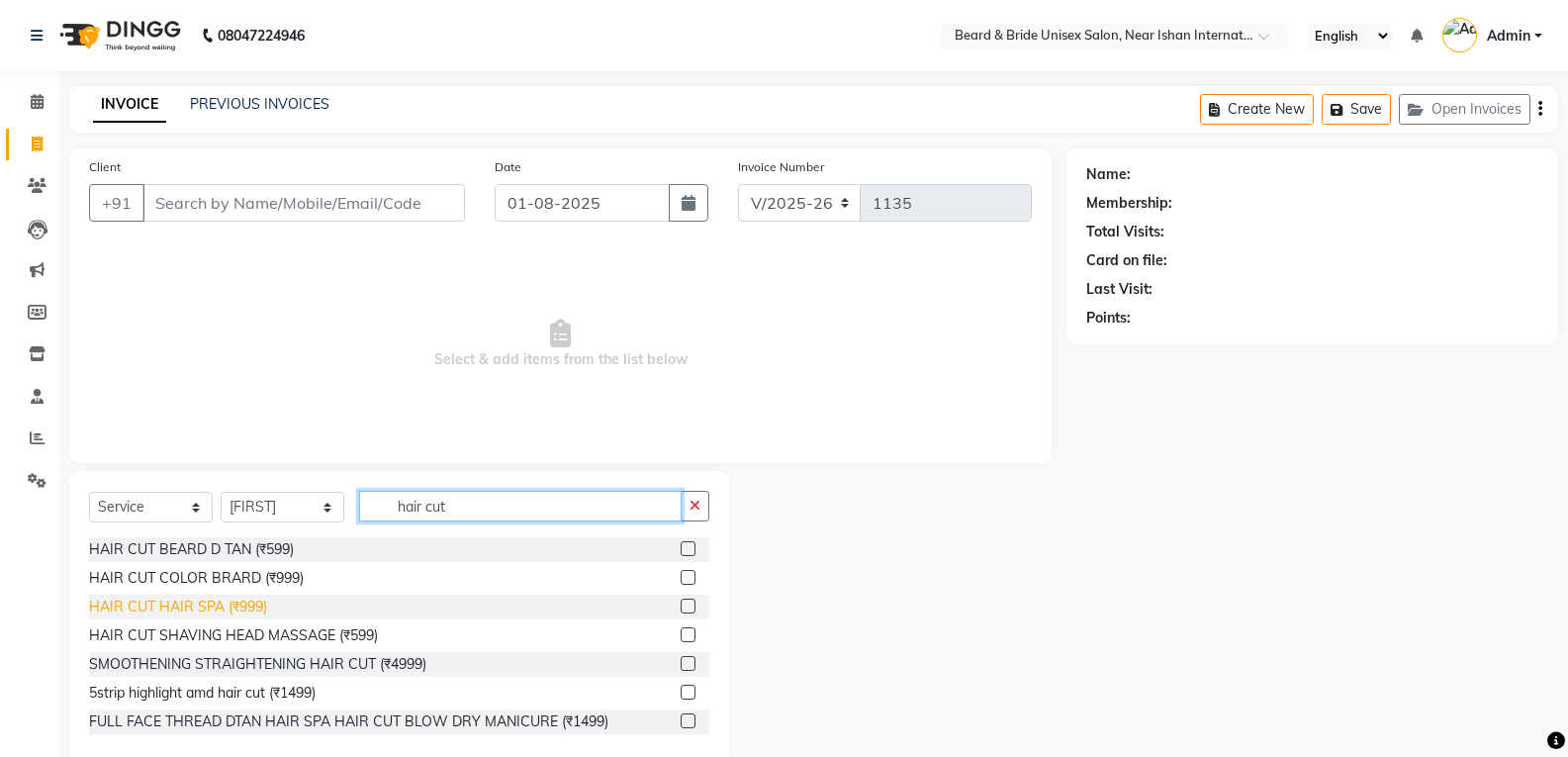 type on "hair cut" 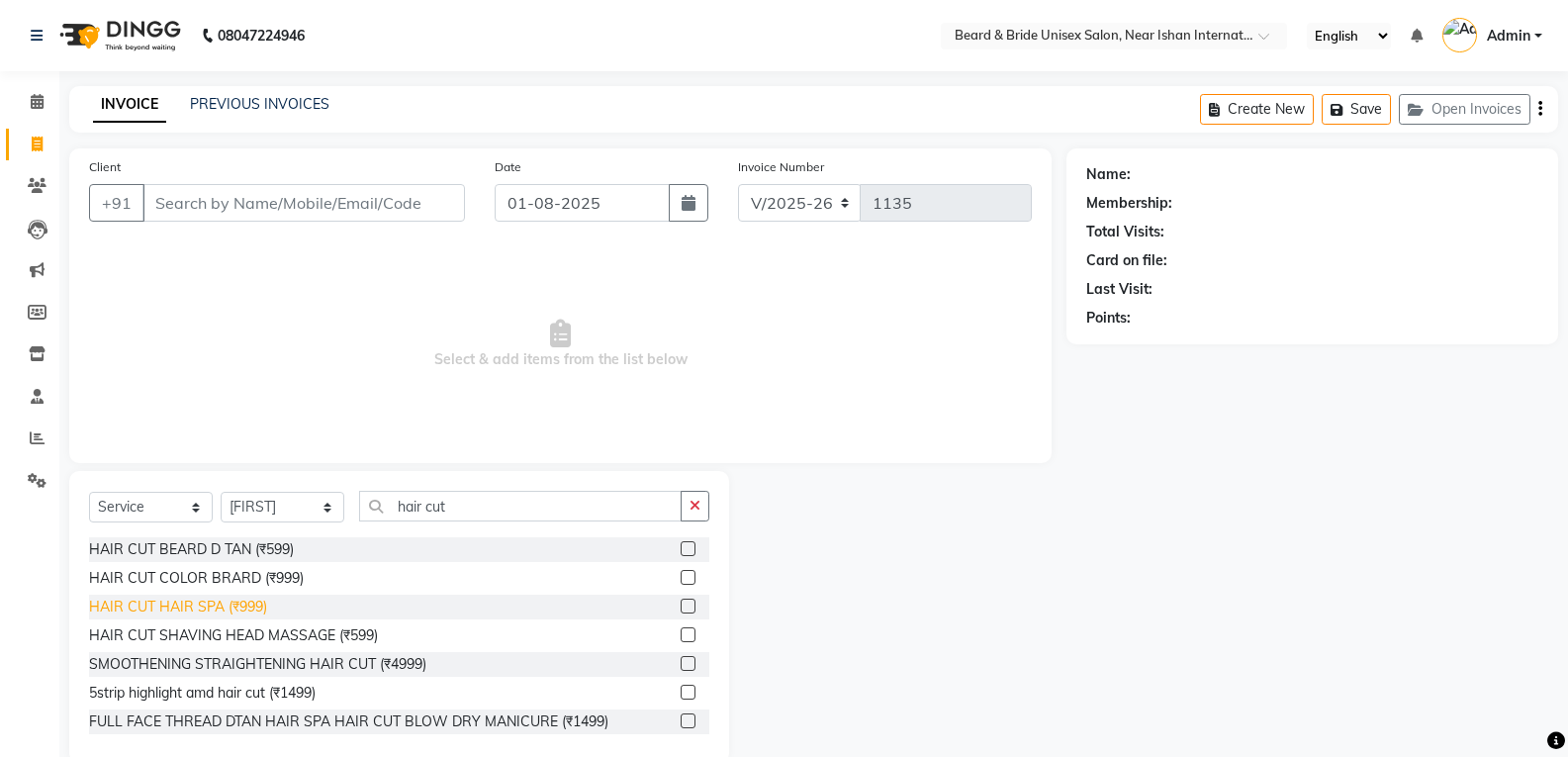 click on "HAIR CUT  HAIR SPA (₹999)" 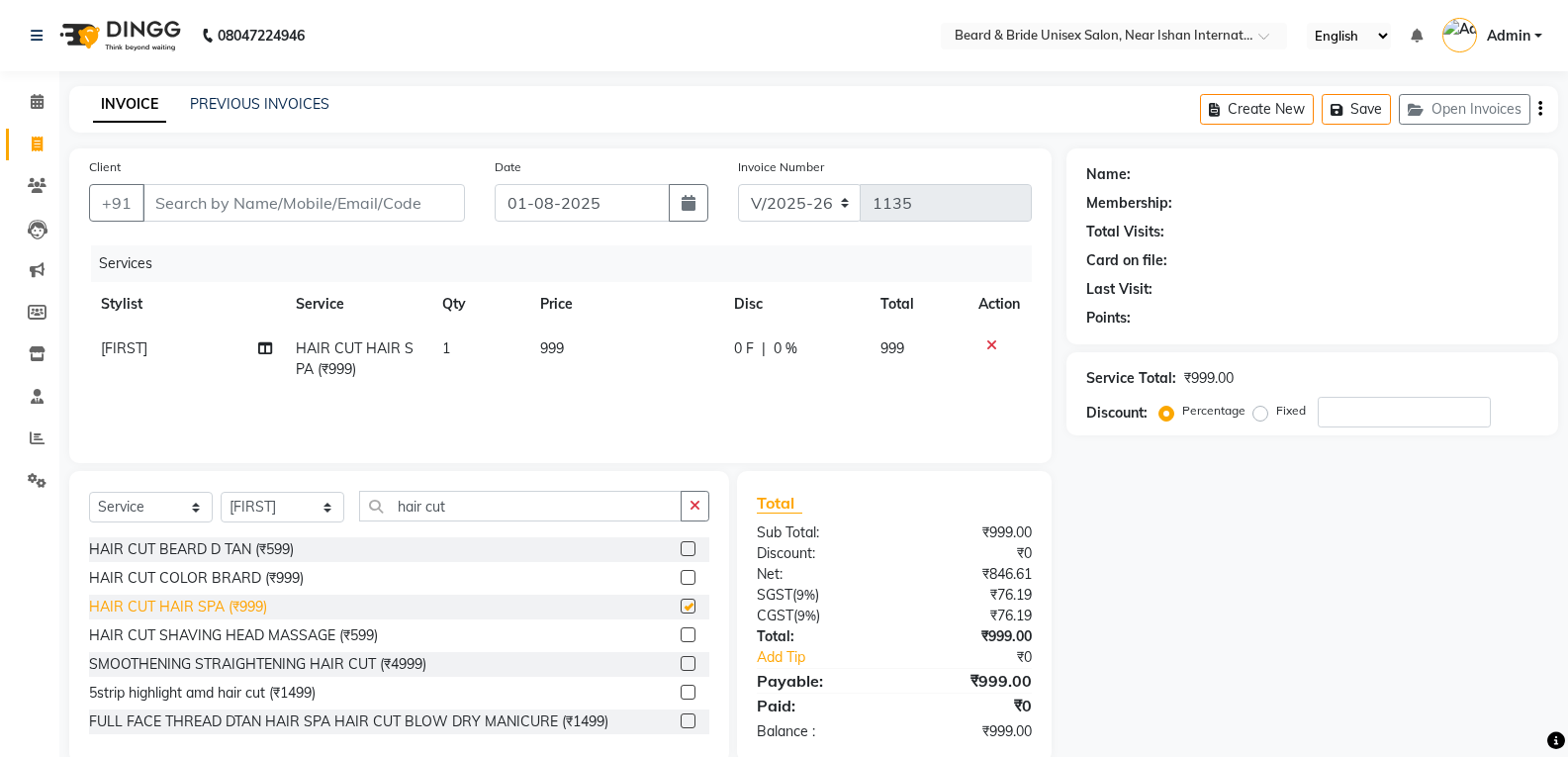 checkbox on "false" 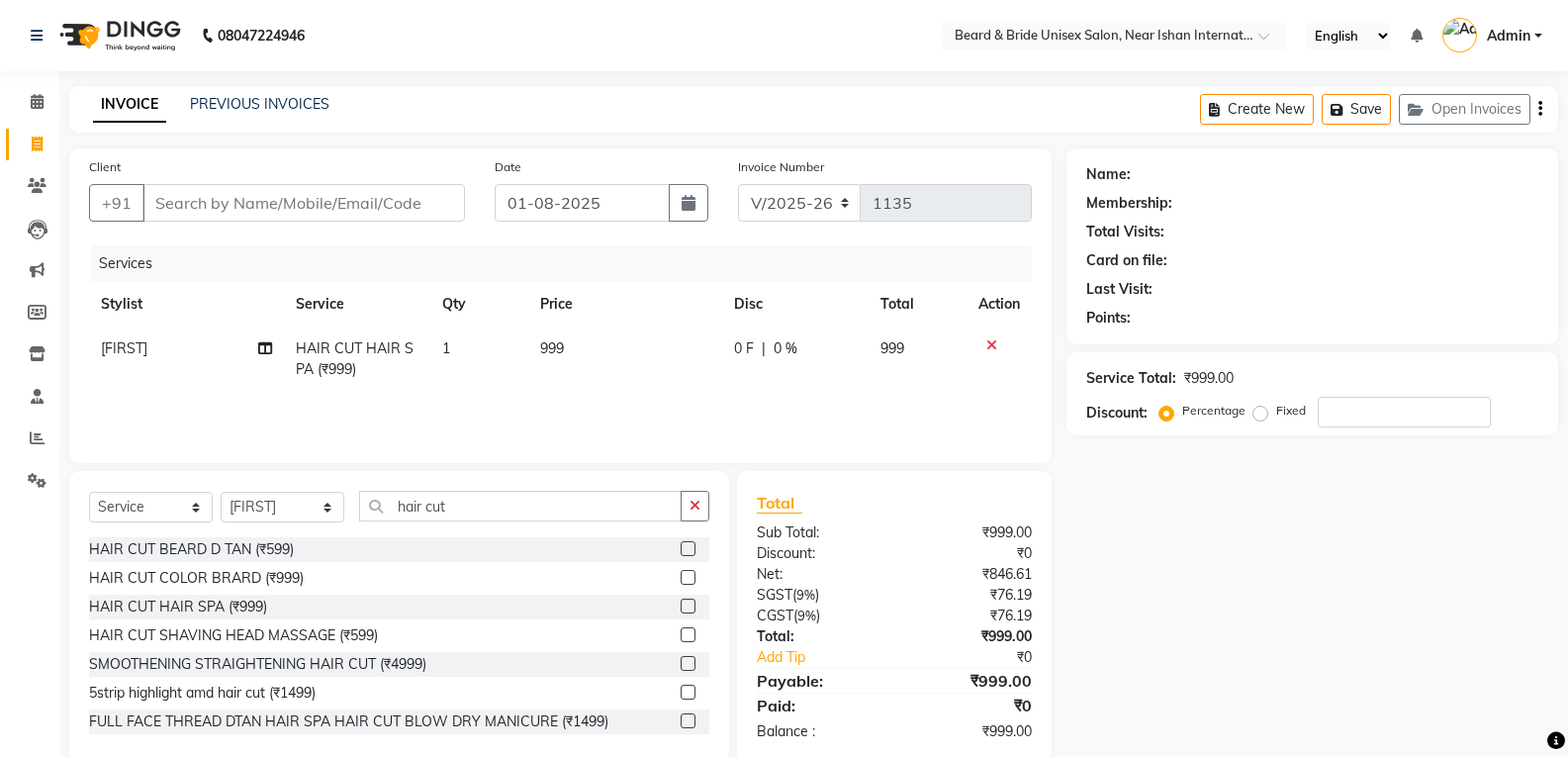 click on "999" 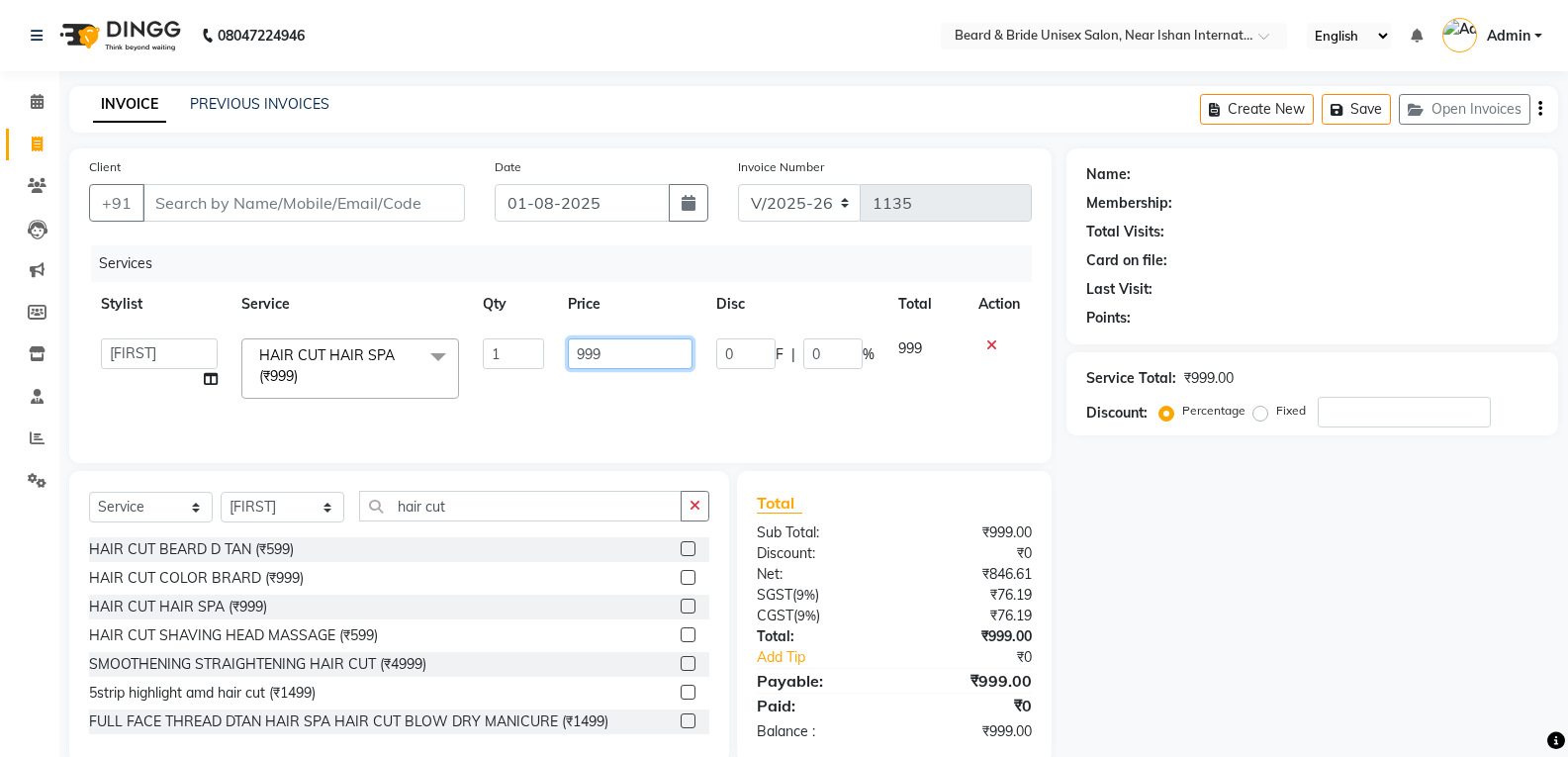 click on "999" 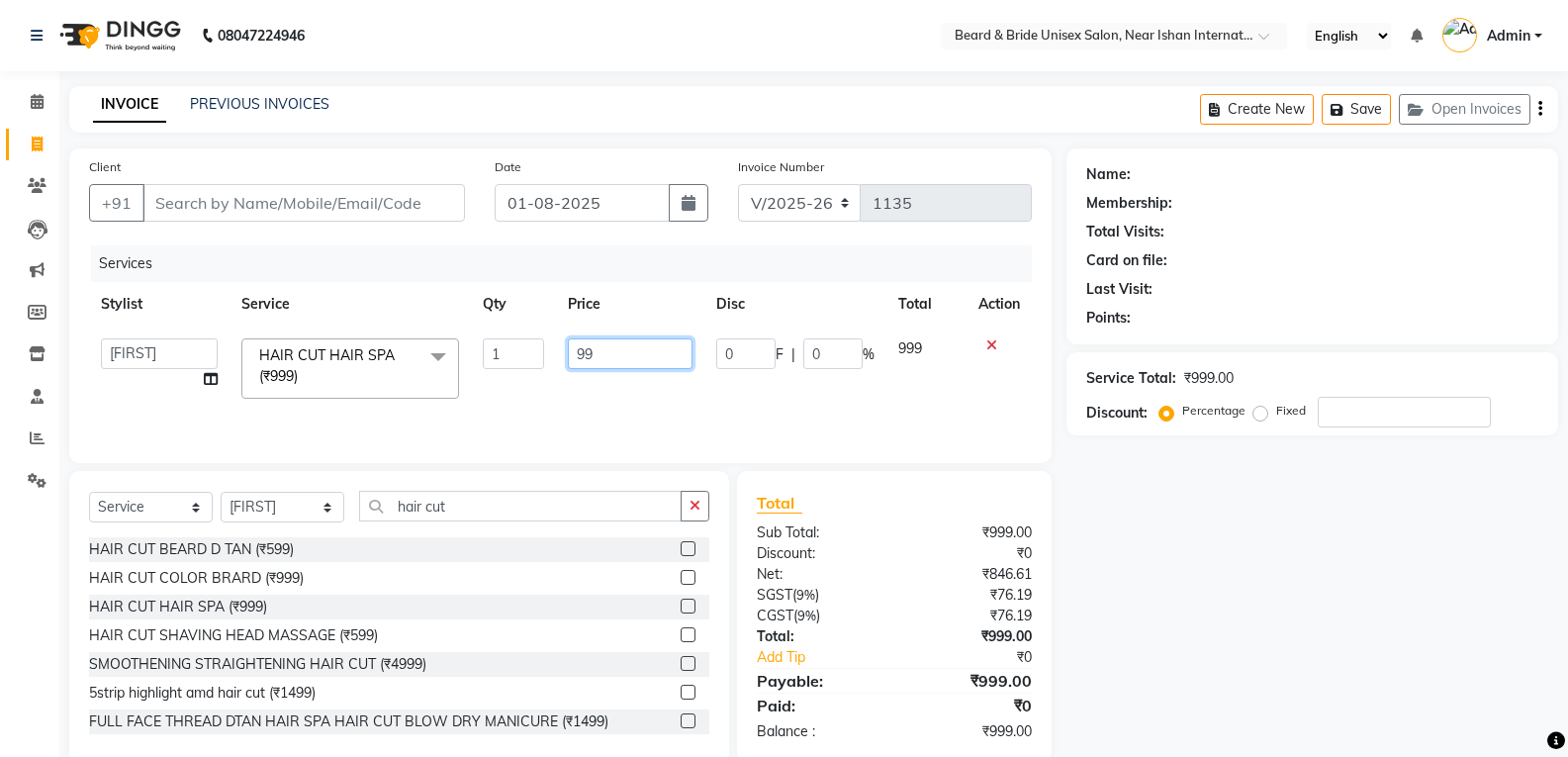type on "9" 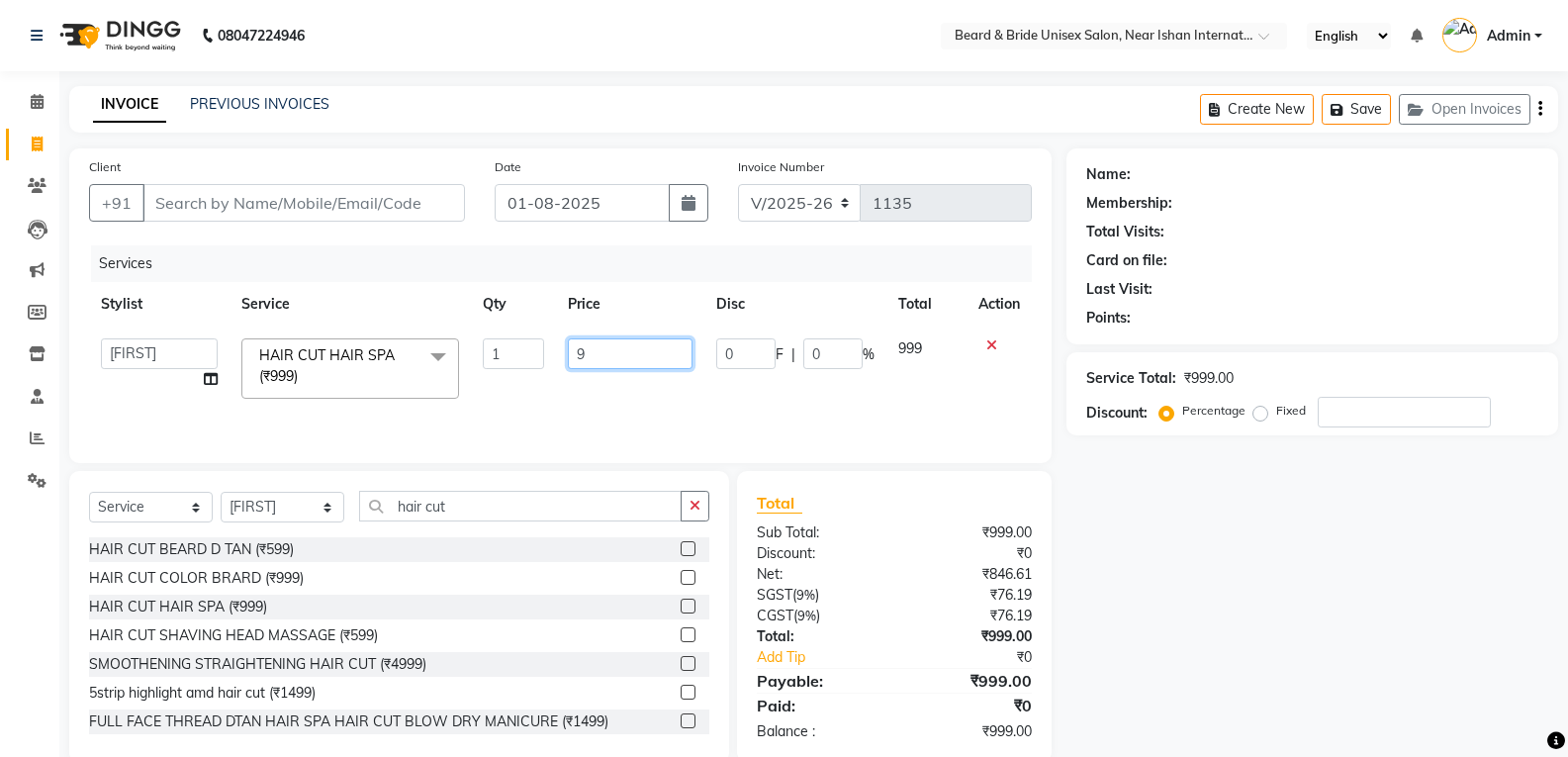 type 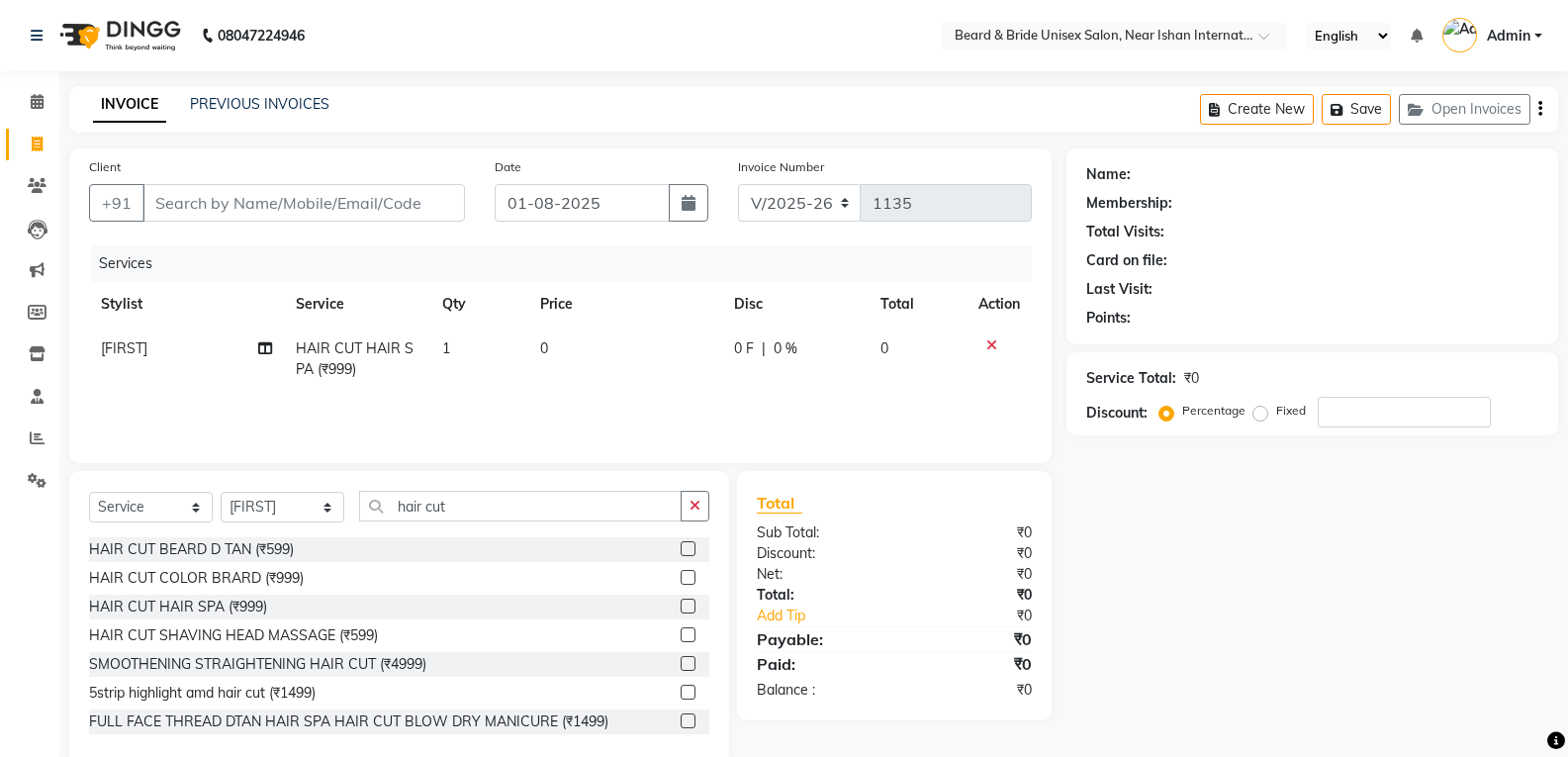 click on "HAIR CUT  HAIR SPA (₹999)" 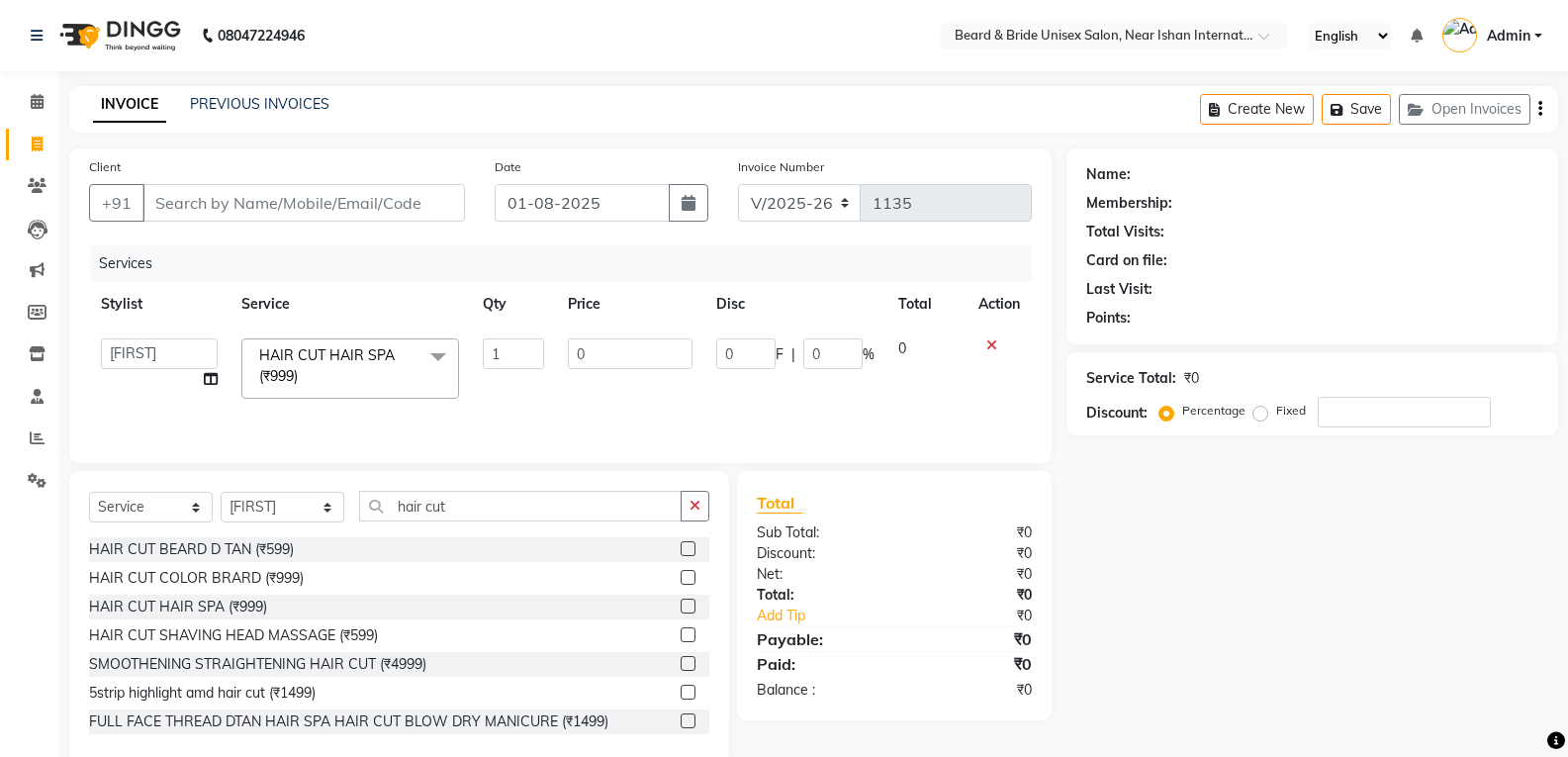 click on "HAIR CUT  HAIR SPA (₹999)  x" 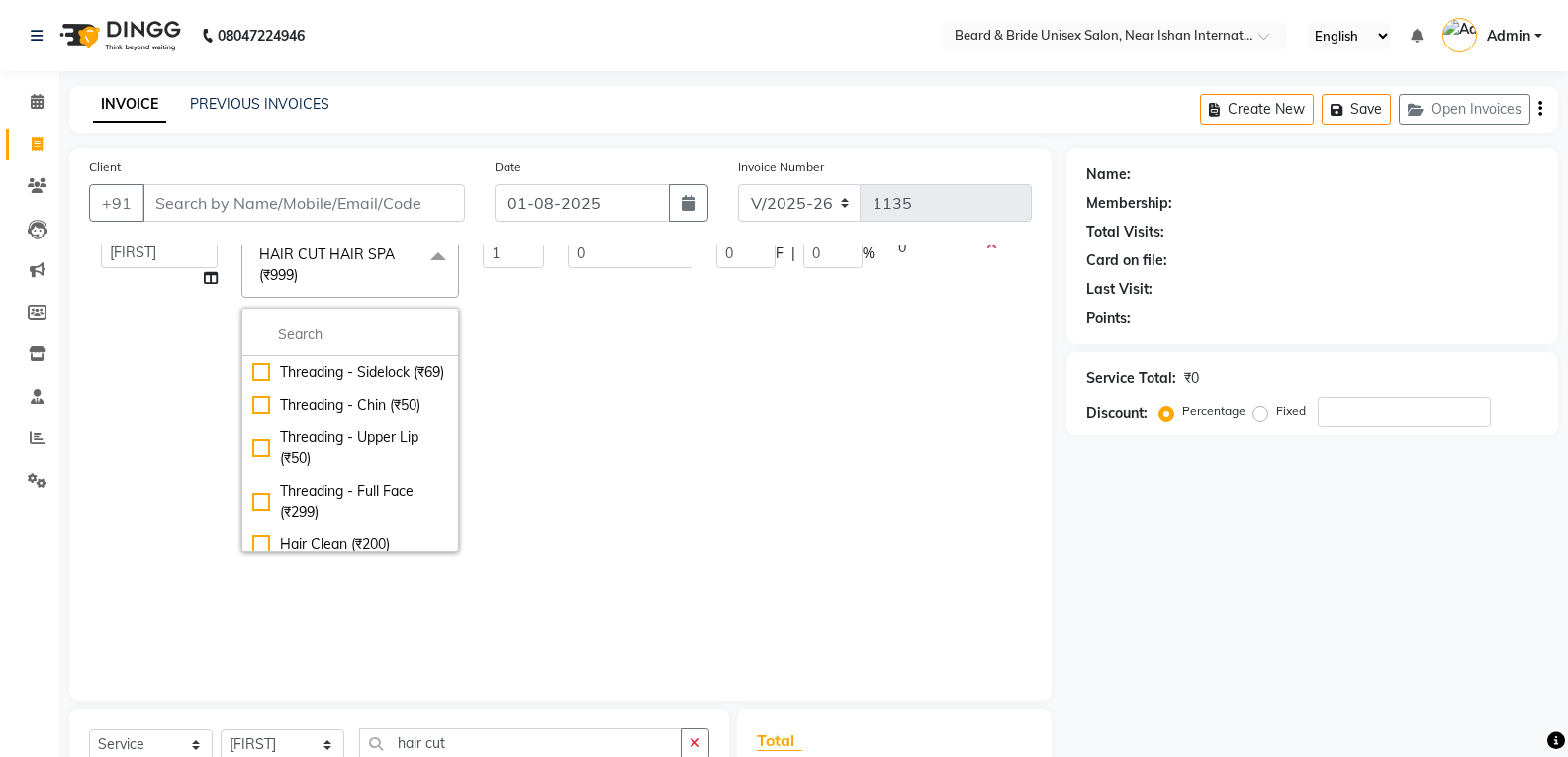 scroll, scrollTop: 99, scrollLeft: 0, axis: vertical 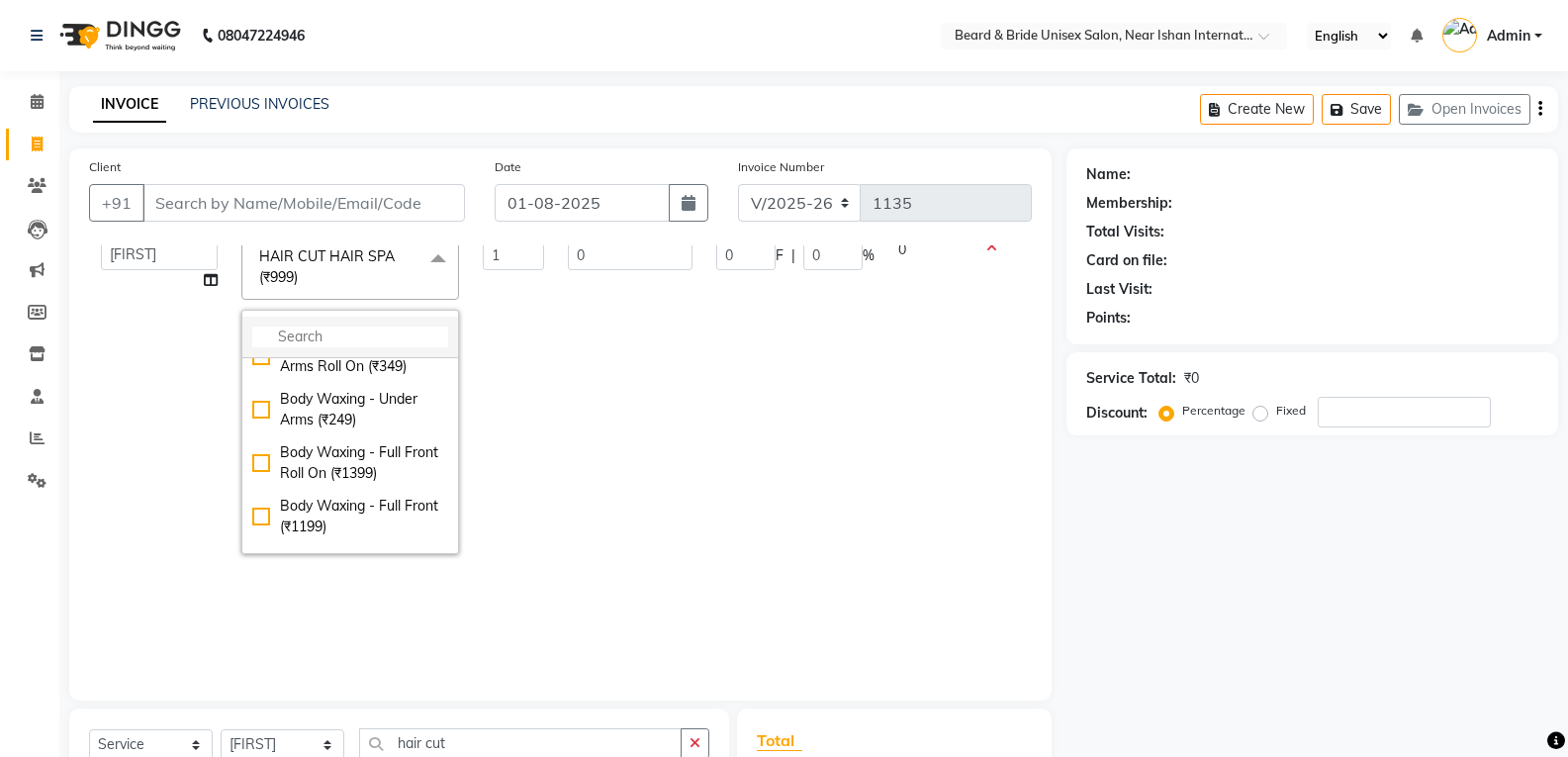 click 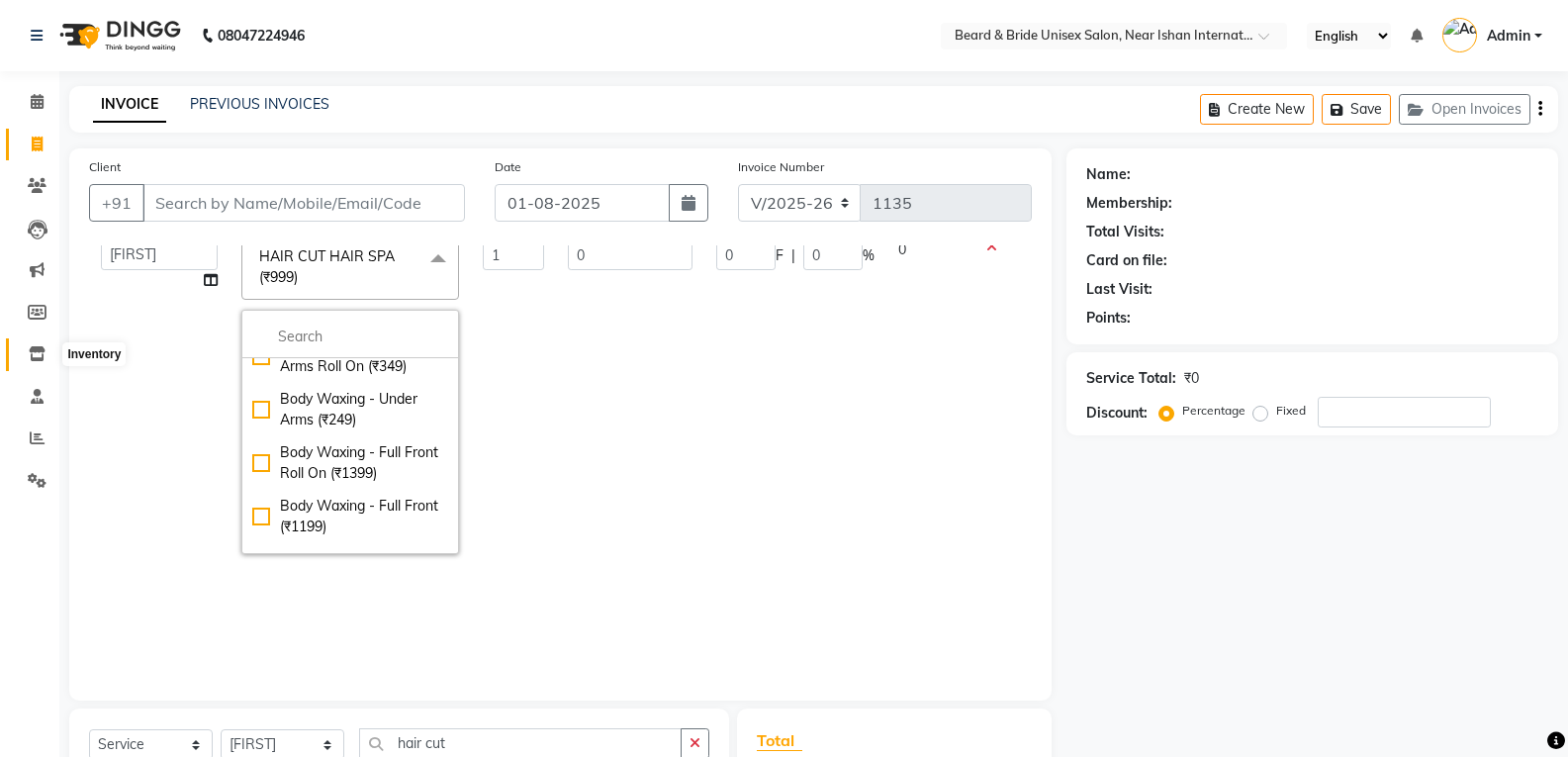 click 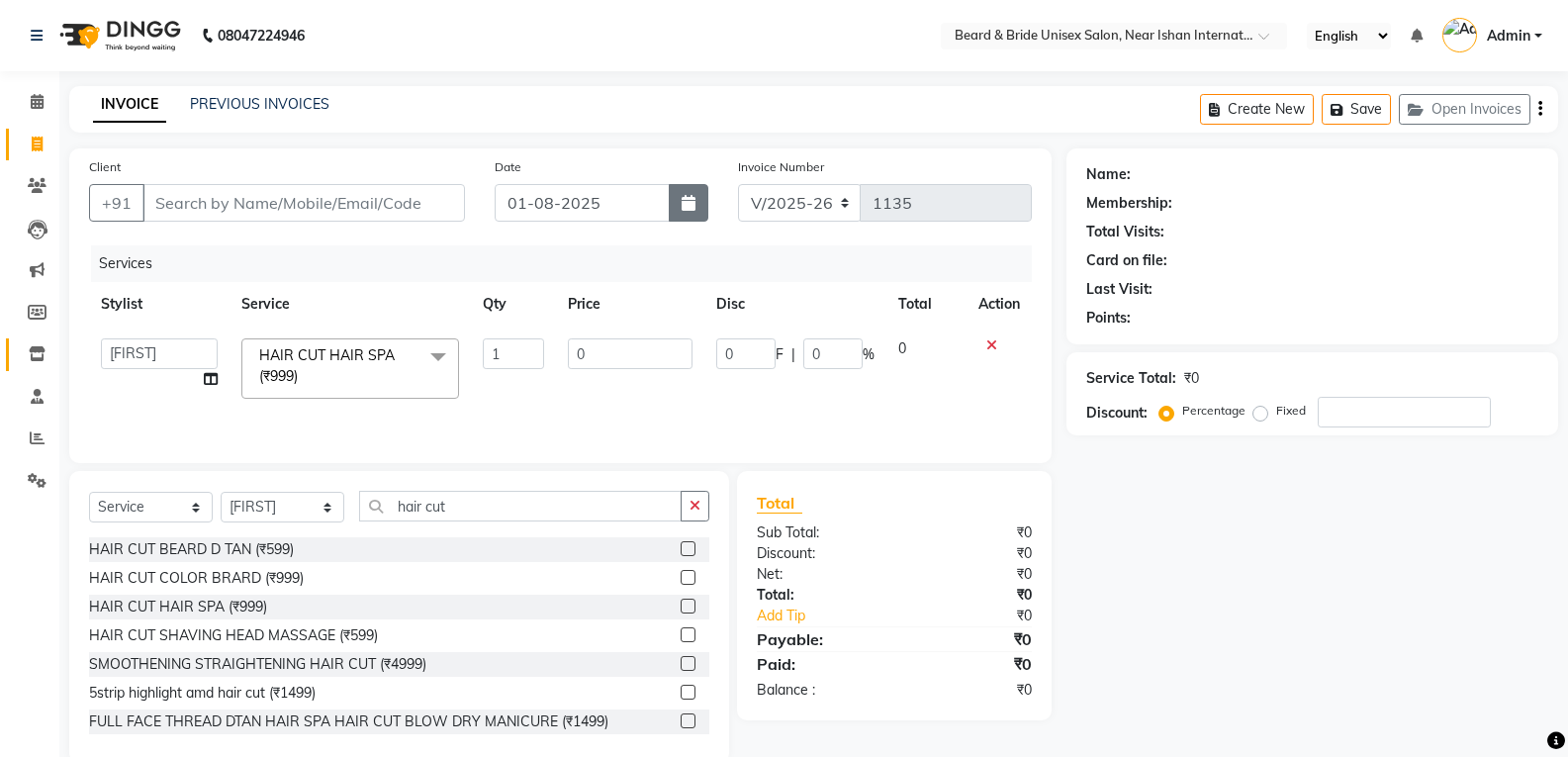 scroll, scrollTop: 0, scrollLeft: 0, axis: both 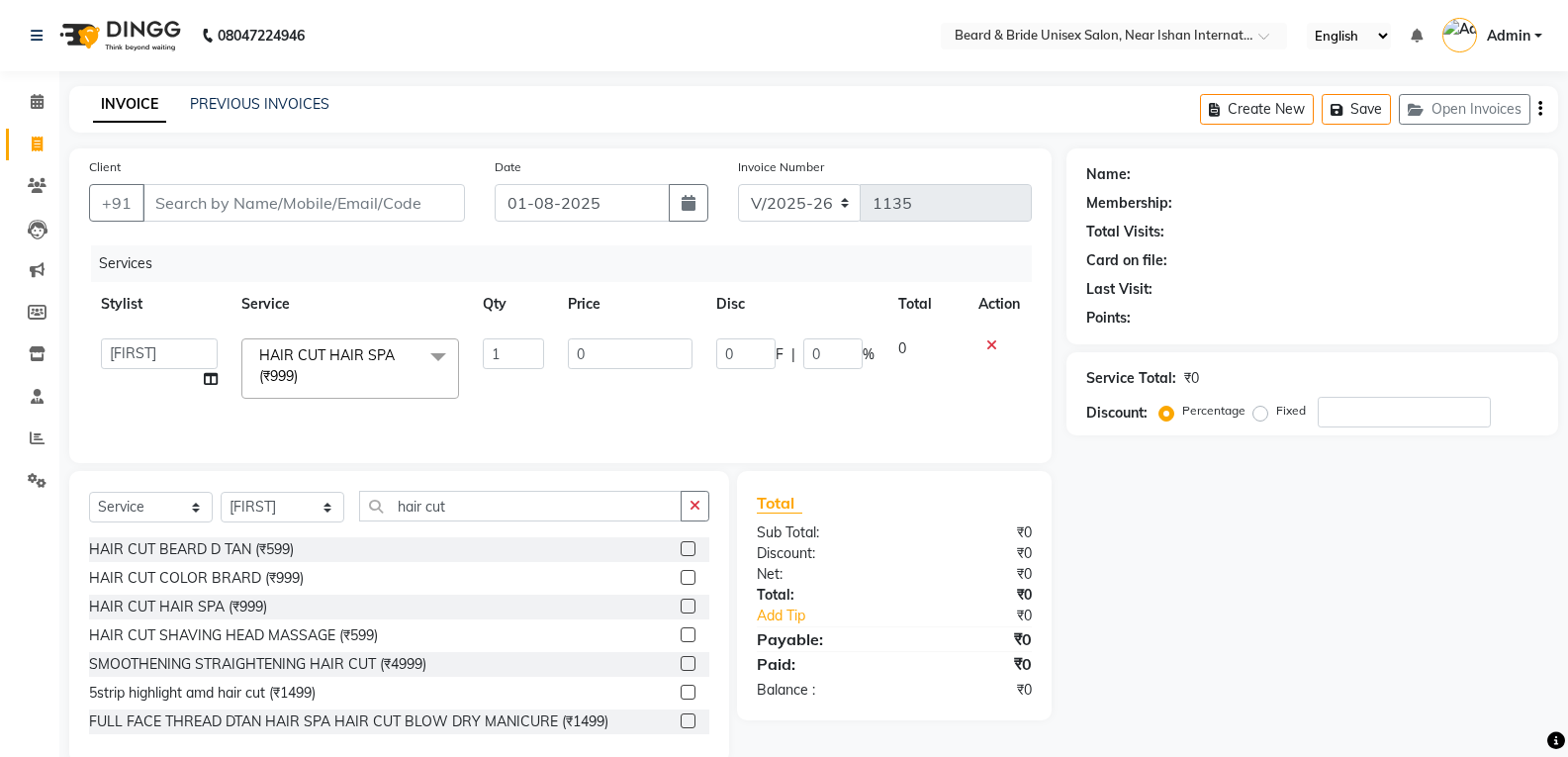 click 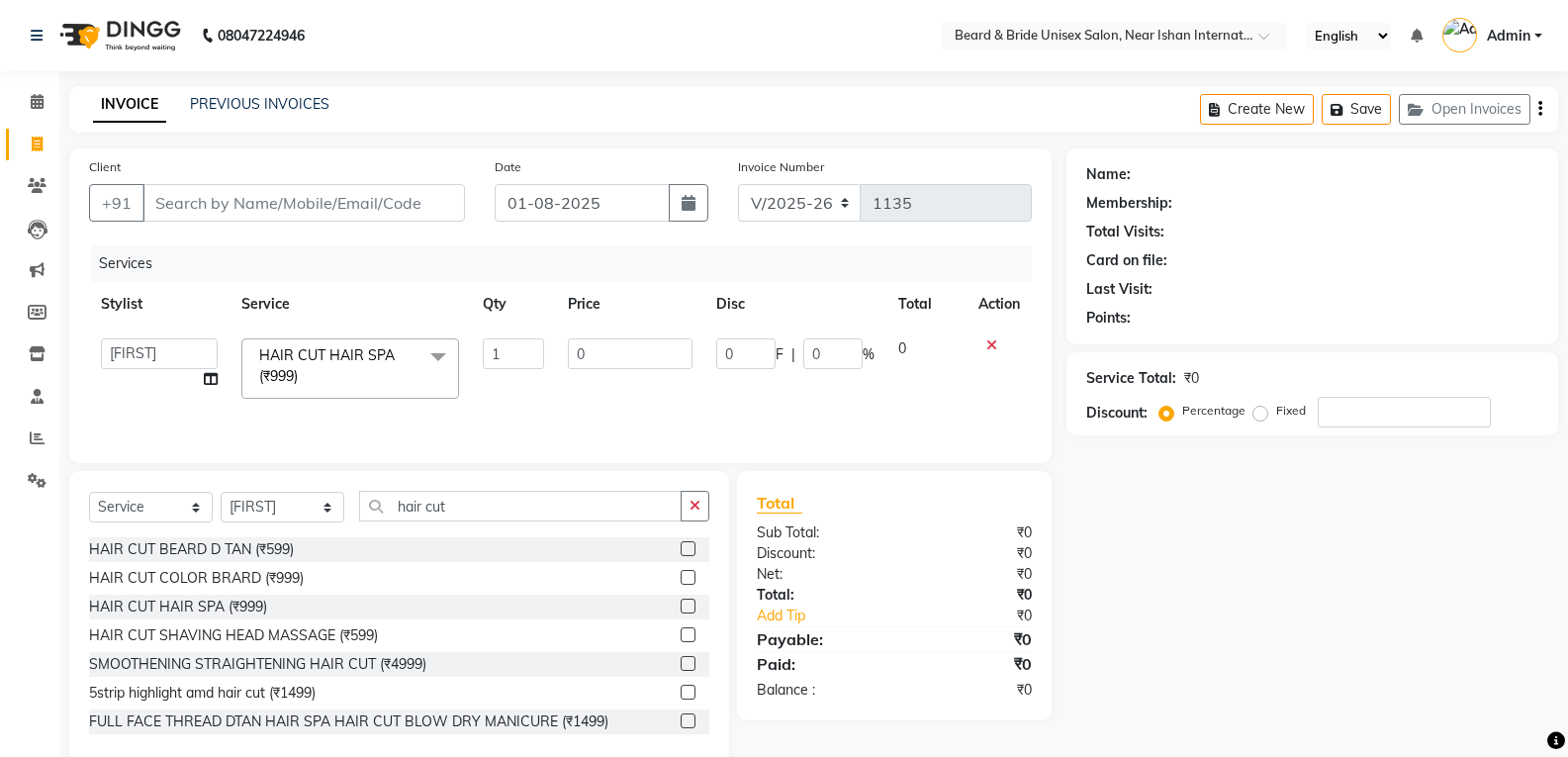 click 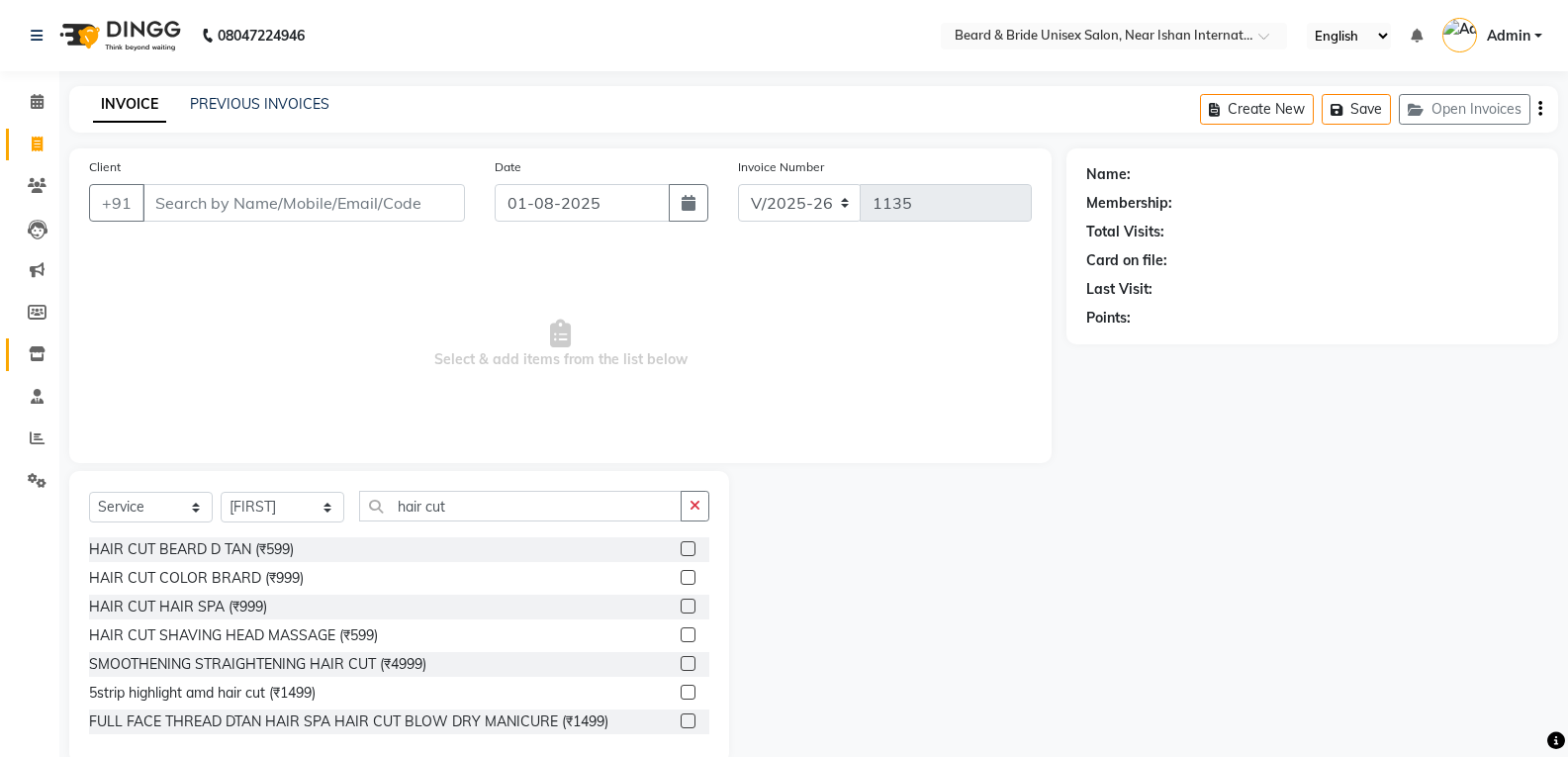 click 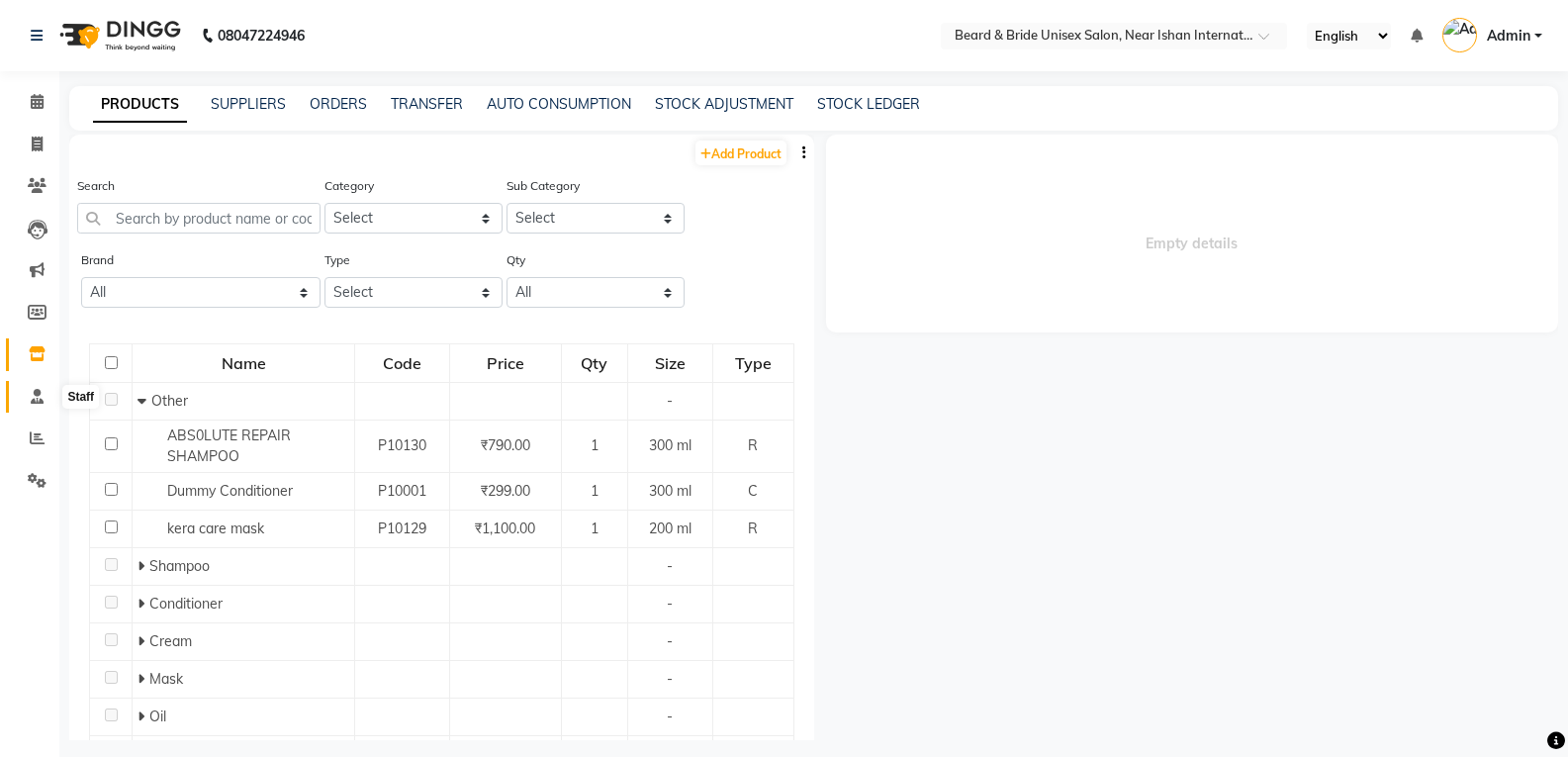 click 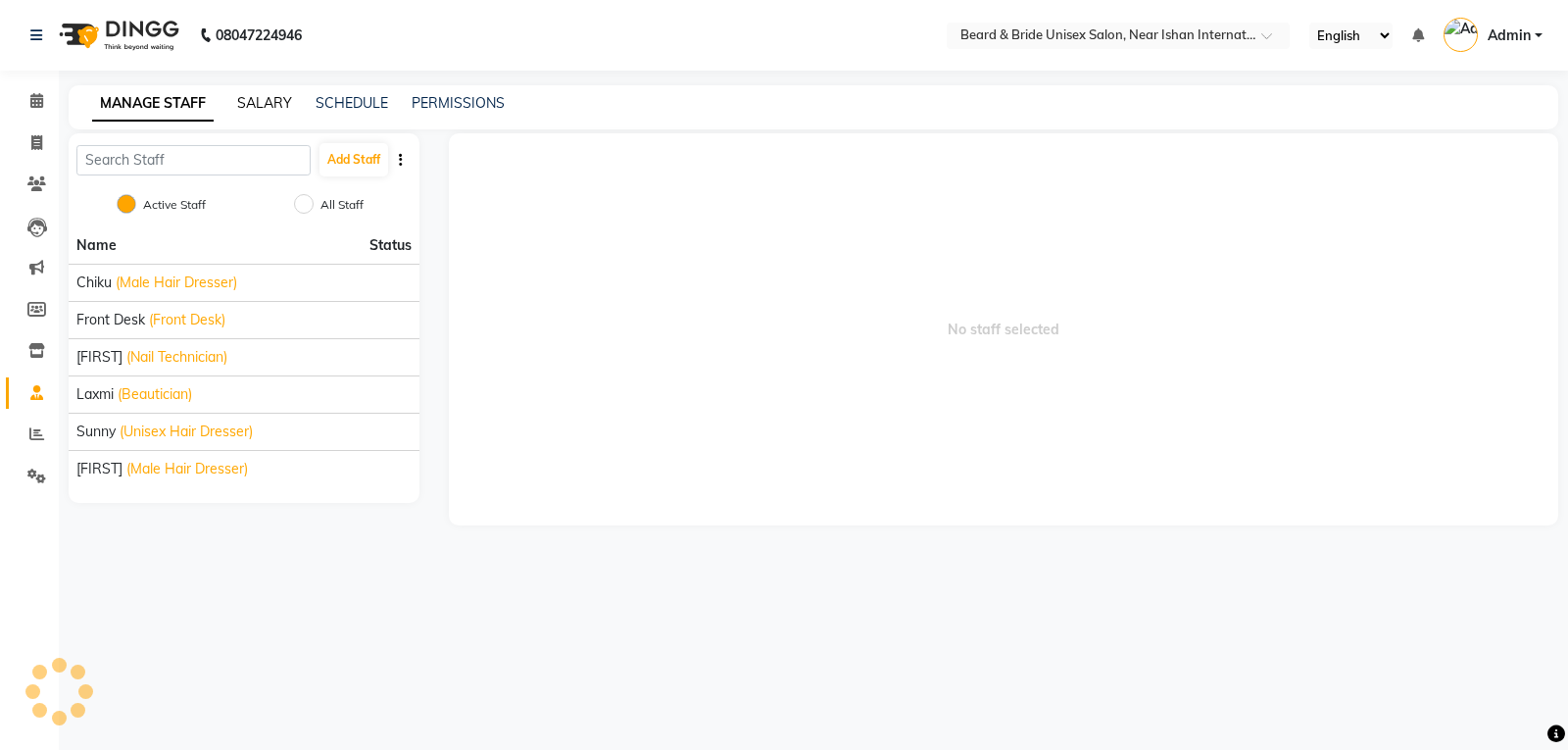 click on "SALARY" 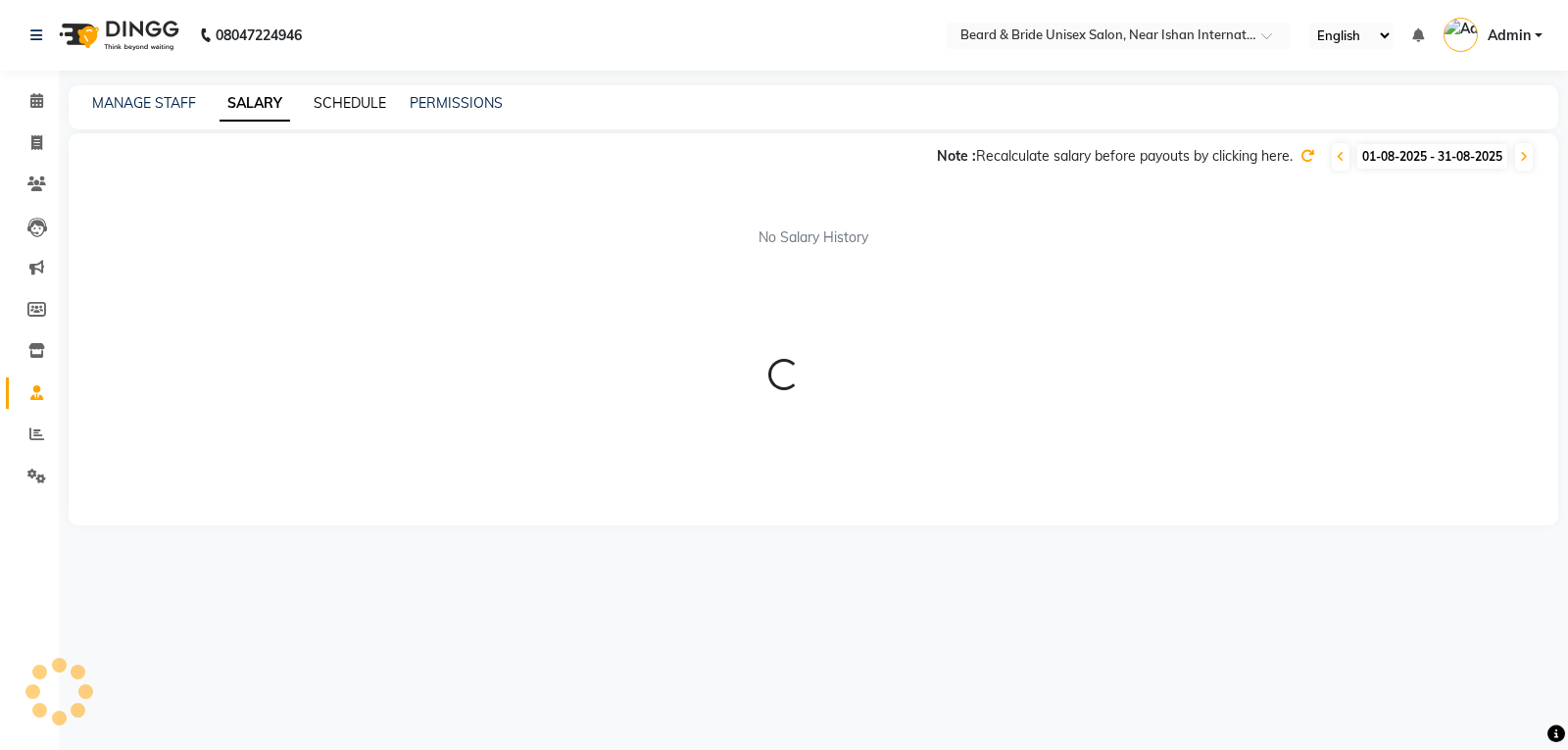 click on "SCHEDULE" 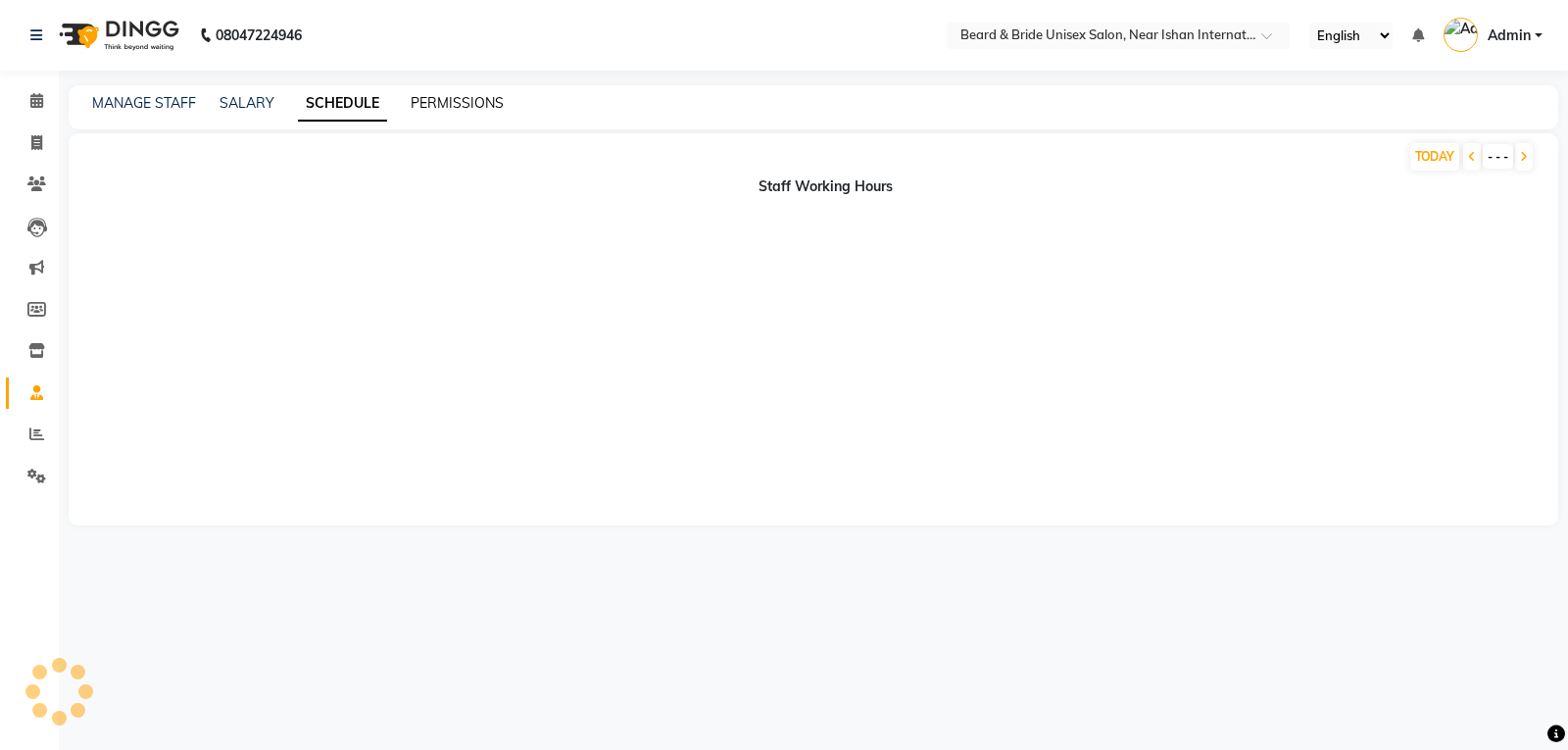 click on "PERMISSIONS" 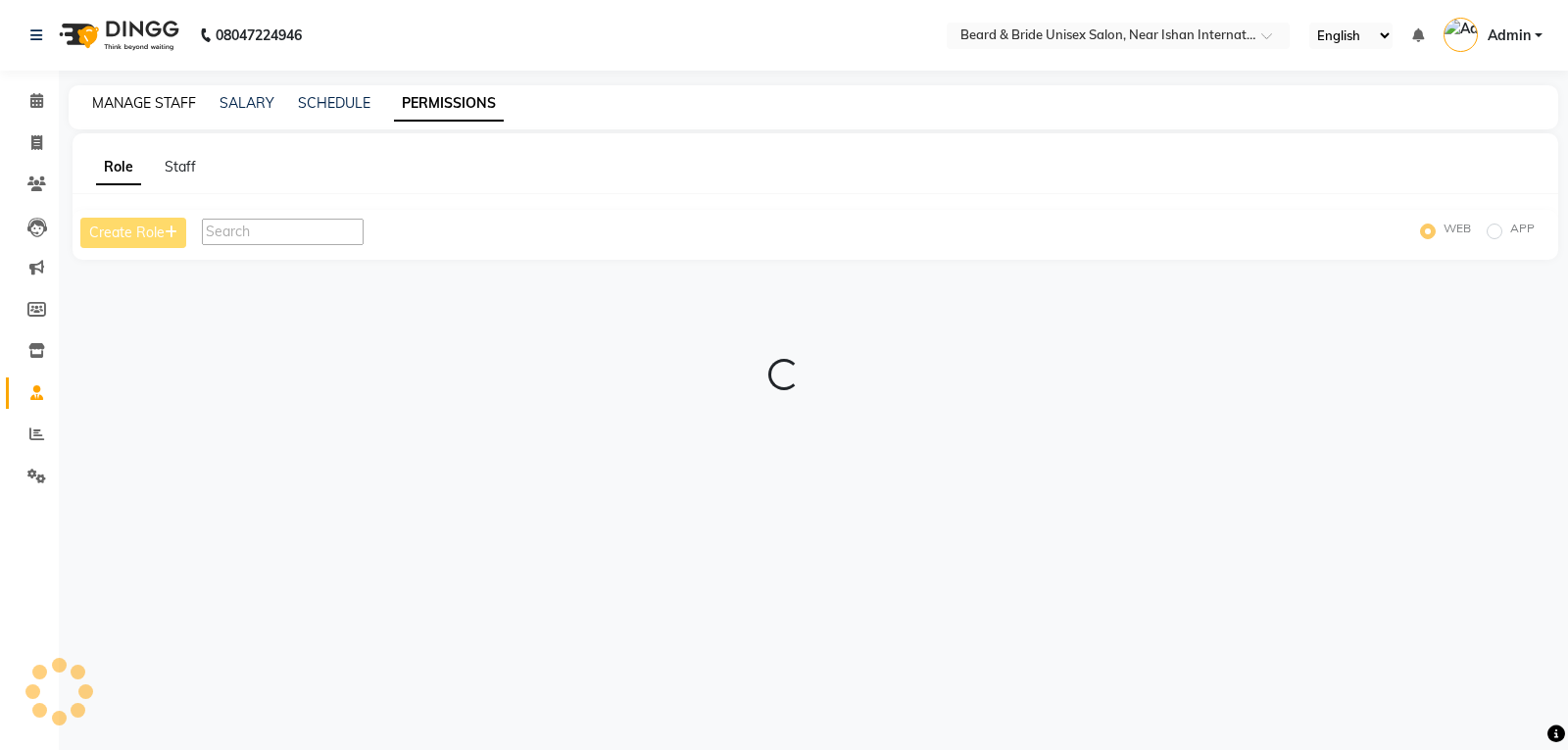 click on "MANAGE STAFF" 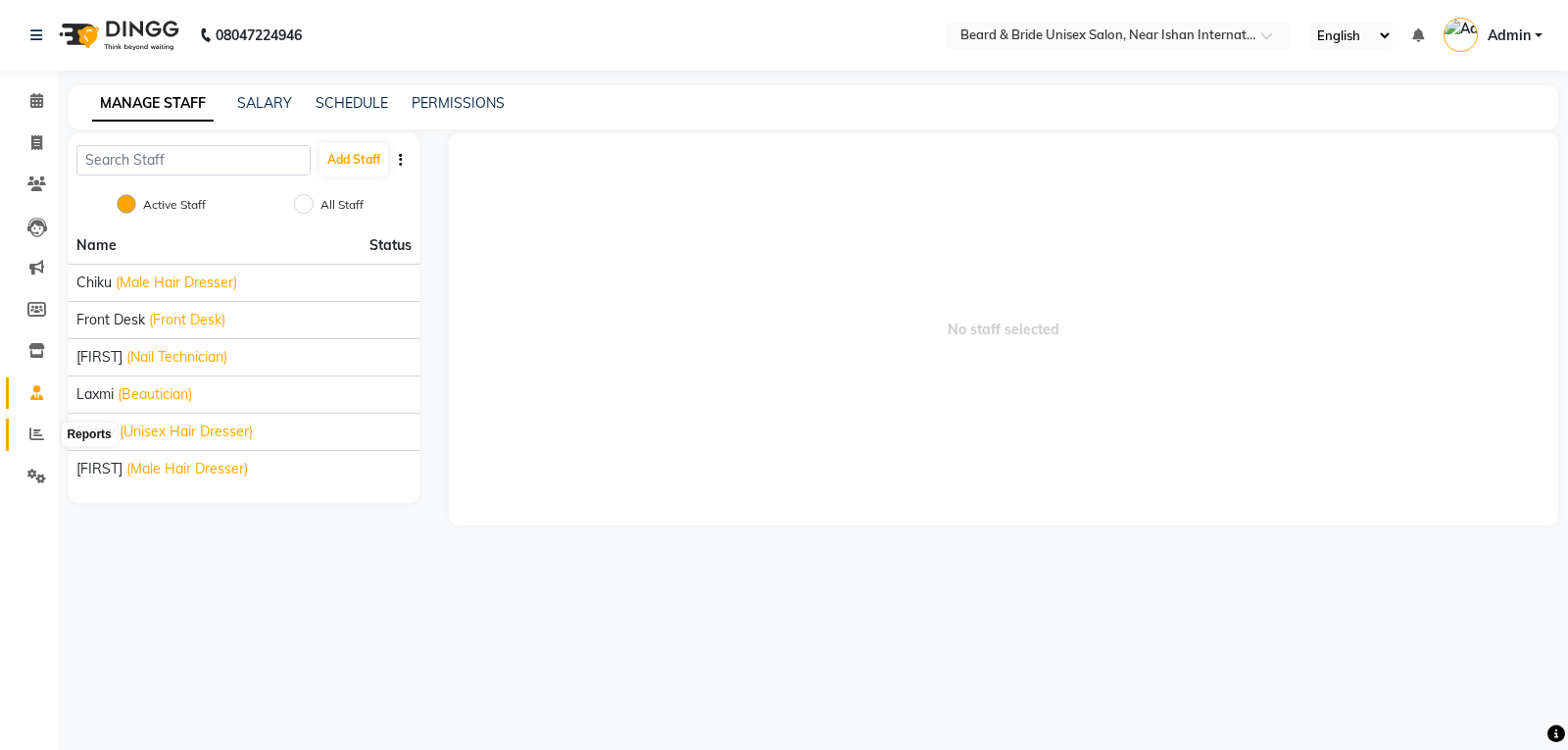click 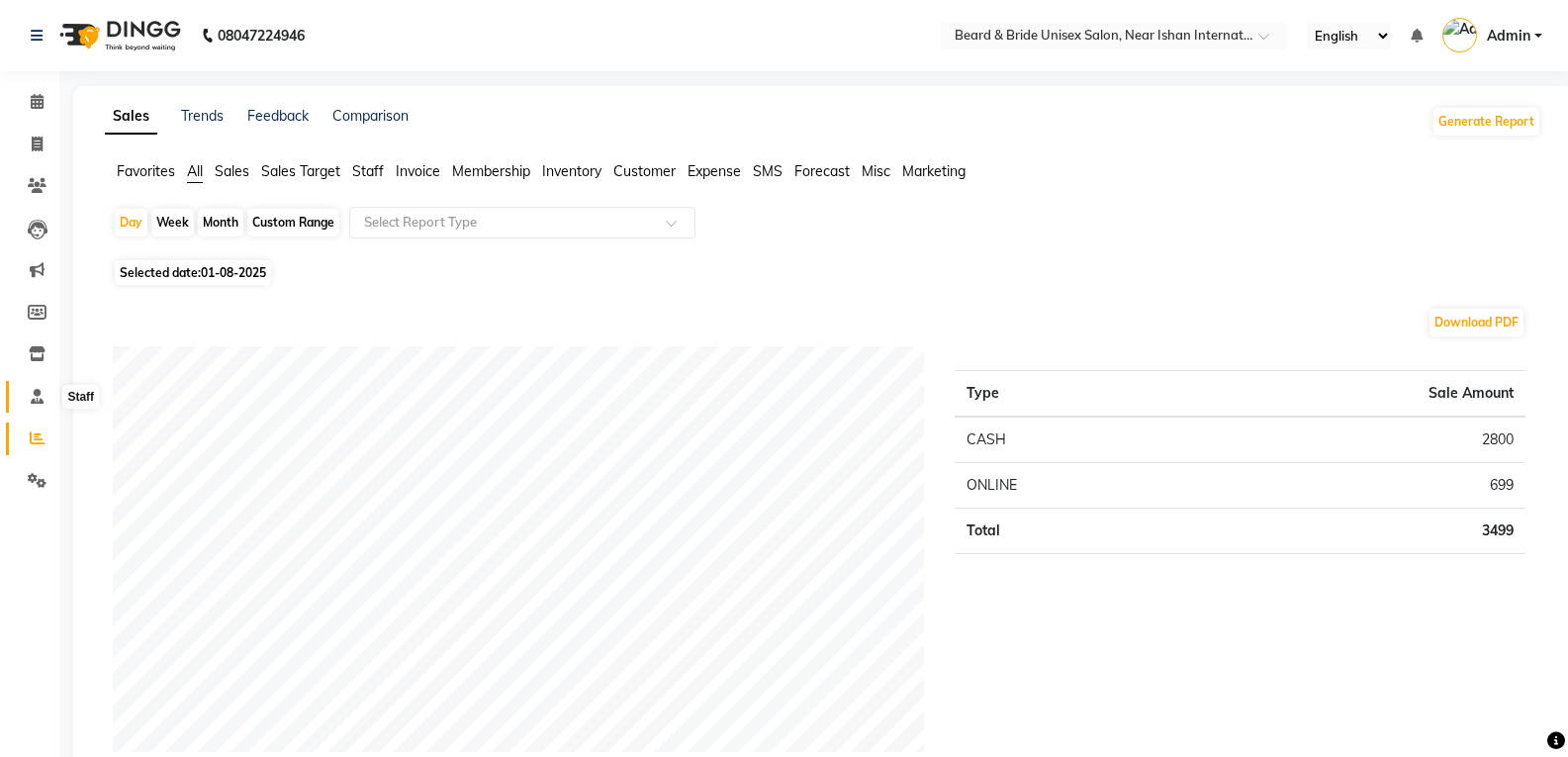 click 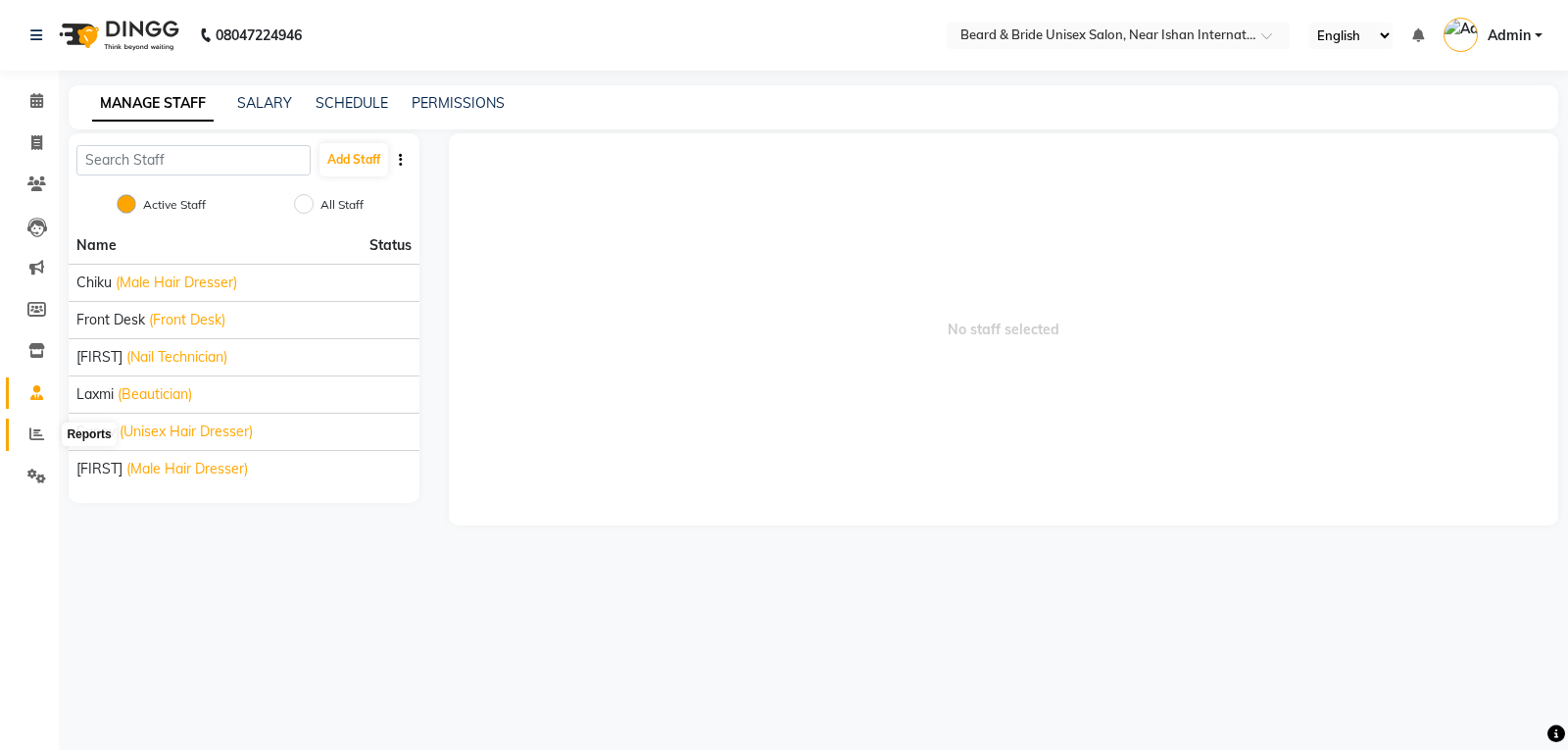 click 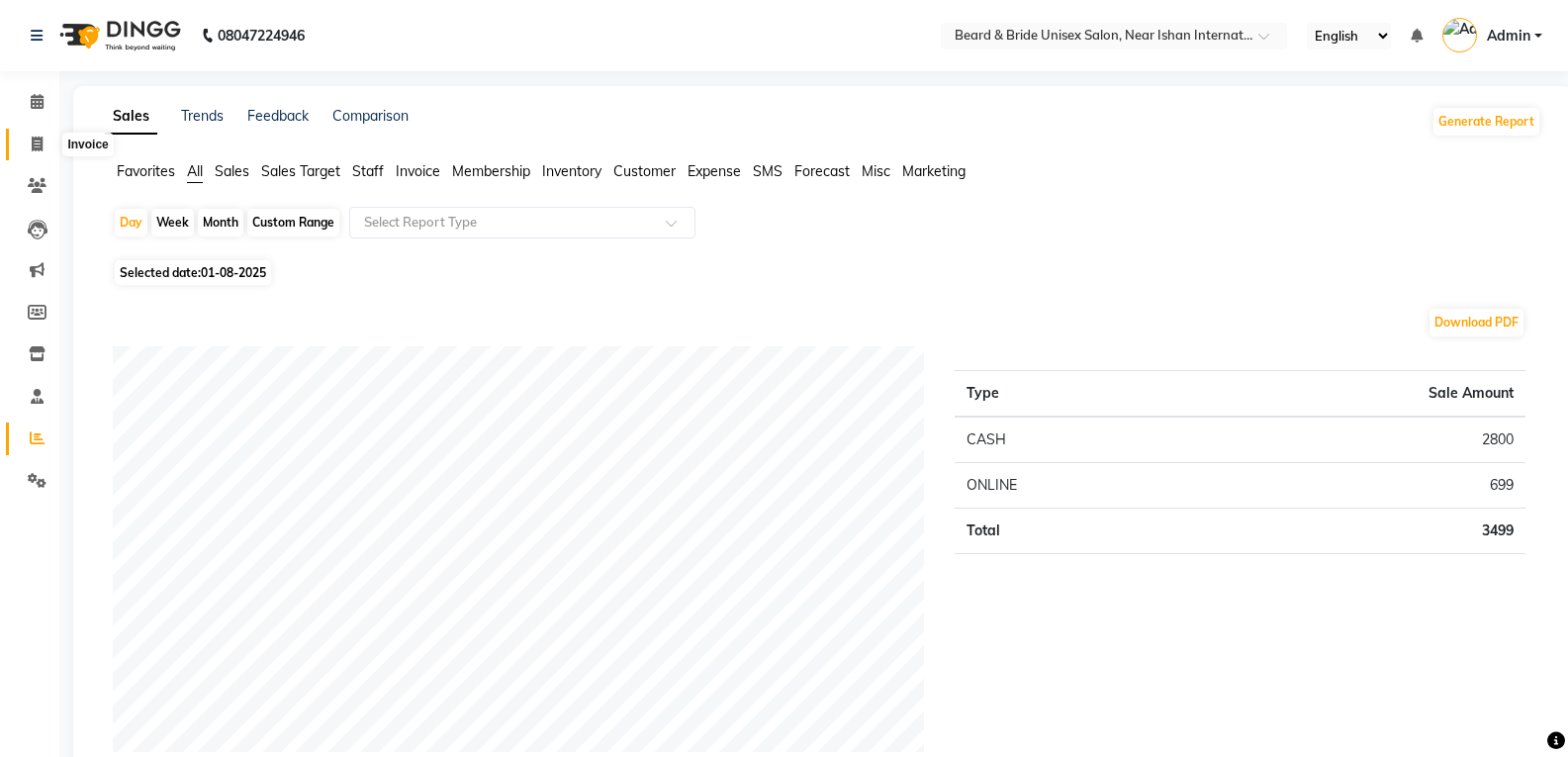 click 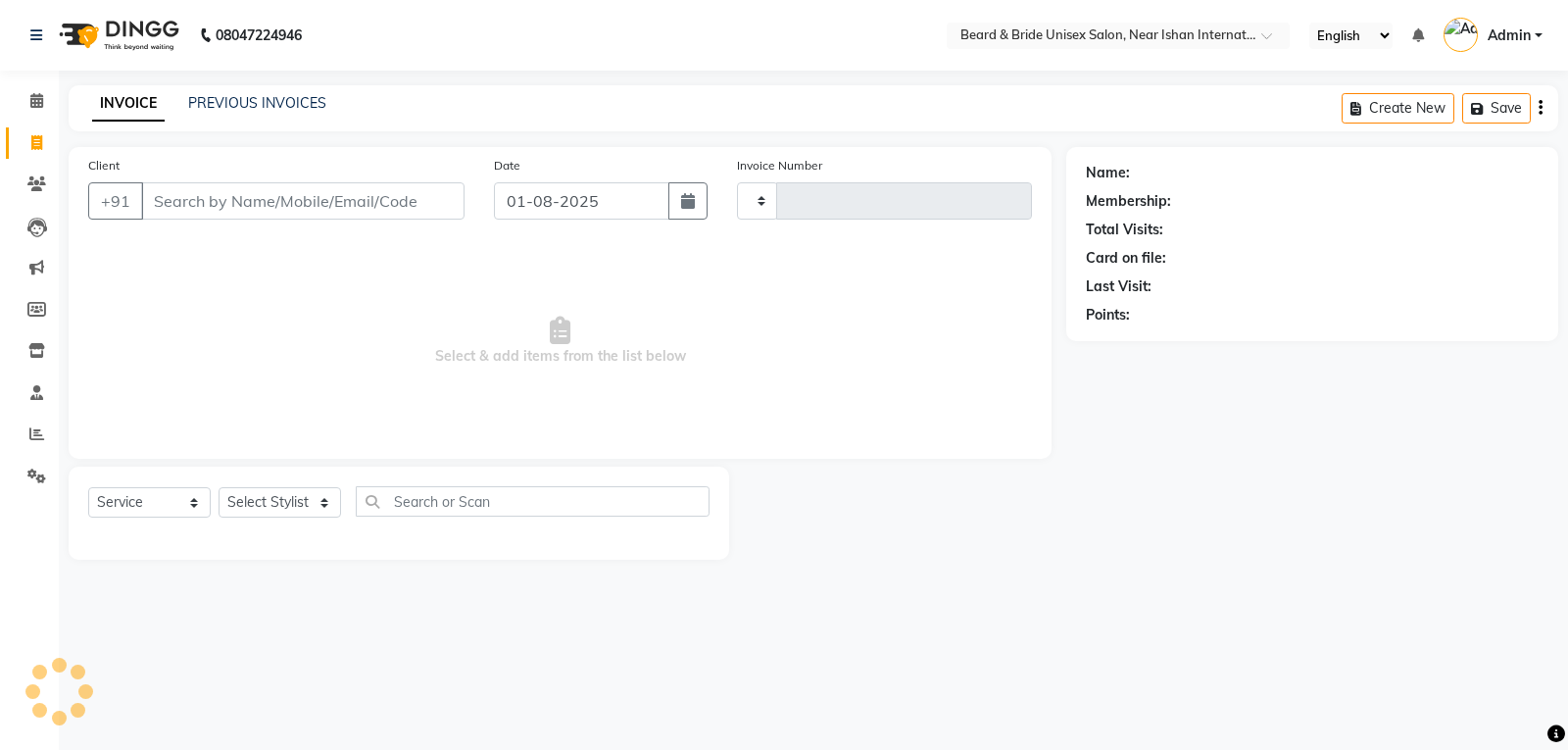 type on "1135" 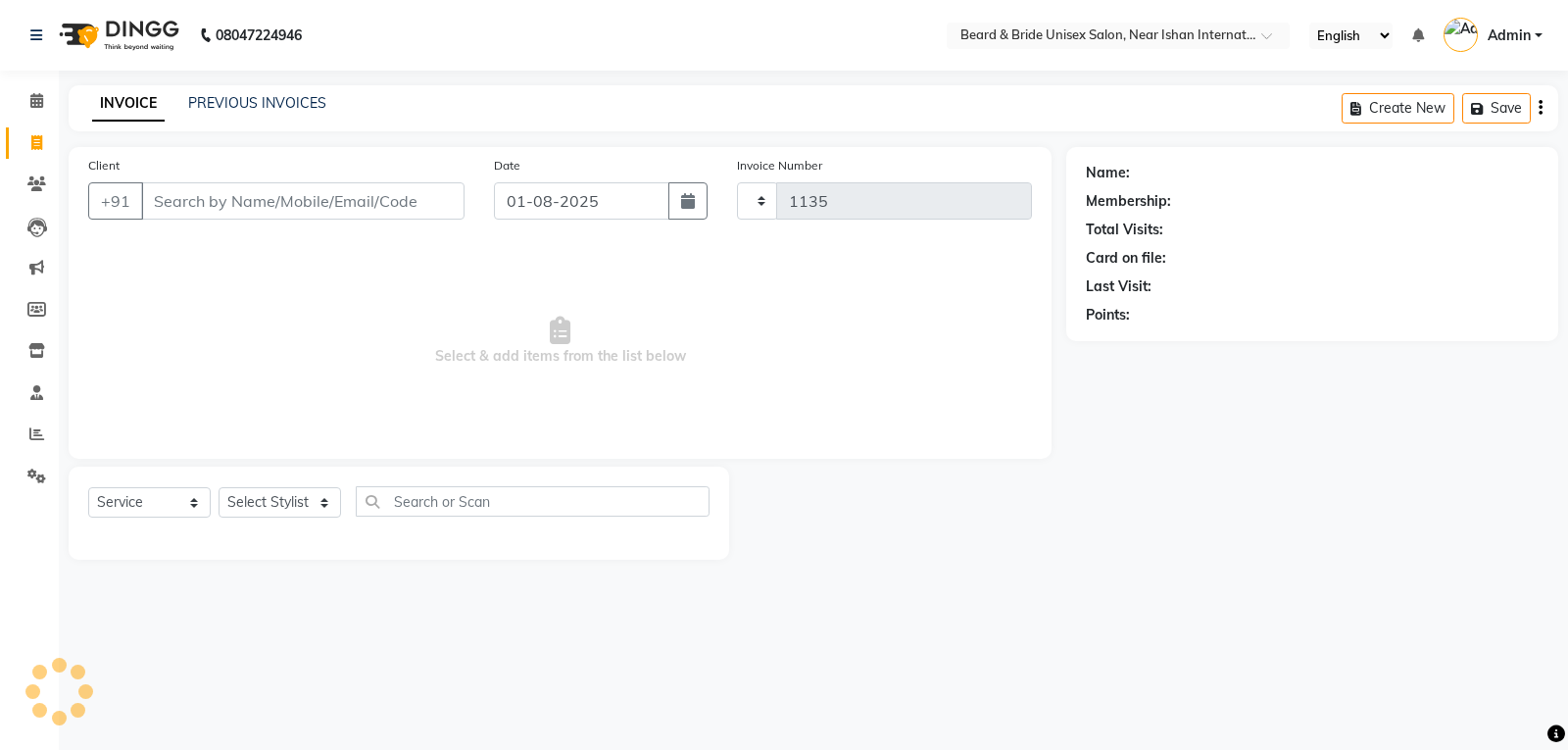 select on "4118" 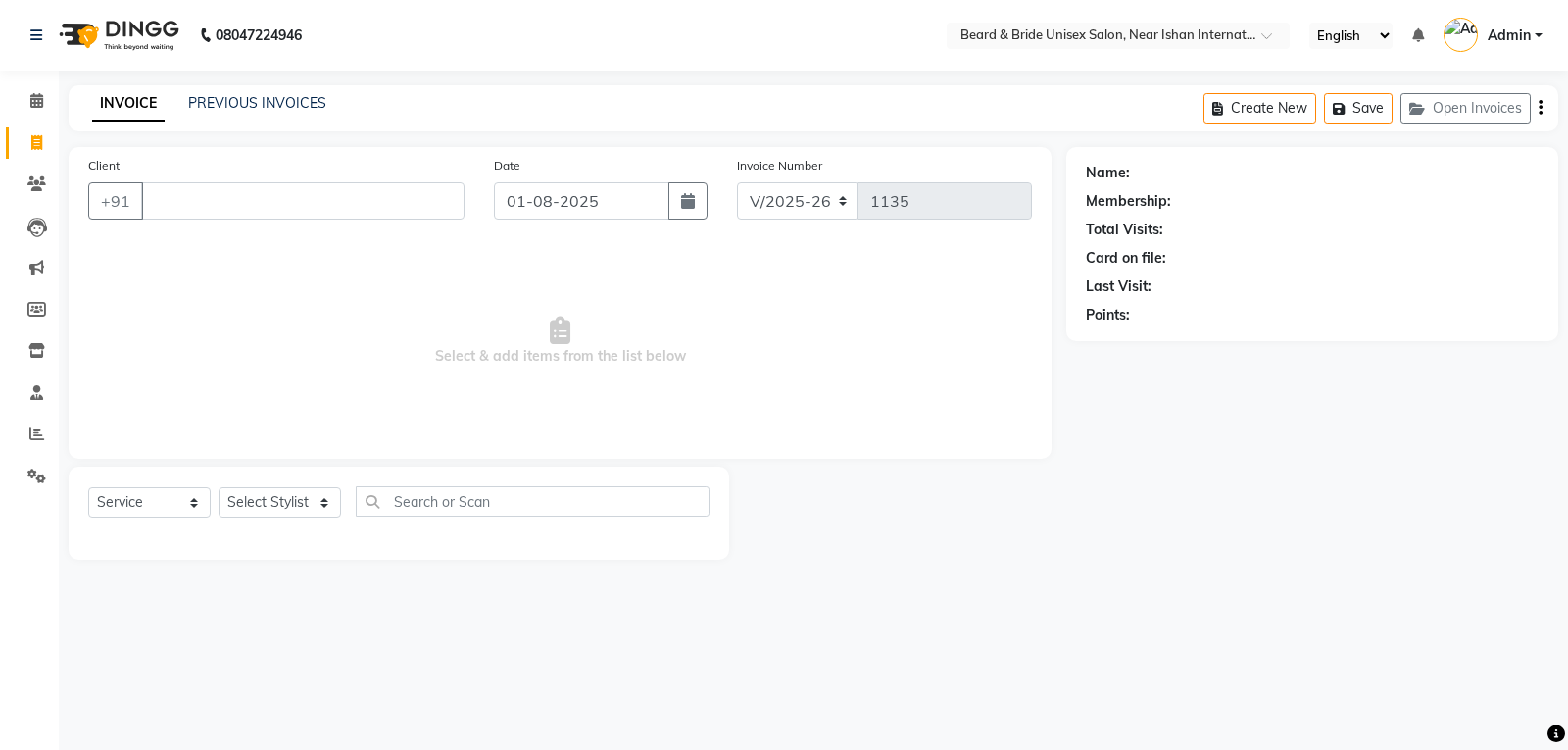 type 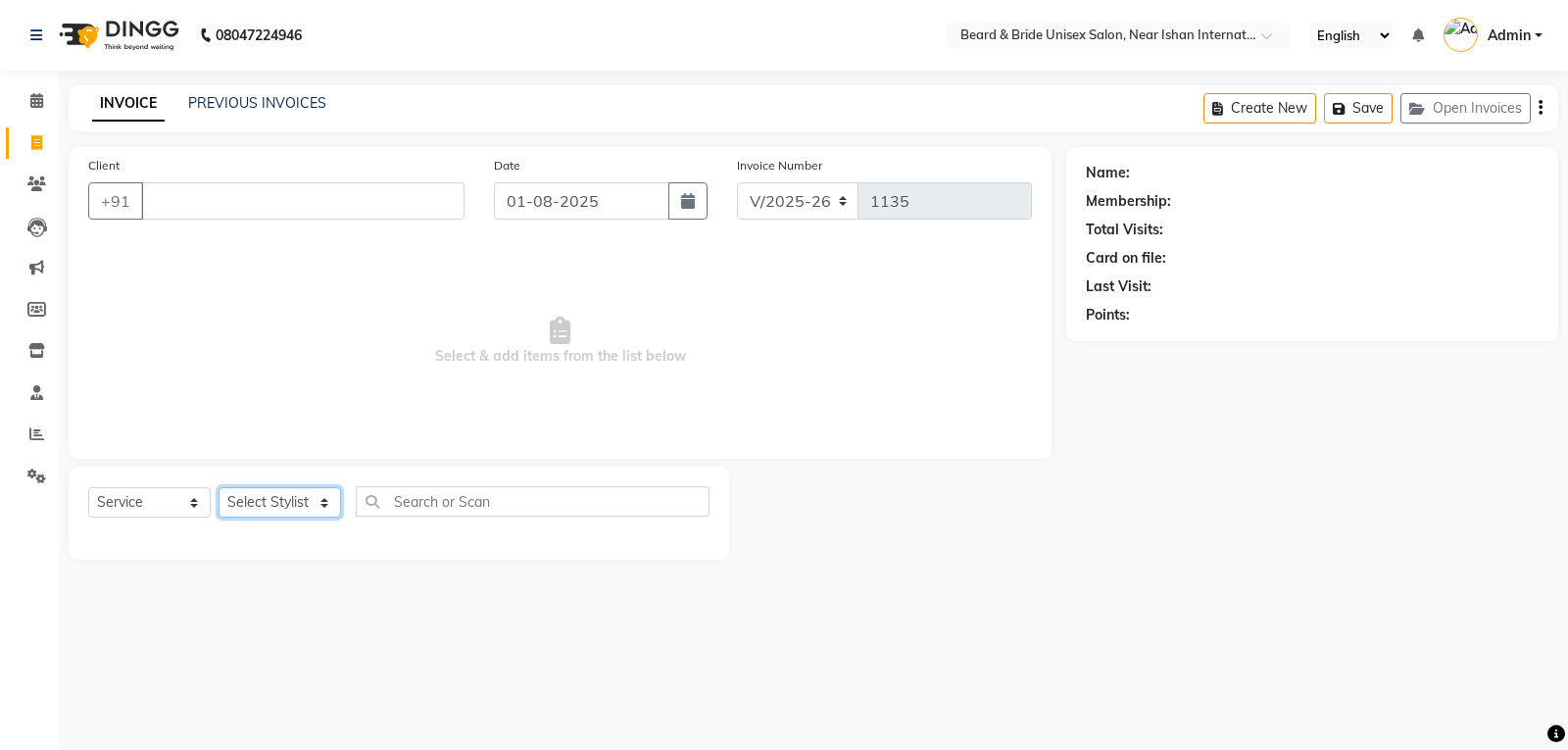 click on "Select Stylist [LAST] Front Desk [LAST] [LAST] [LAST] [LAST]" 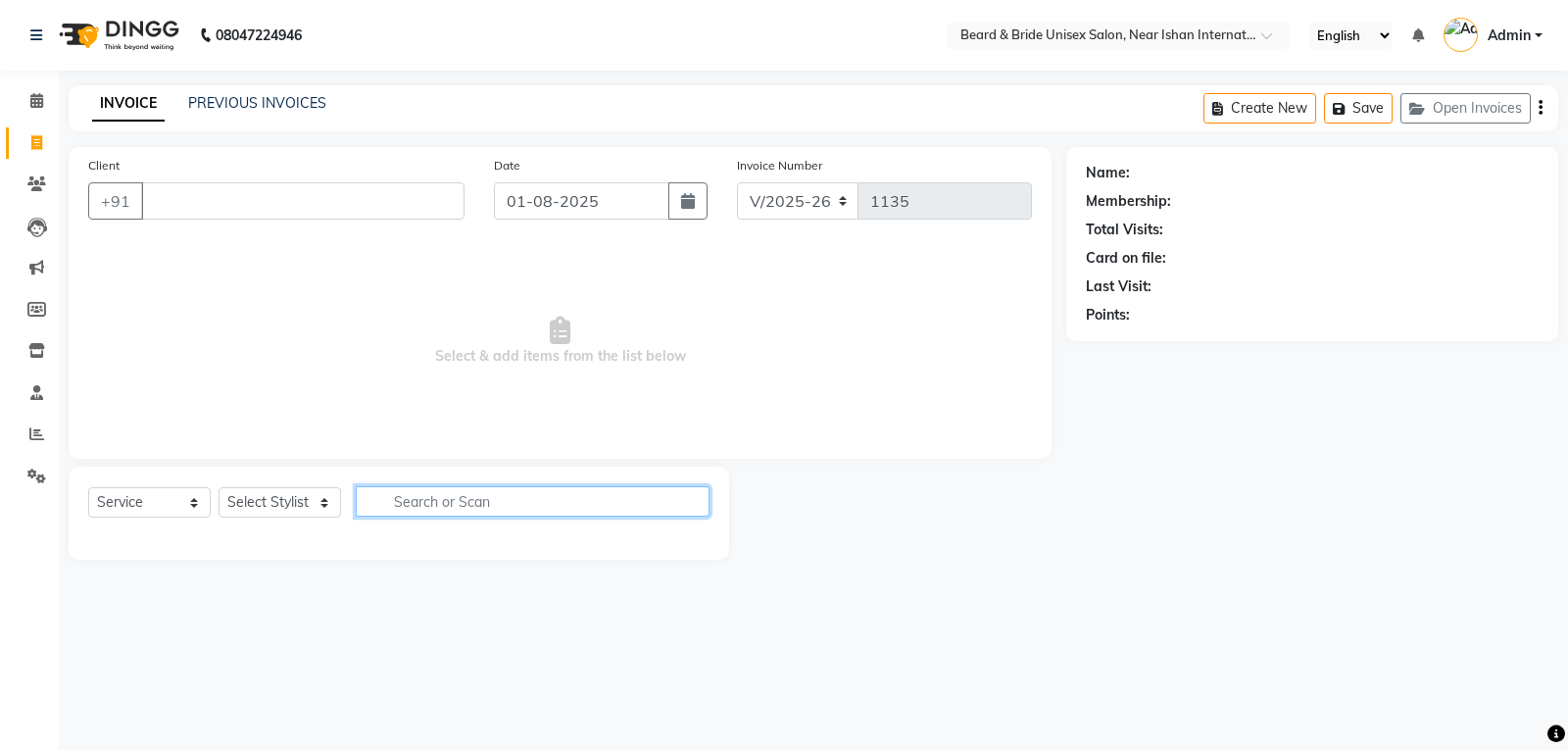 click 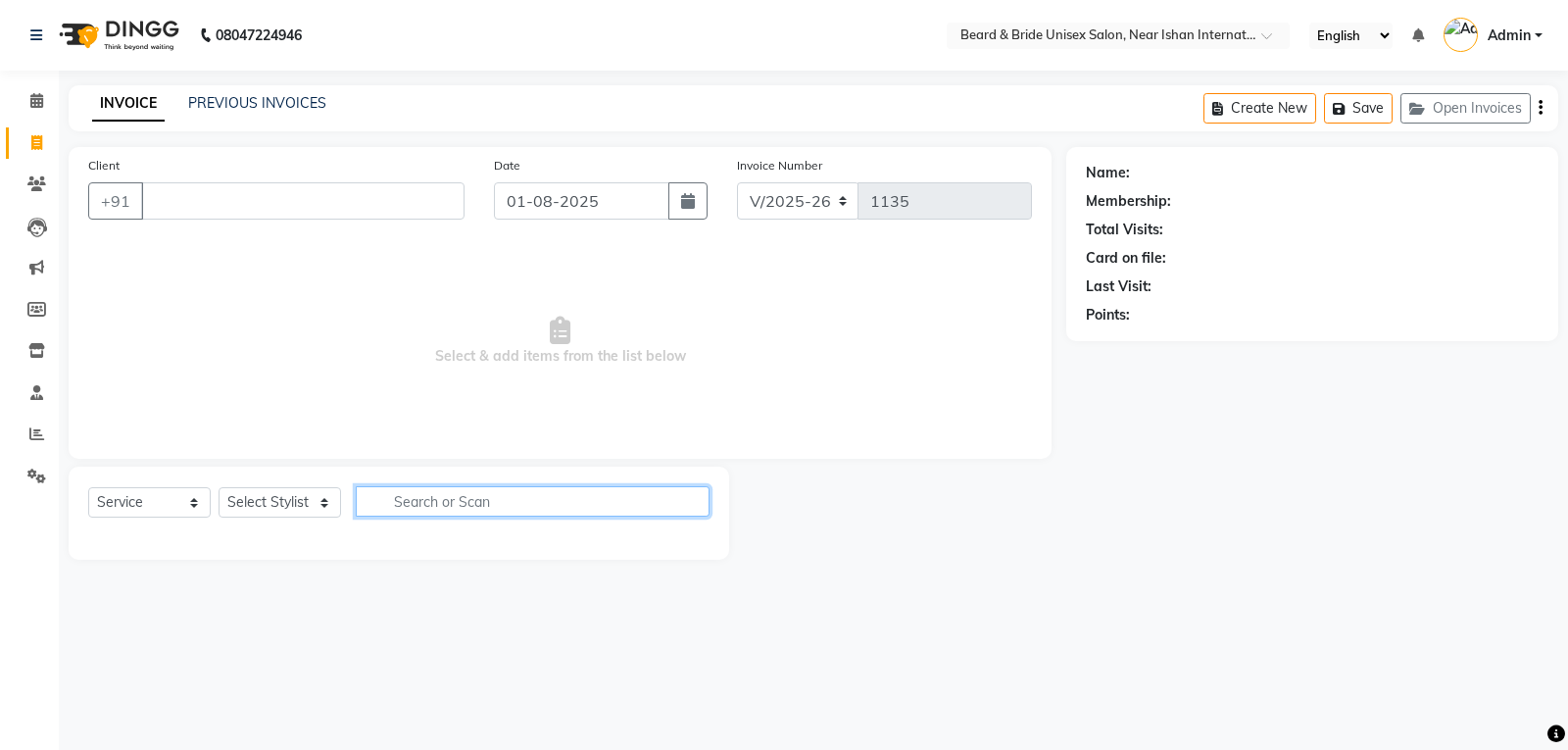 click 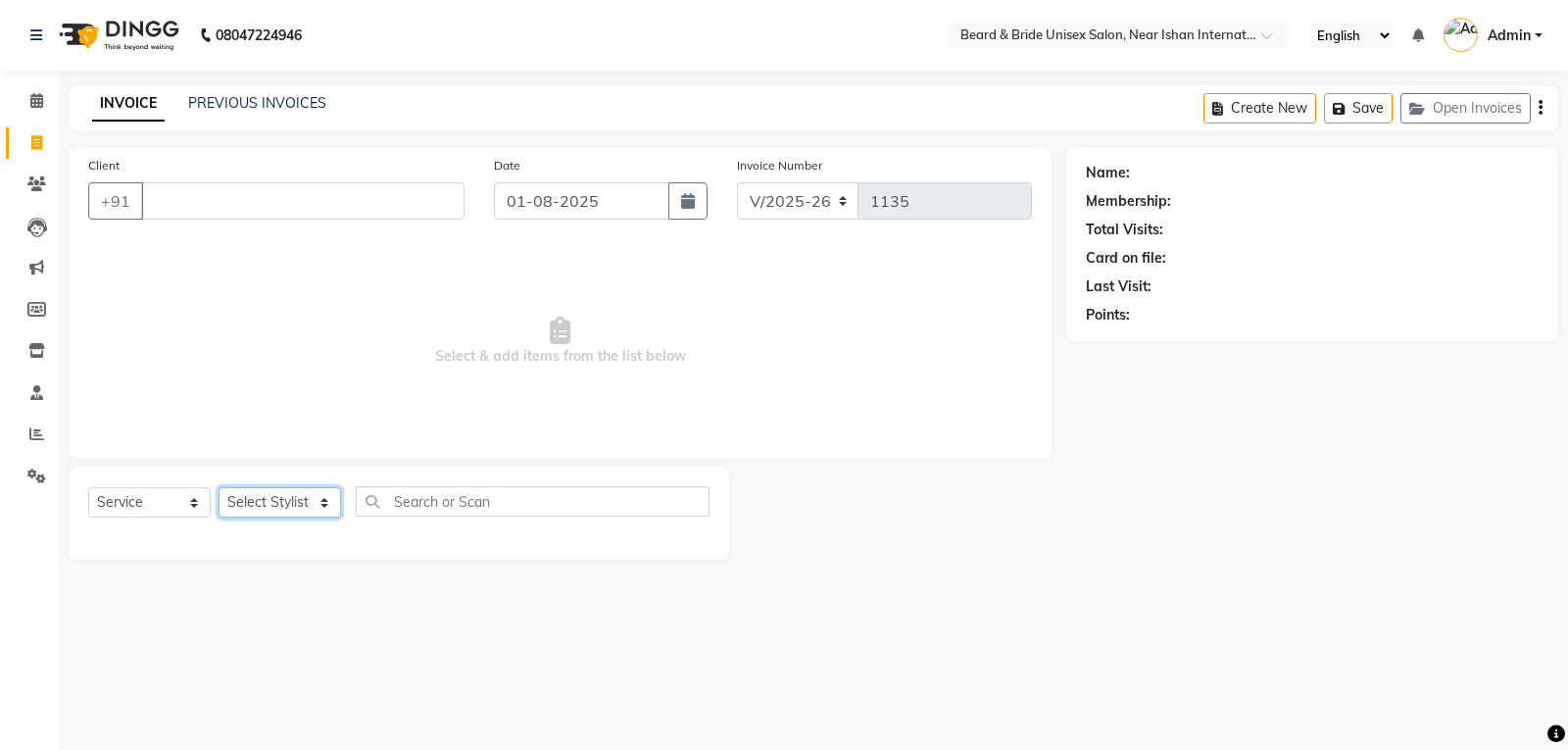 click on "Select Stylist [LAST] Front Desk [LAST] [LAST] [LAST] [LAST]" 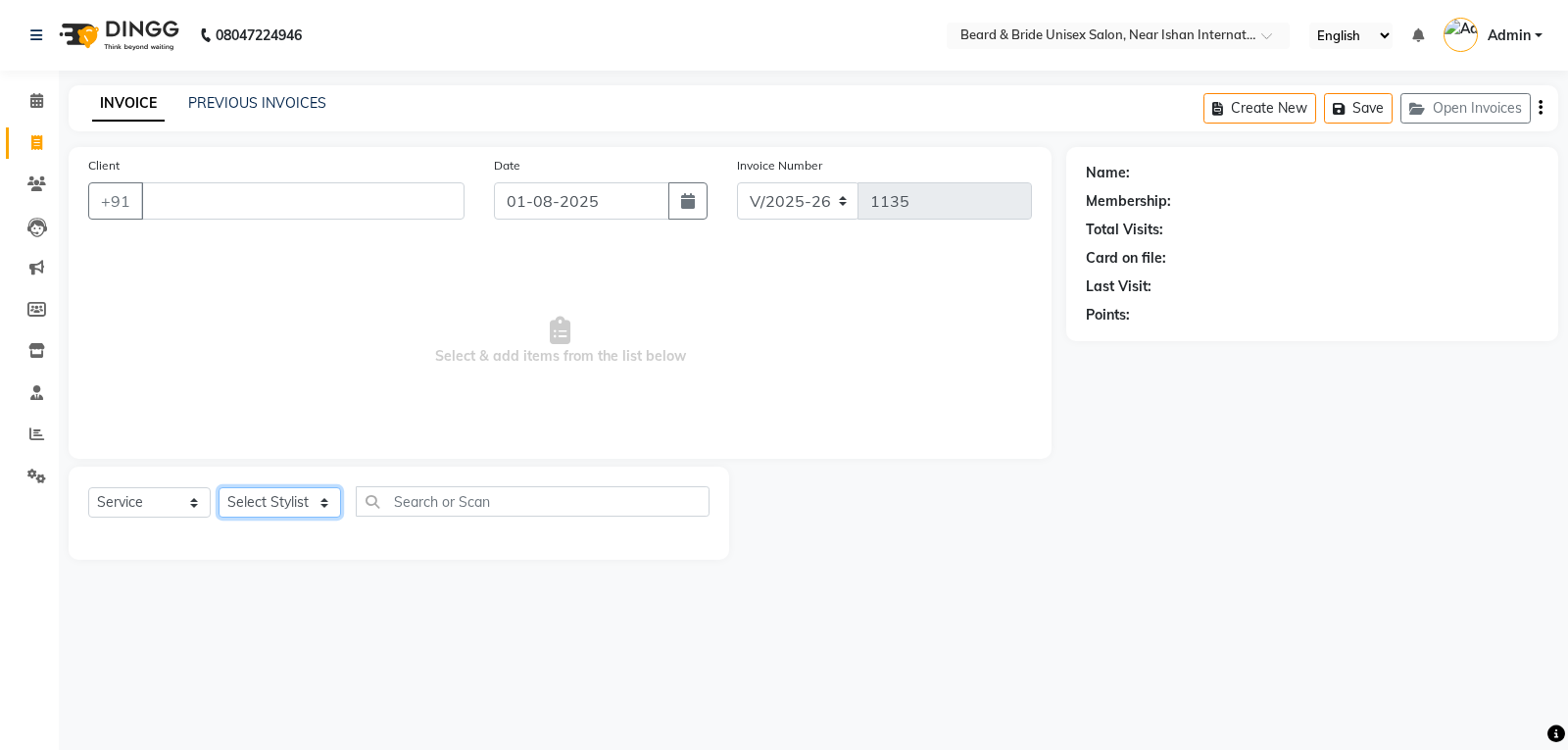 select on "85469" 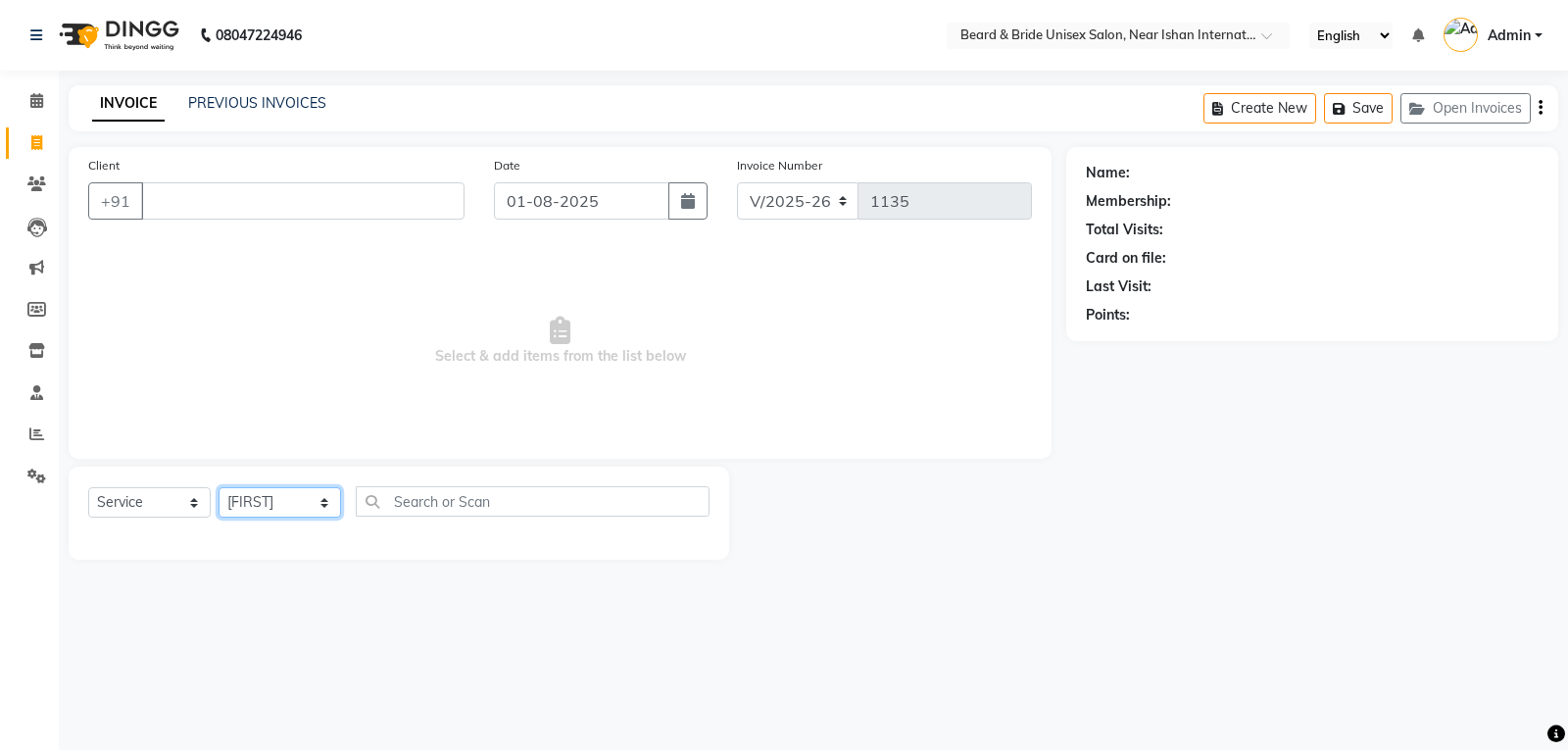 click on "Select Stylist [LAST] Front Desk [LAST] [LAST] [LAST] [LAST]" 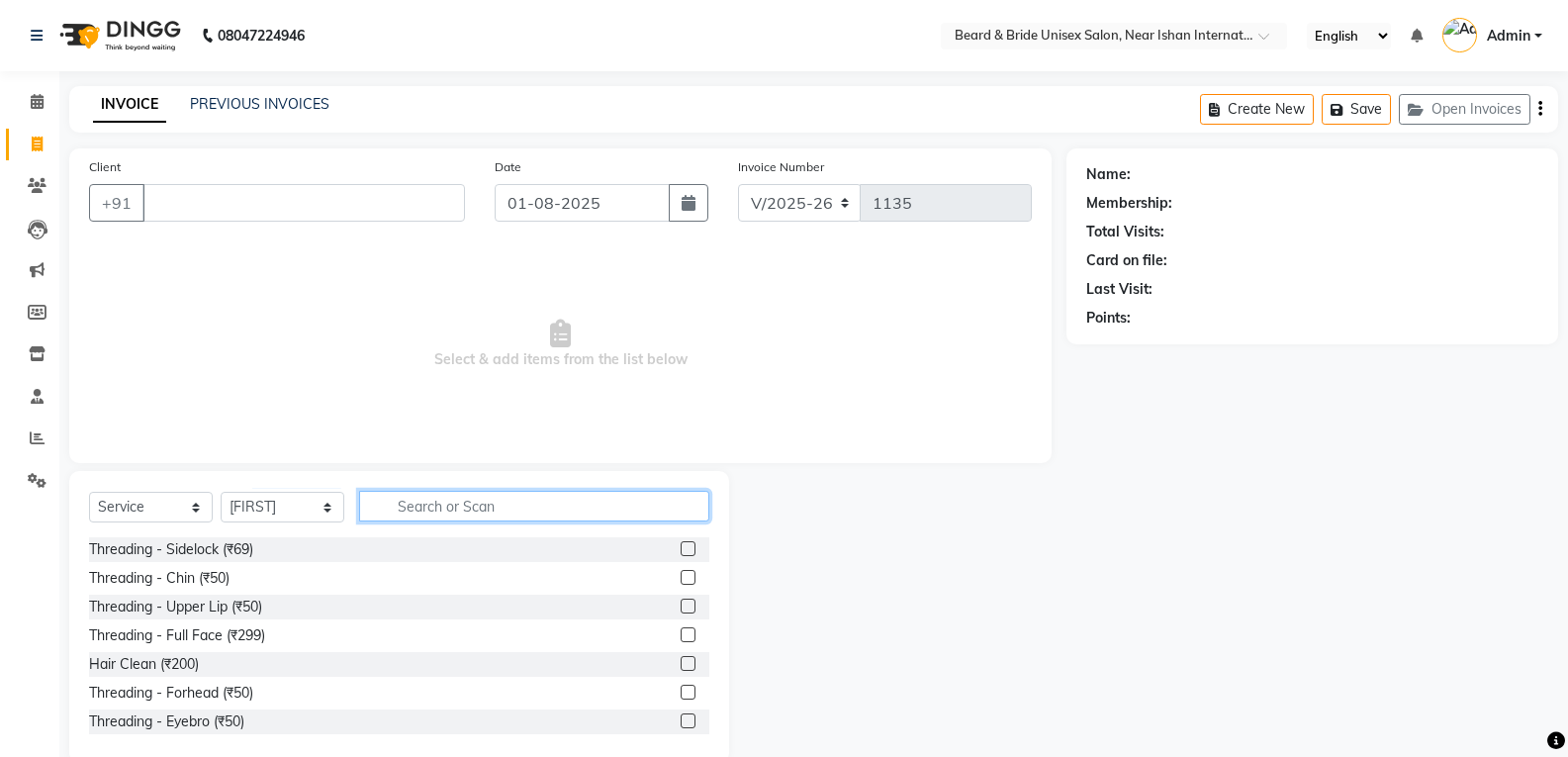 click 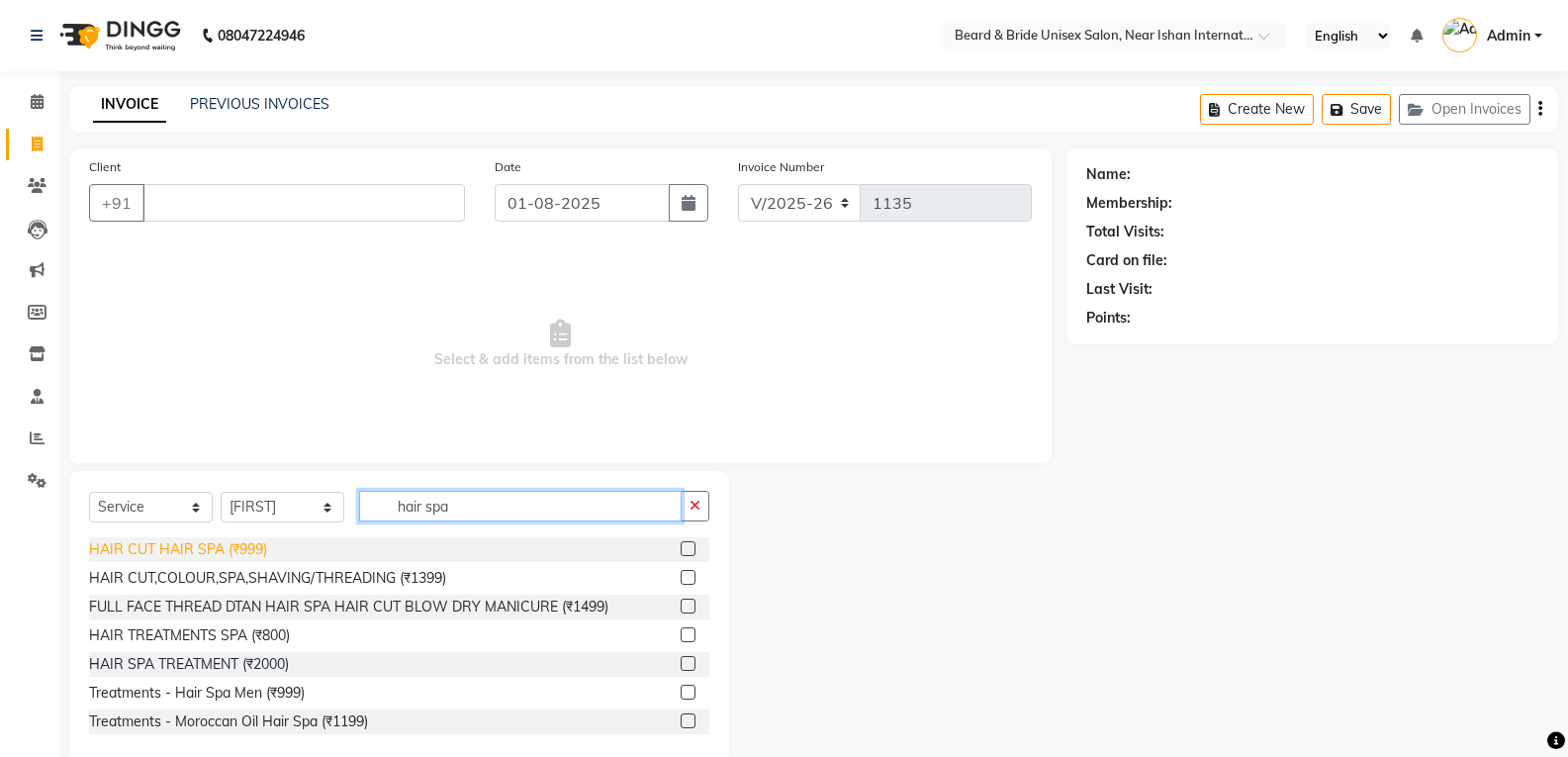 type on "hair spa" 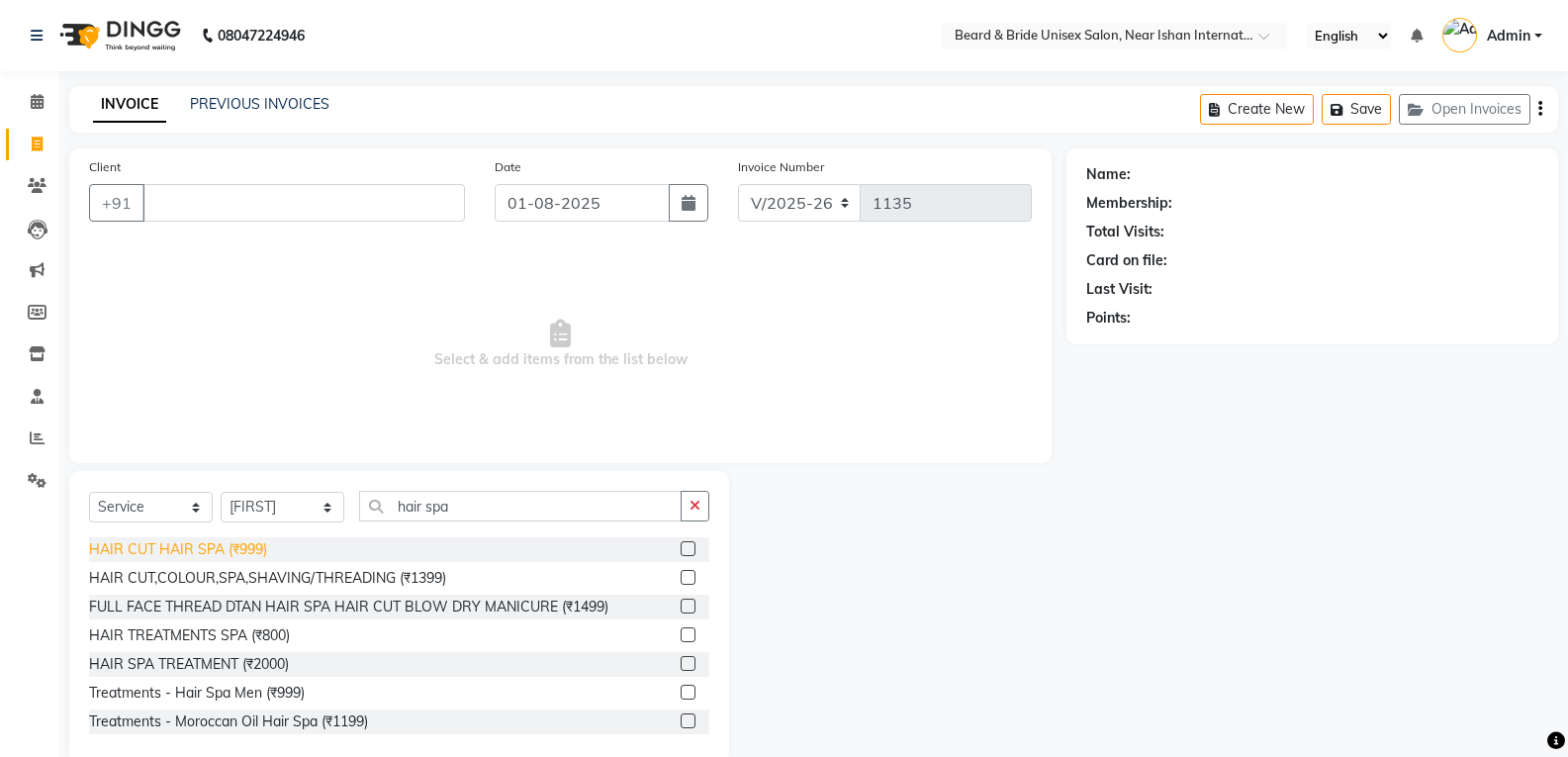 click on "HAIR CUT  HAIR SPA (₹999)" 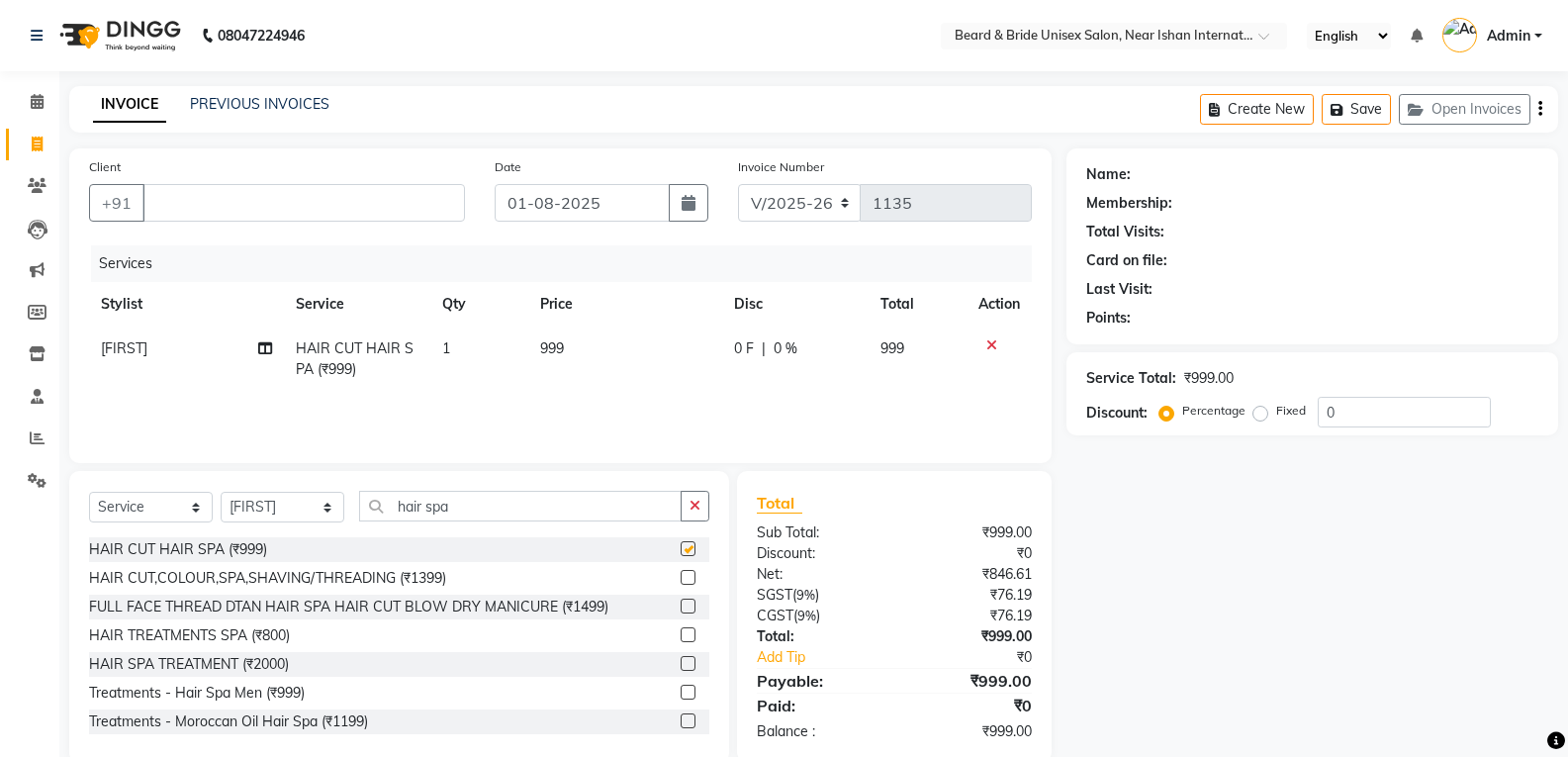 checkbox on "false" 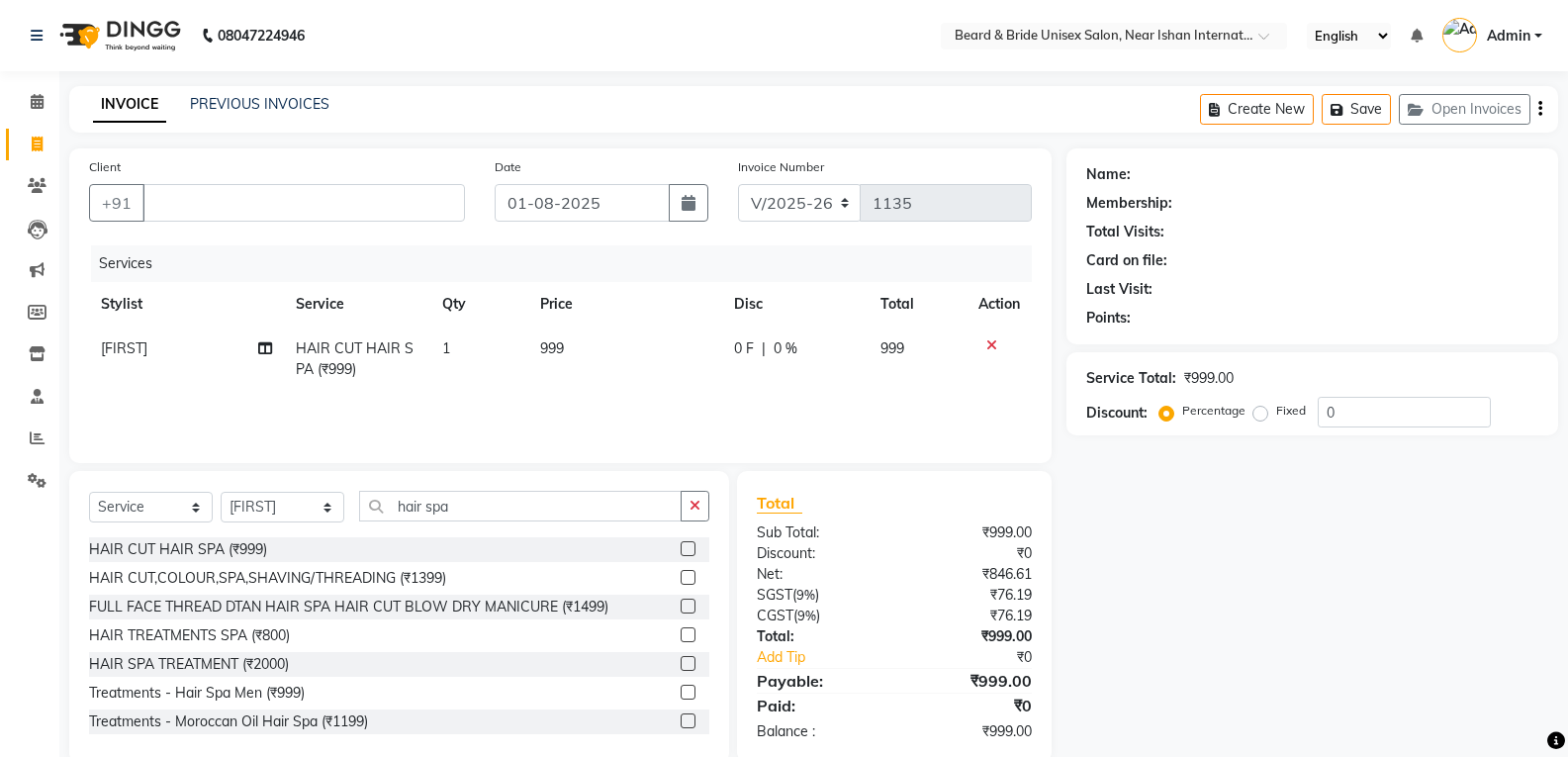 click 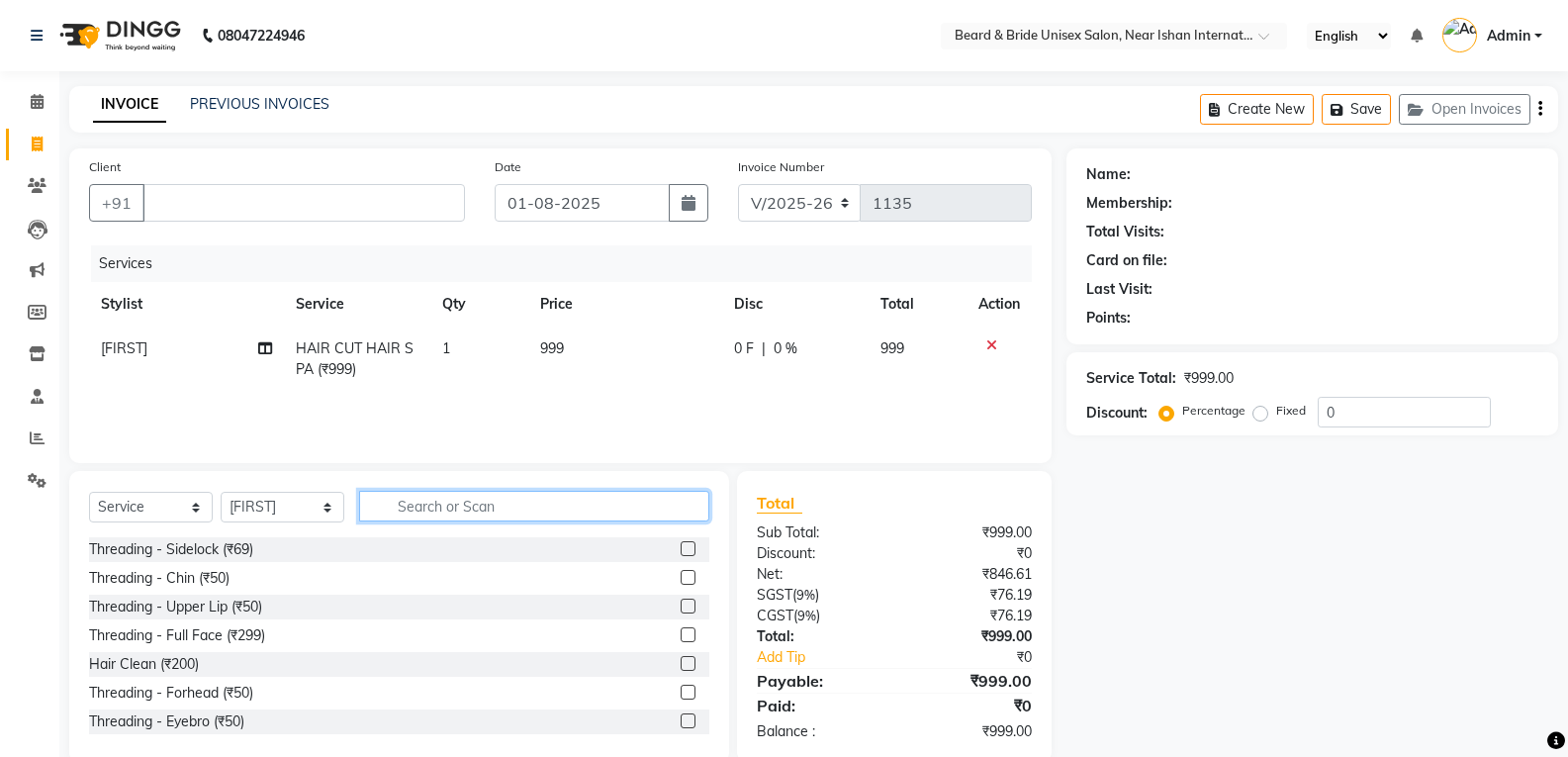 click 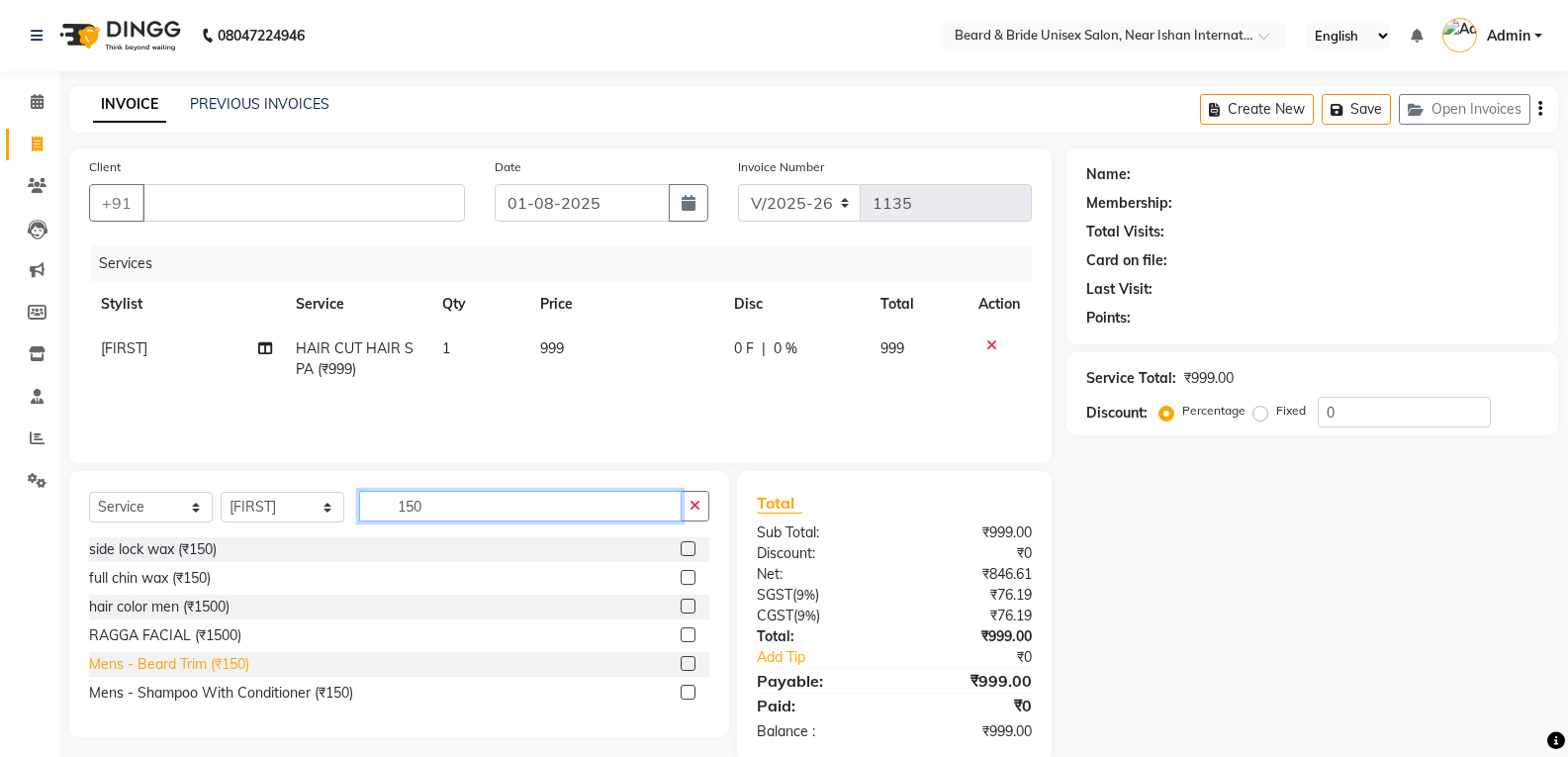 type on "150" 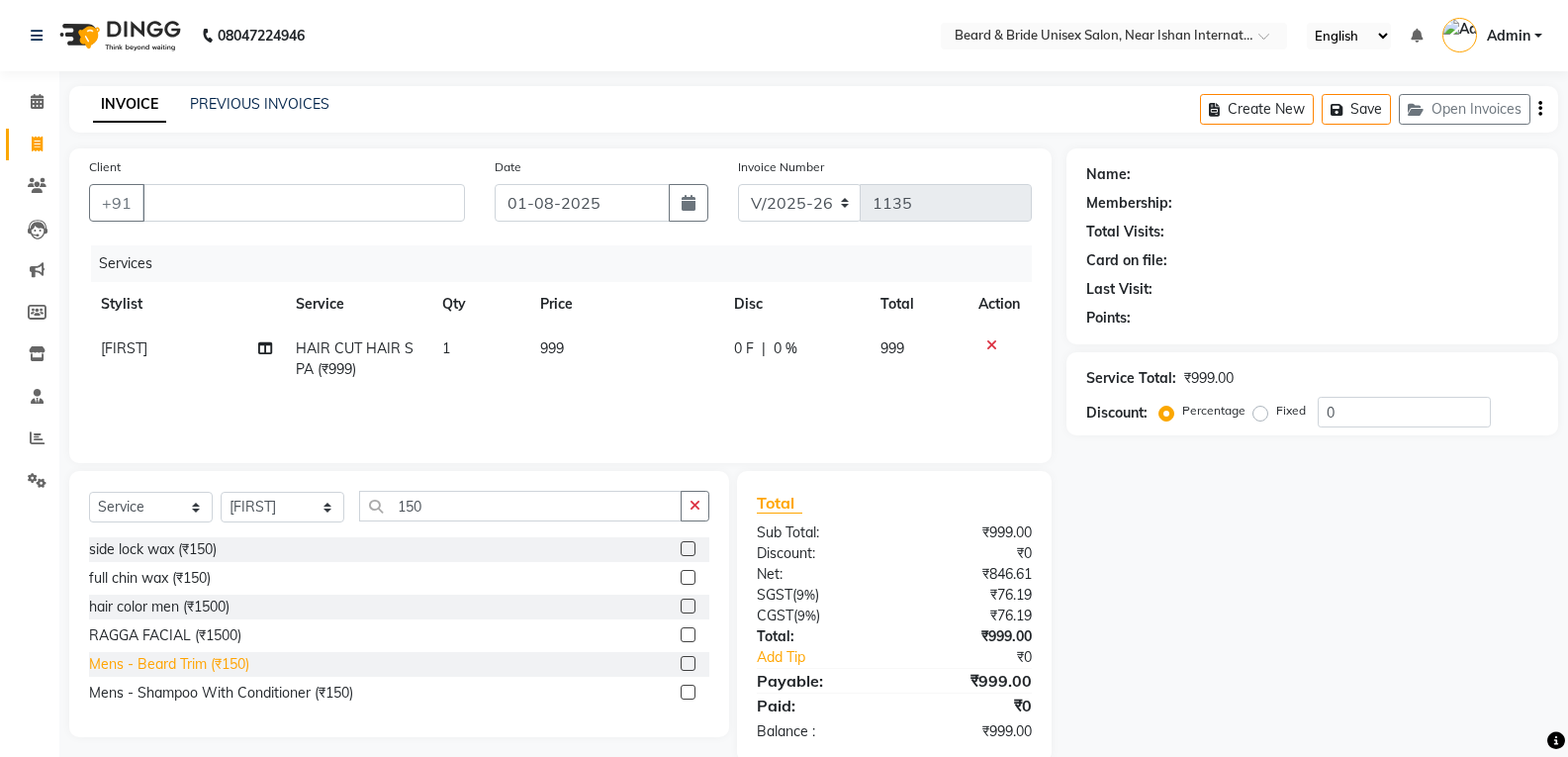 click on "Mens - Beard Trim (₹150)" 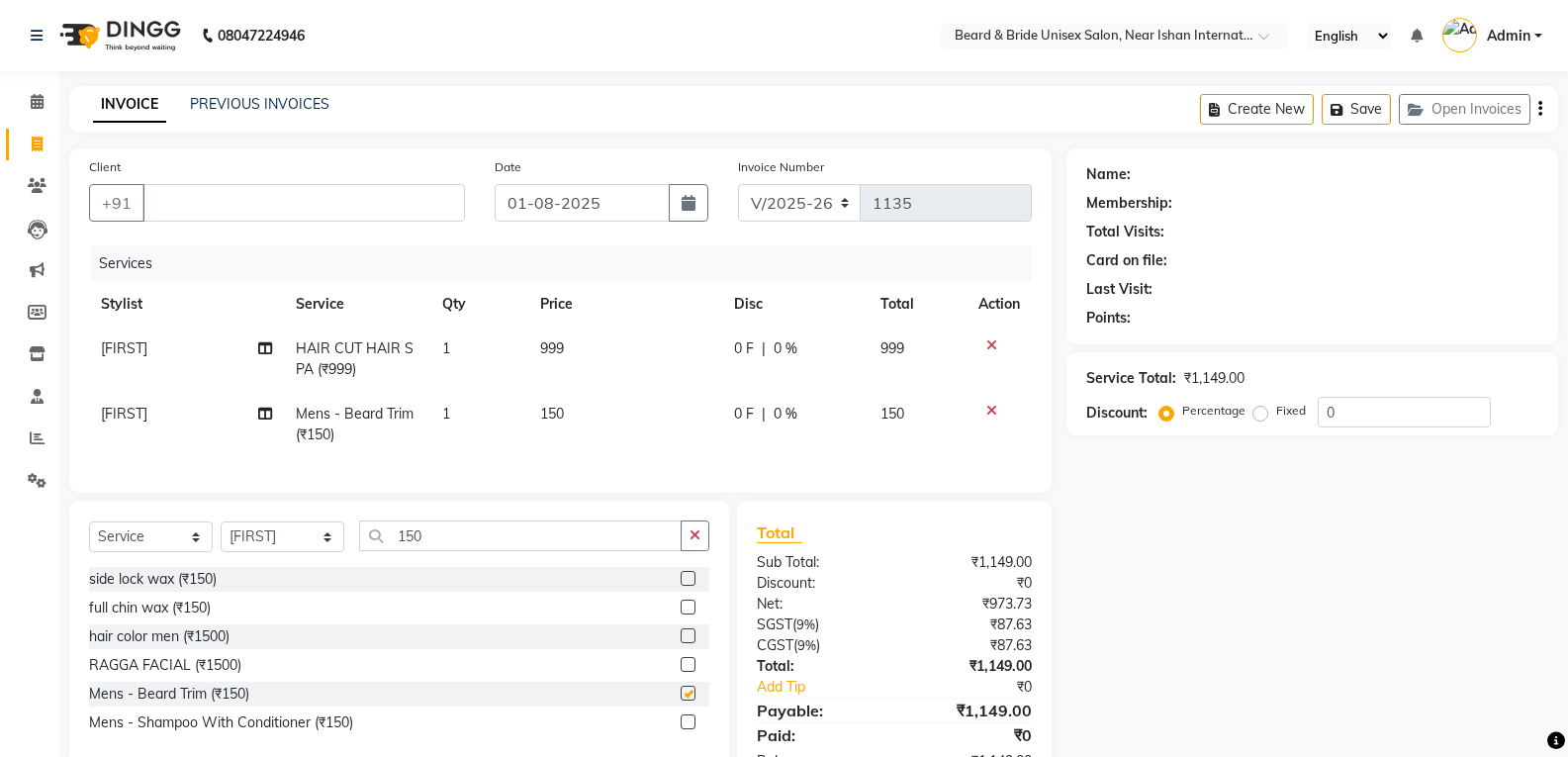 checkbox on "false" 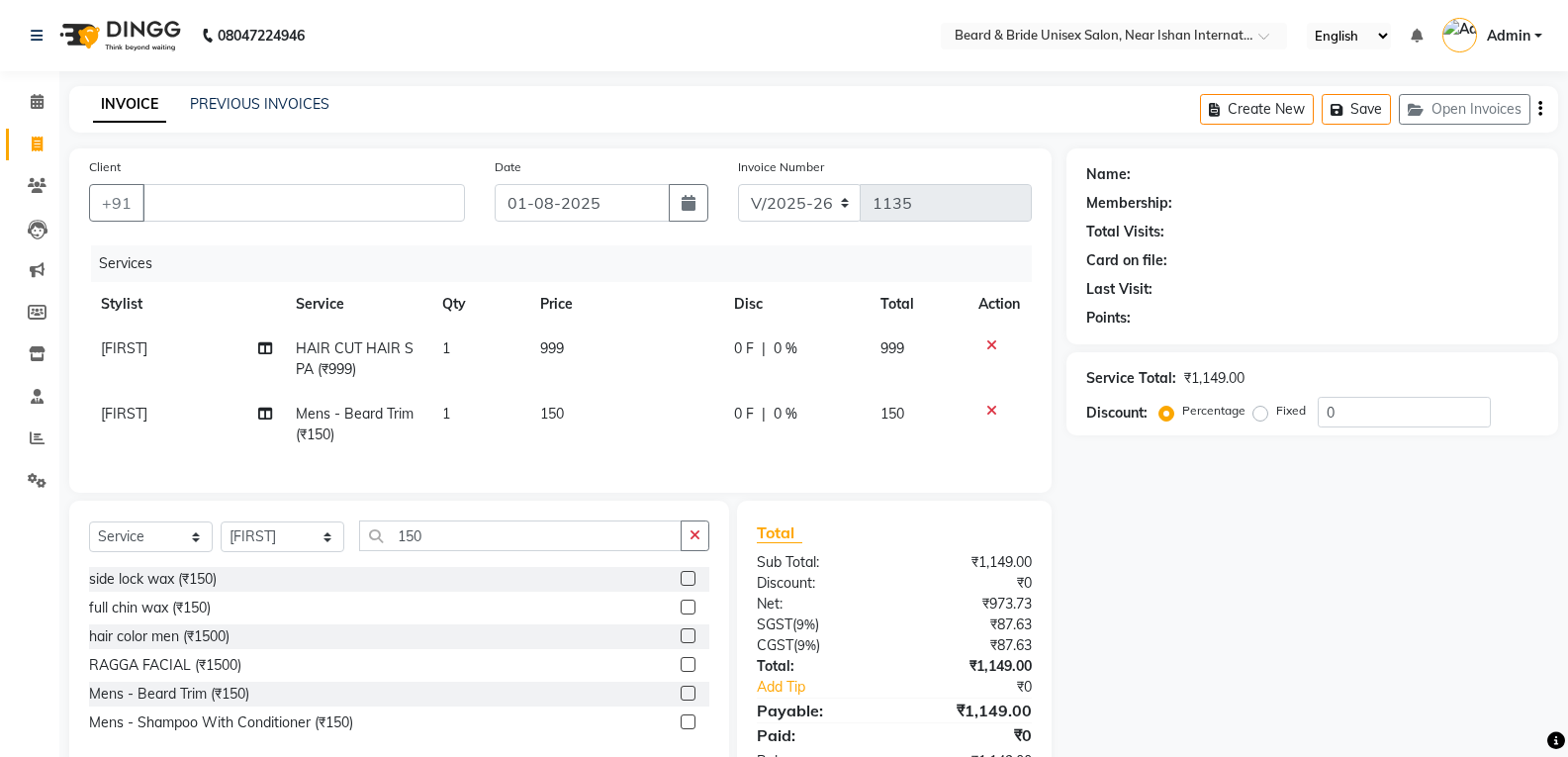 click on "999" 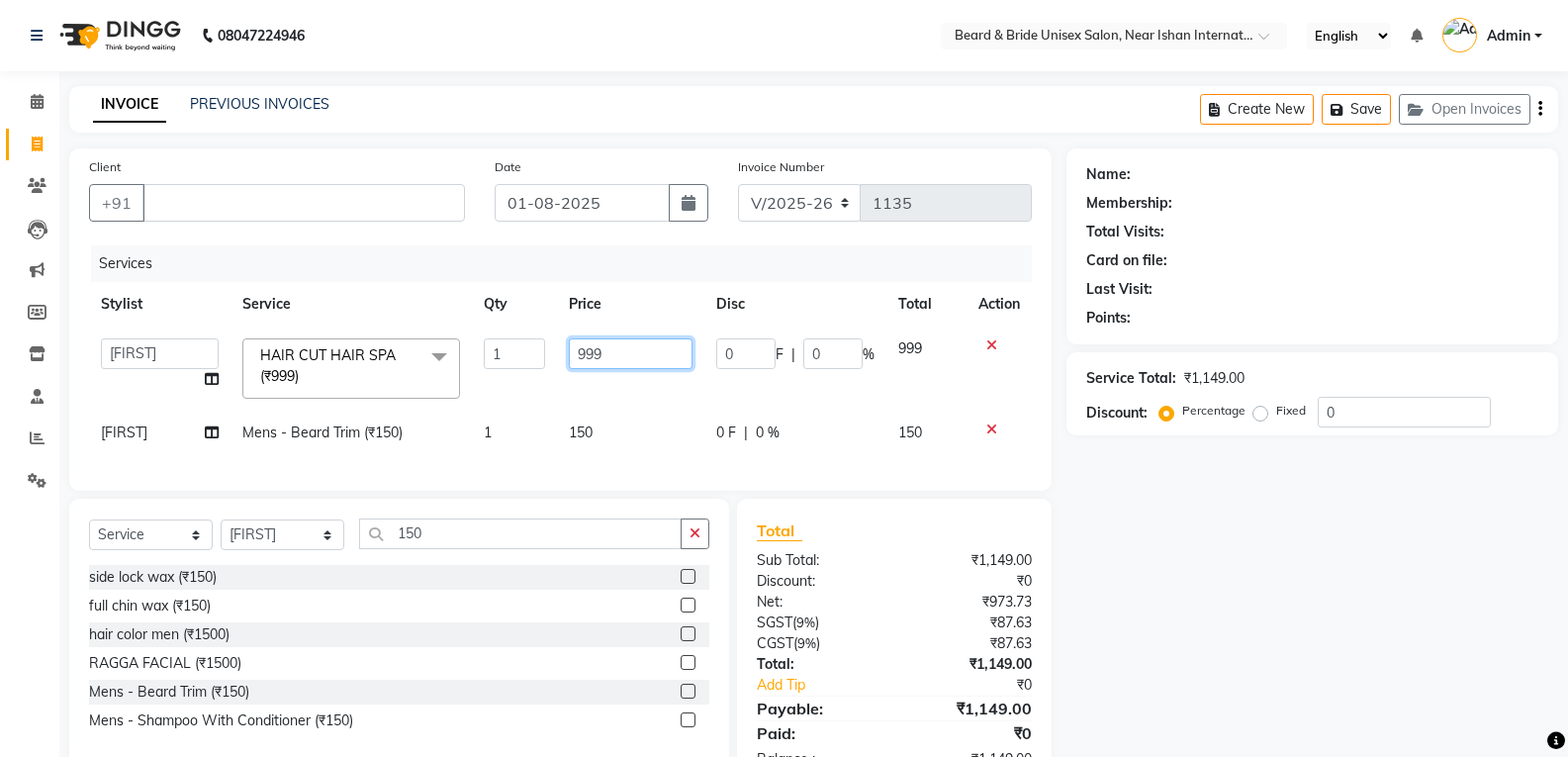 click on "999" 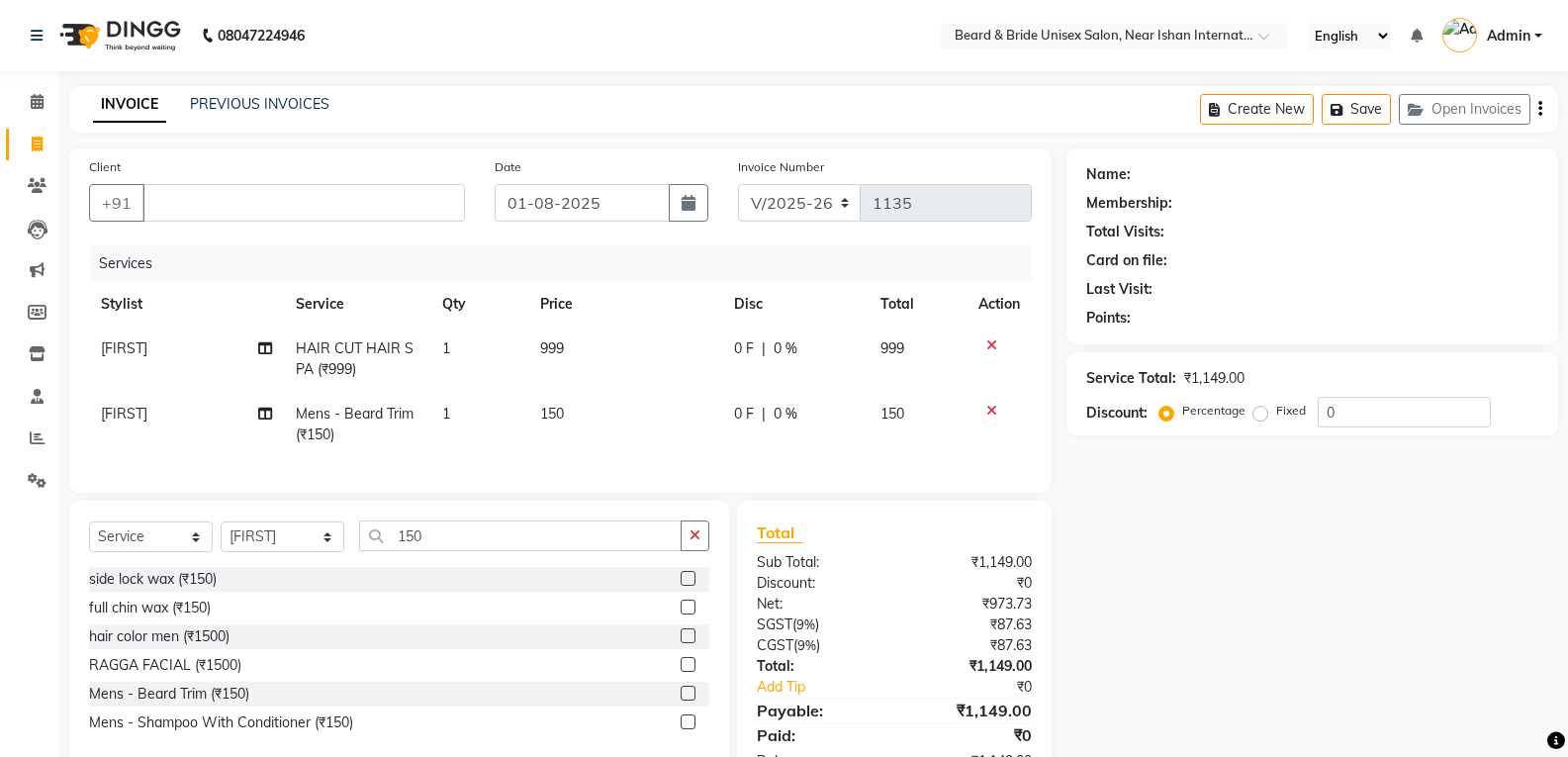 click 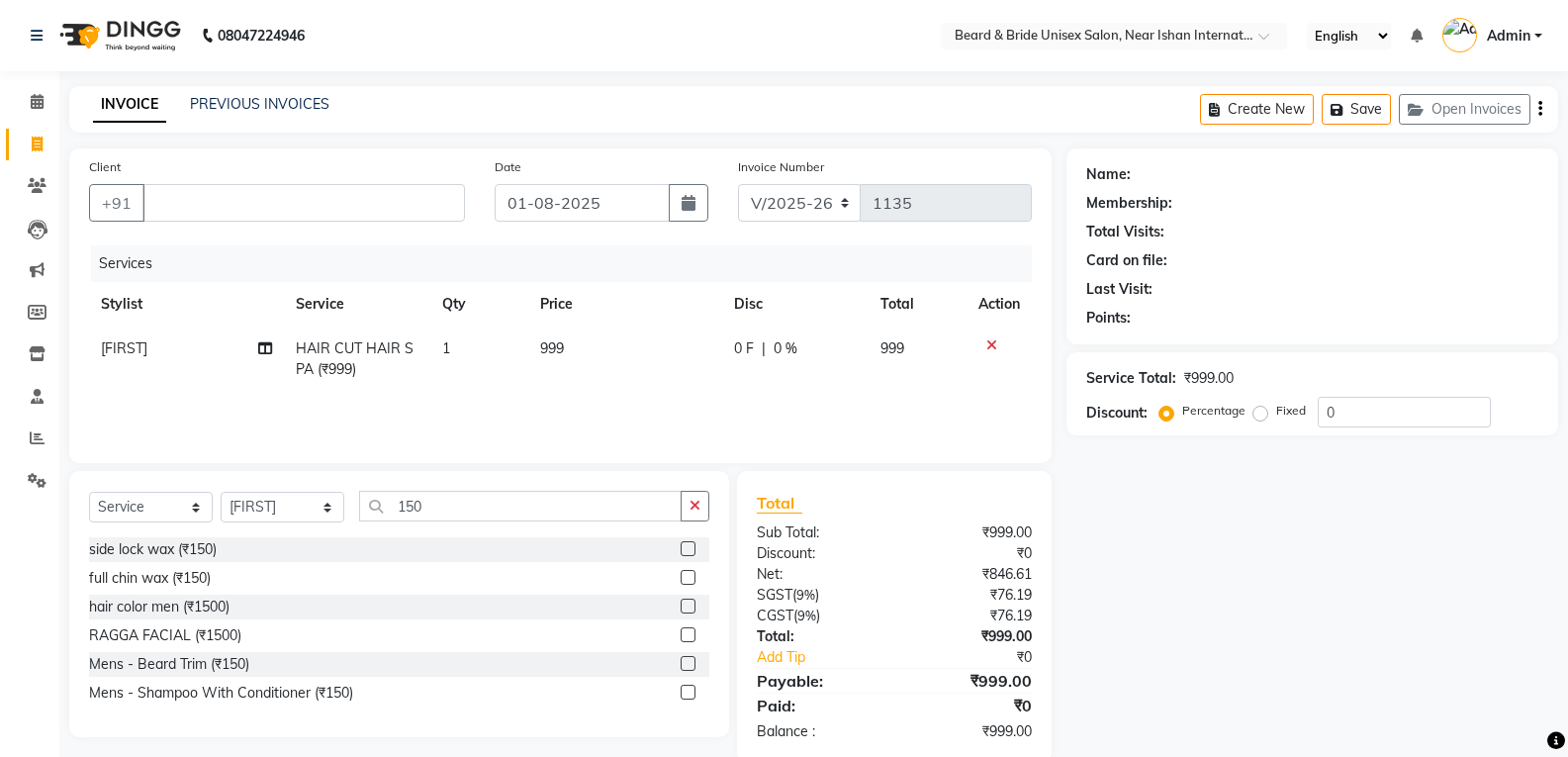 click on "999" 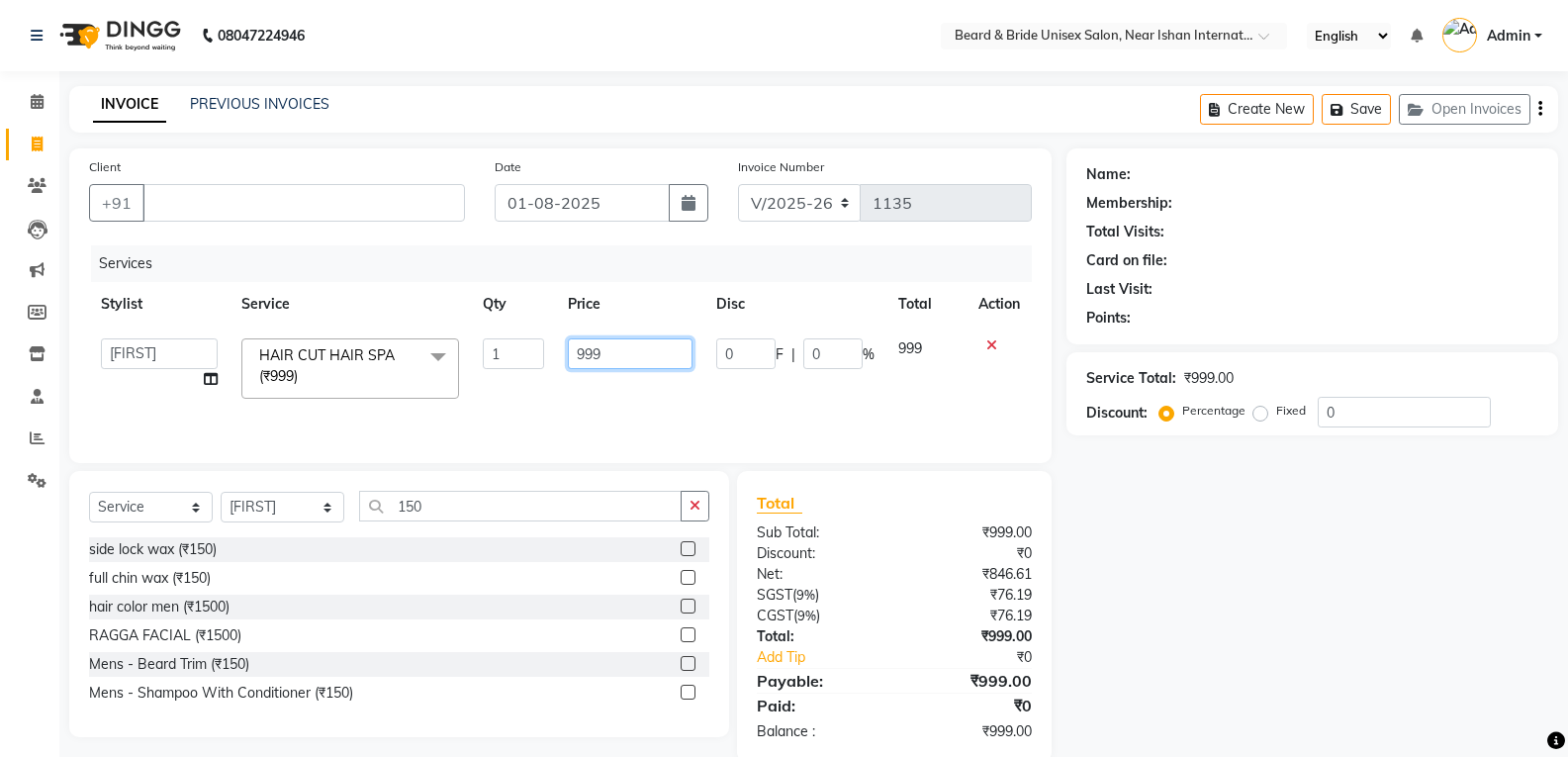 click on "999" 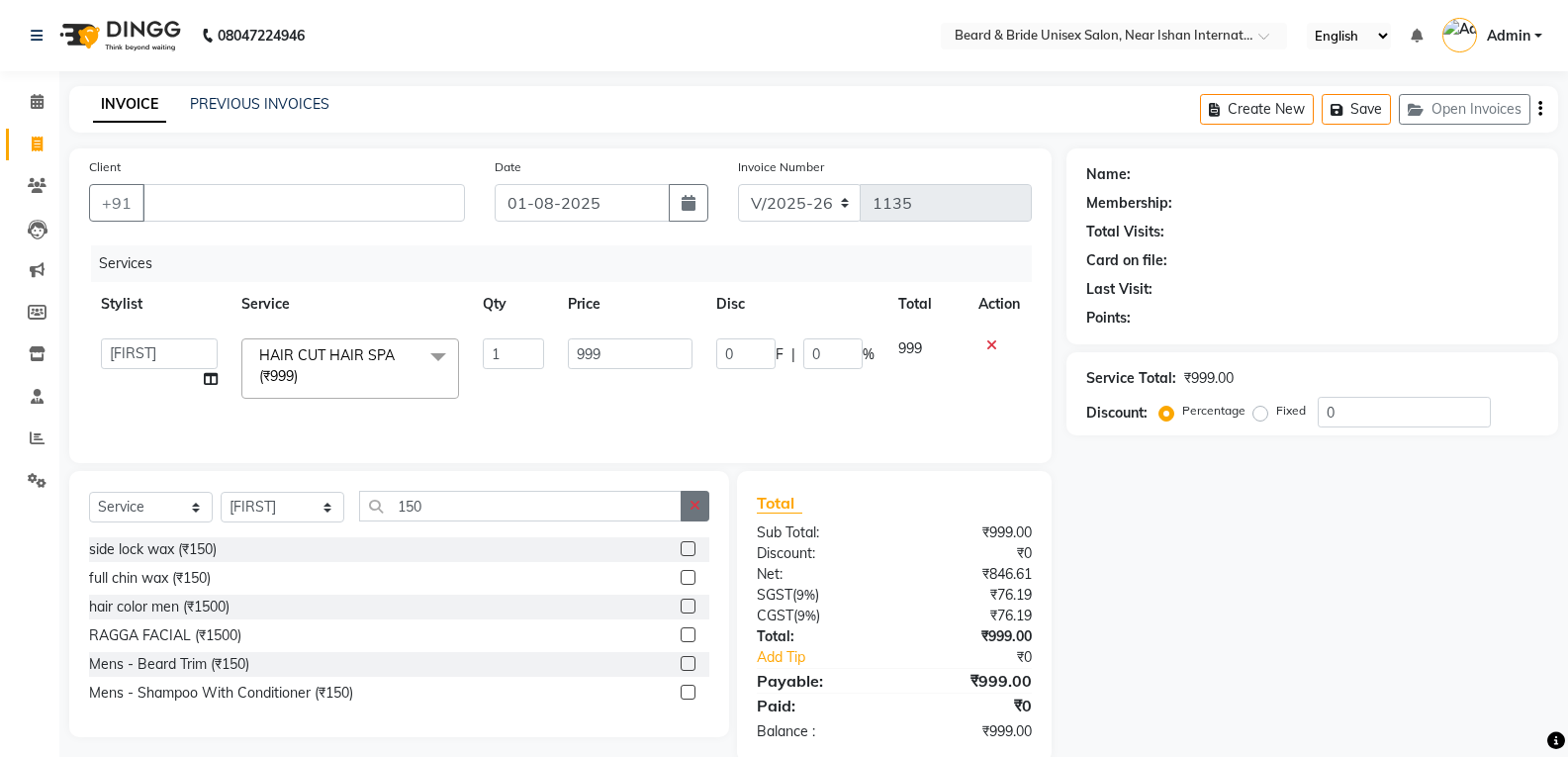 click 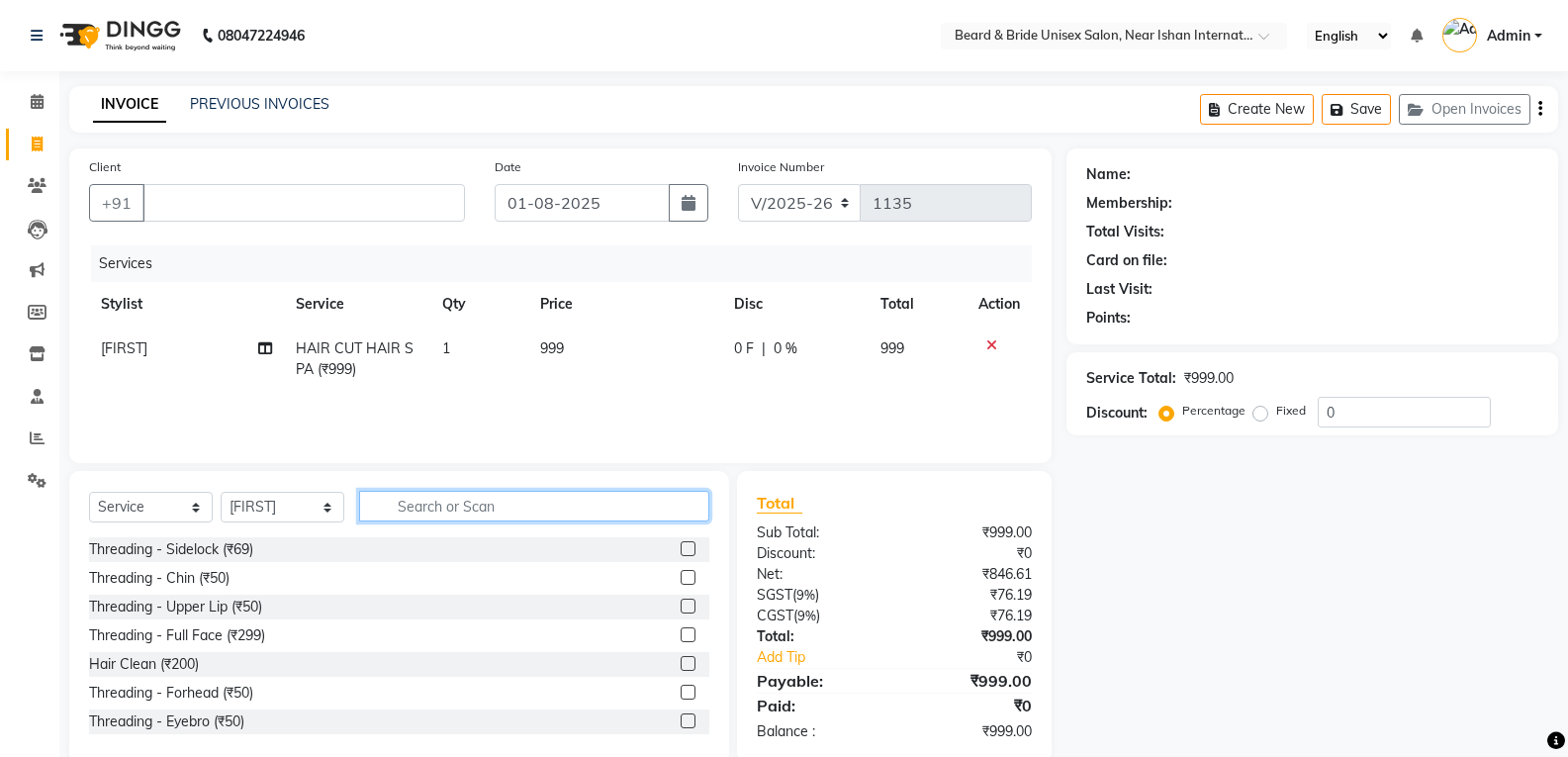 click 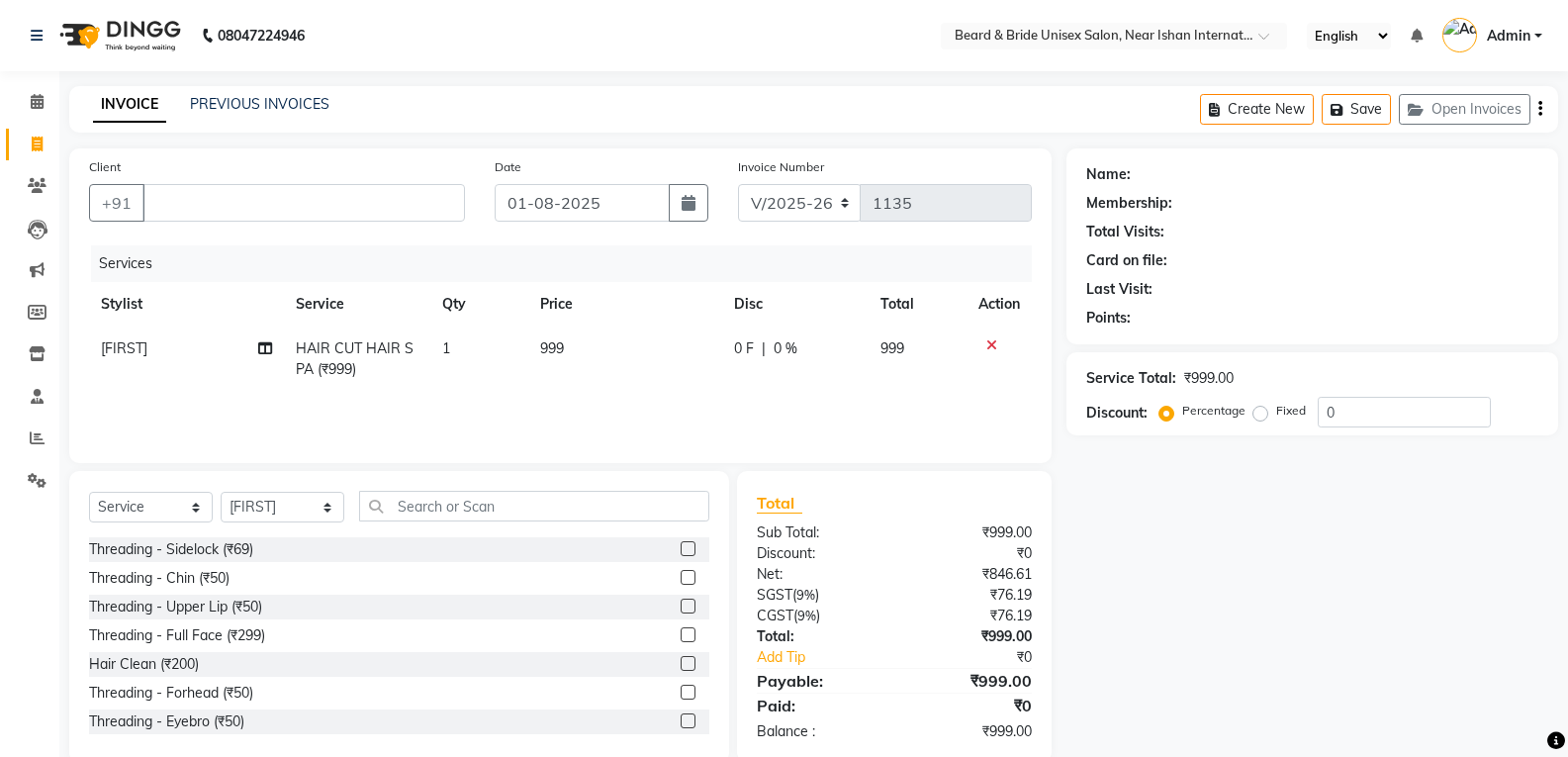 click 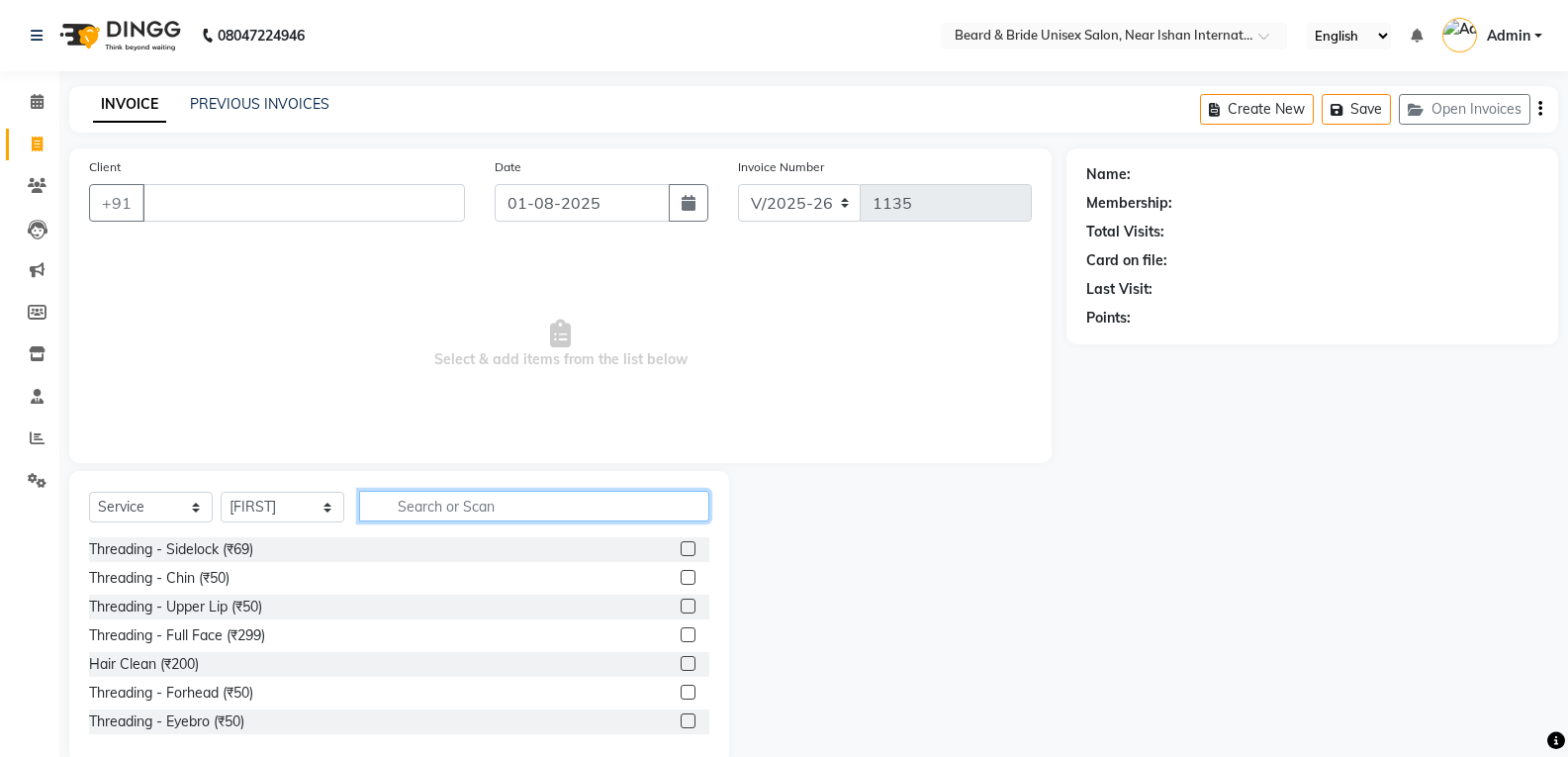 click 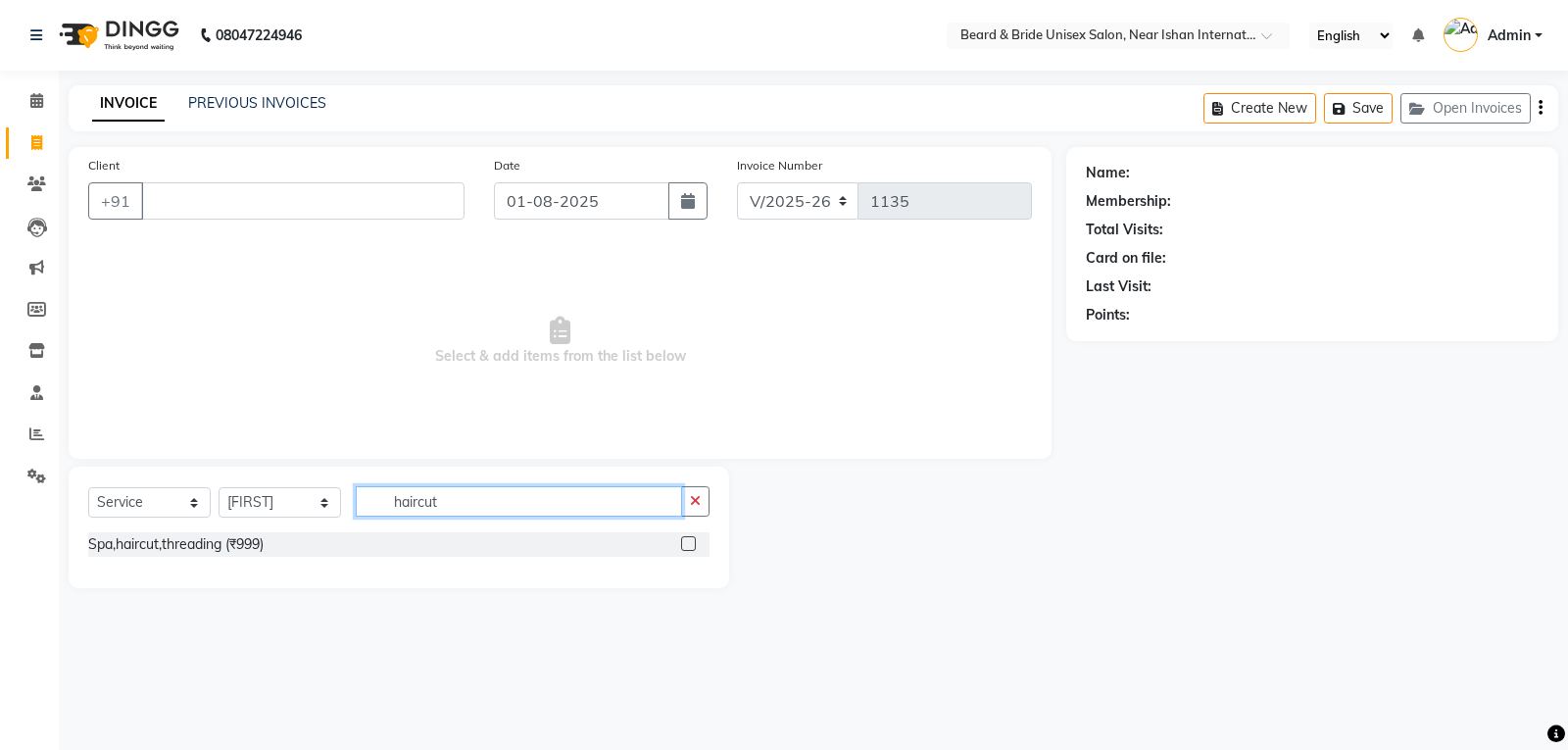 click on "haircut" 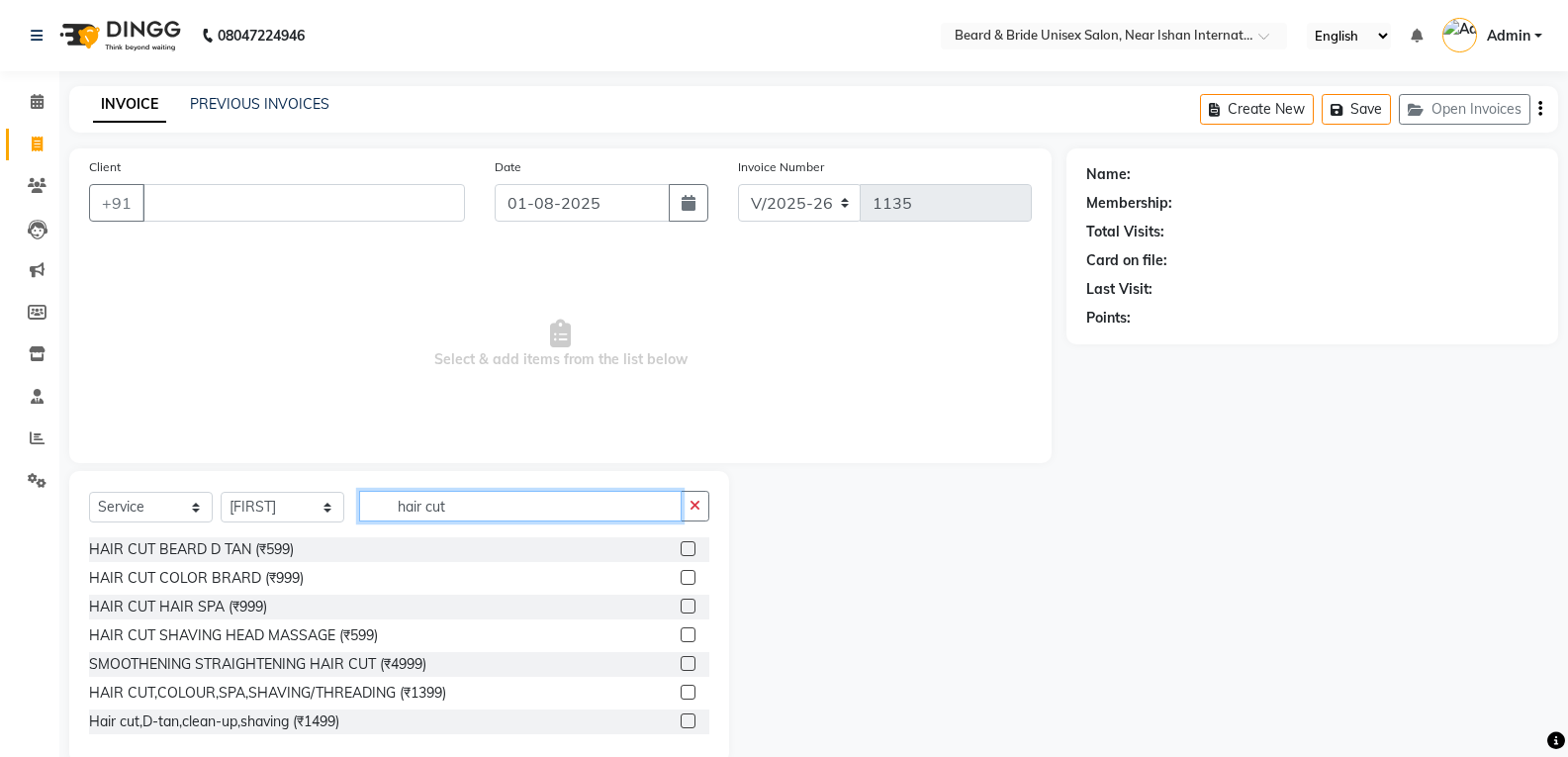click on "hair cut" 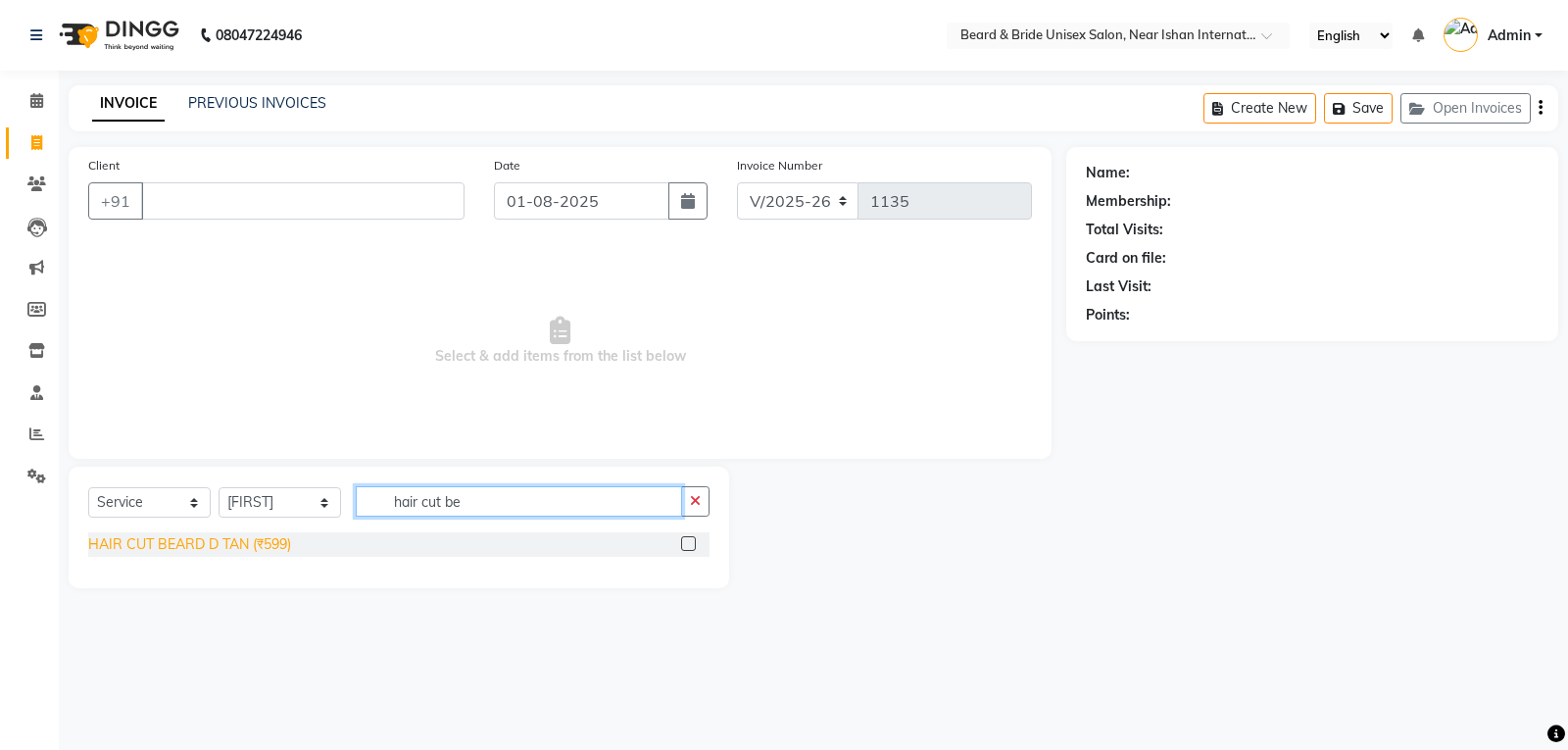 type on "hair cut be" 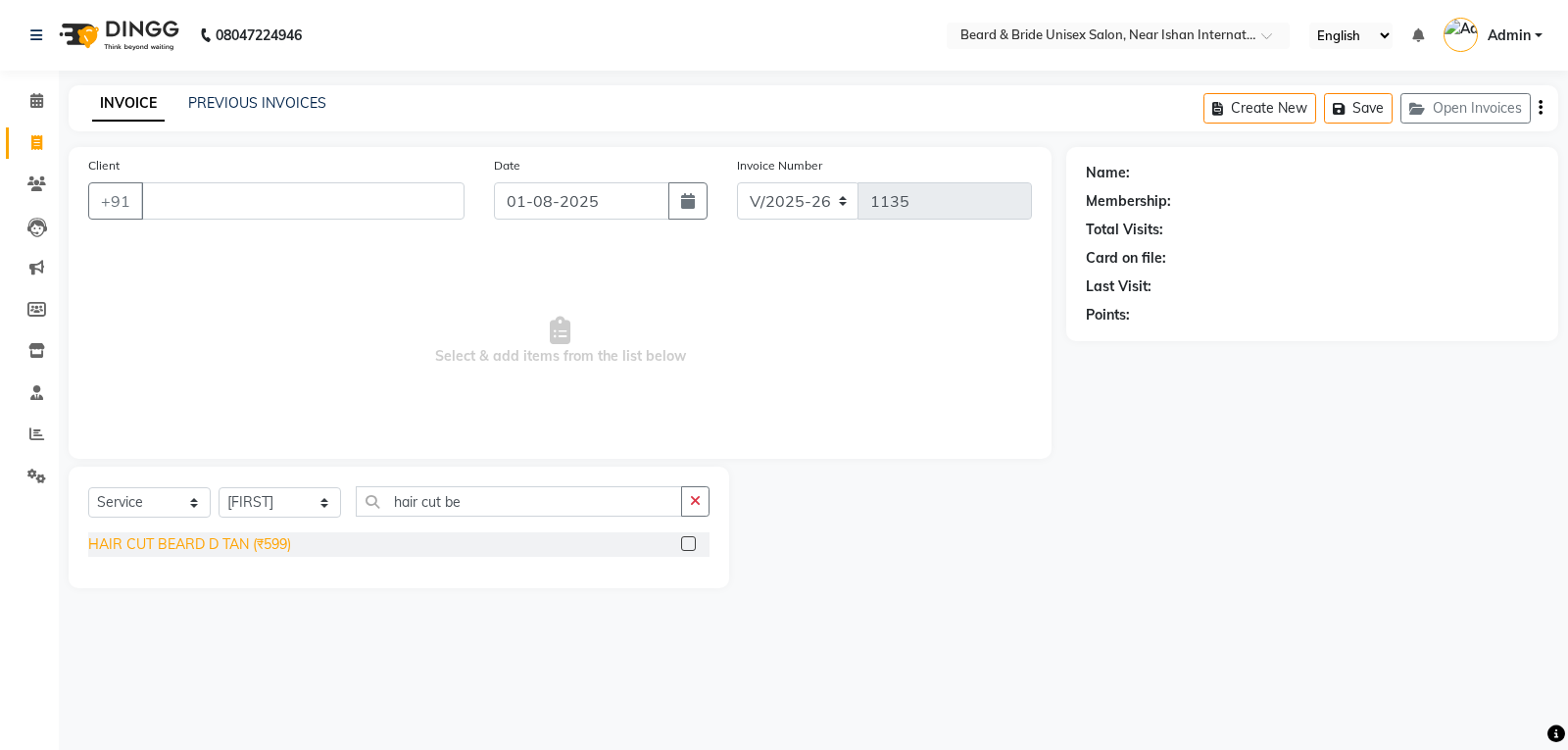 click on "HAIR CUT BEARD D TAN (₹599)" 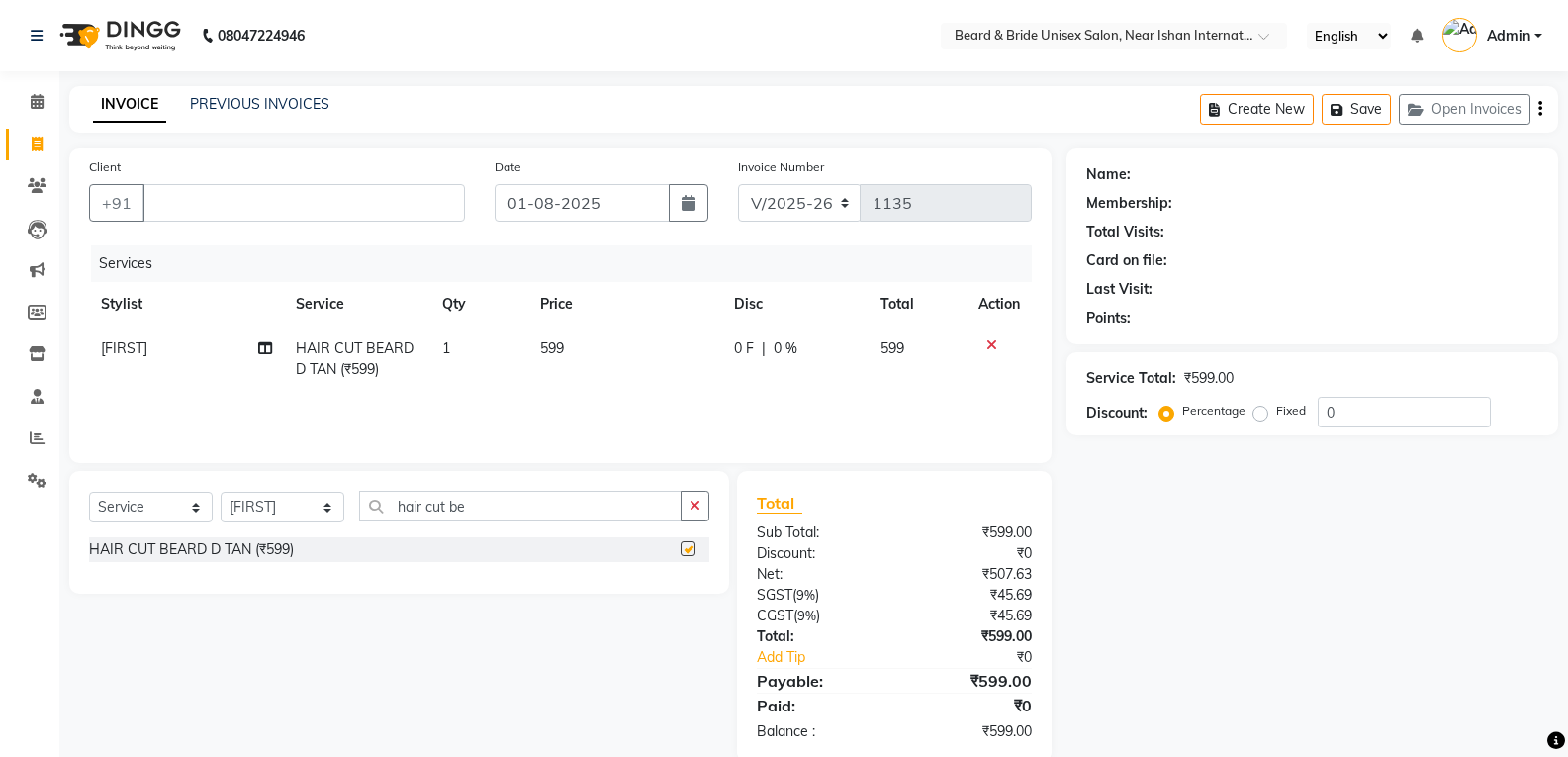 checkbox on "false" 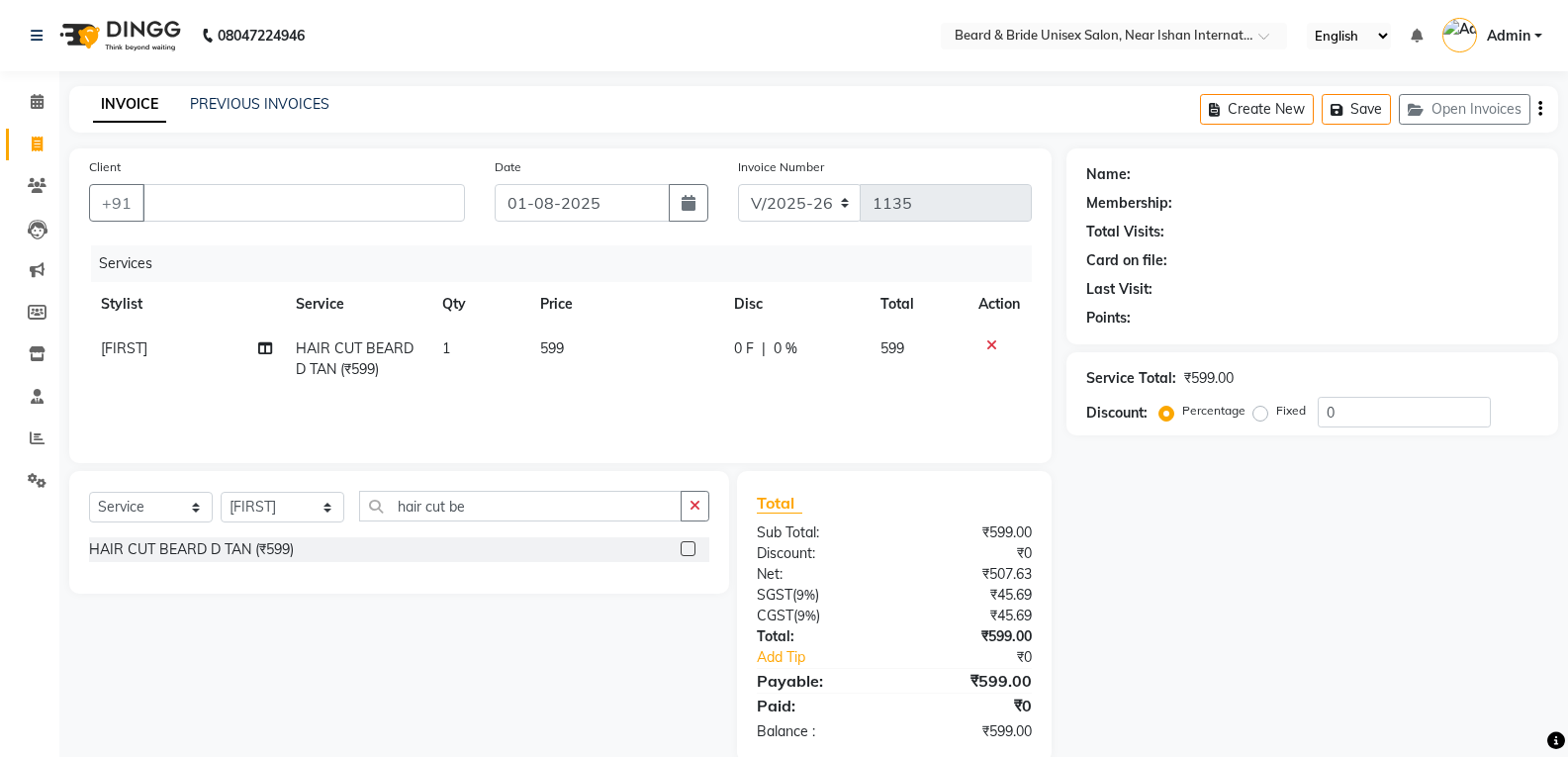 click on "599" 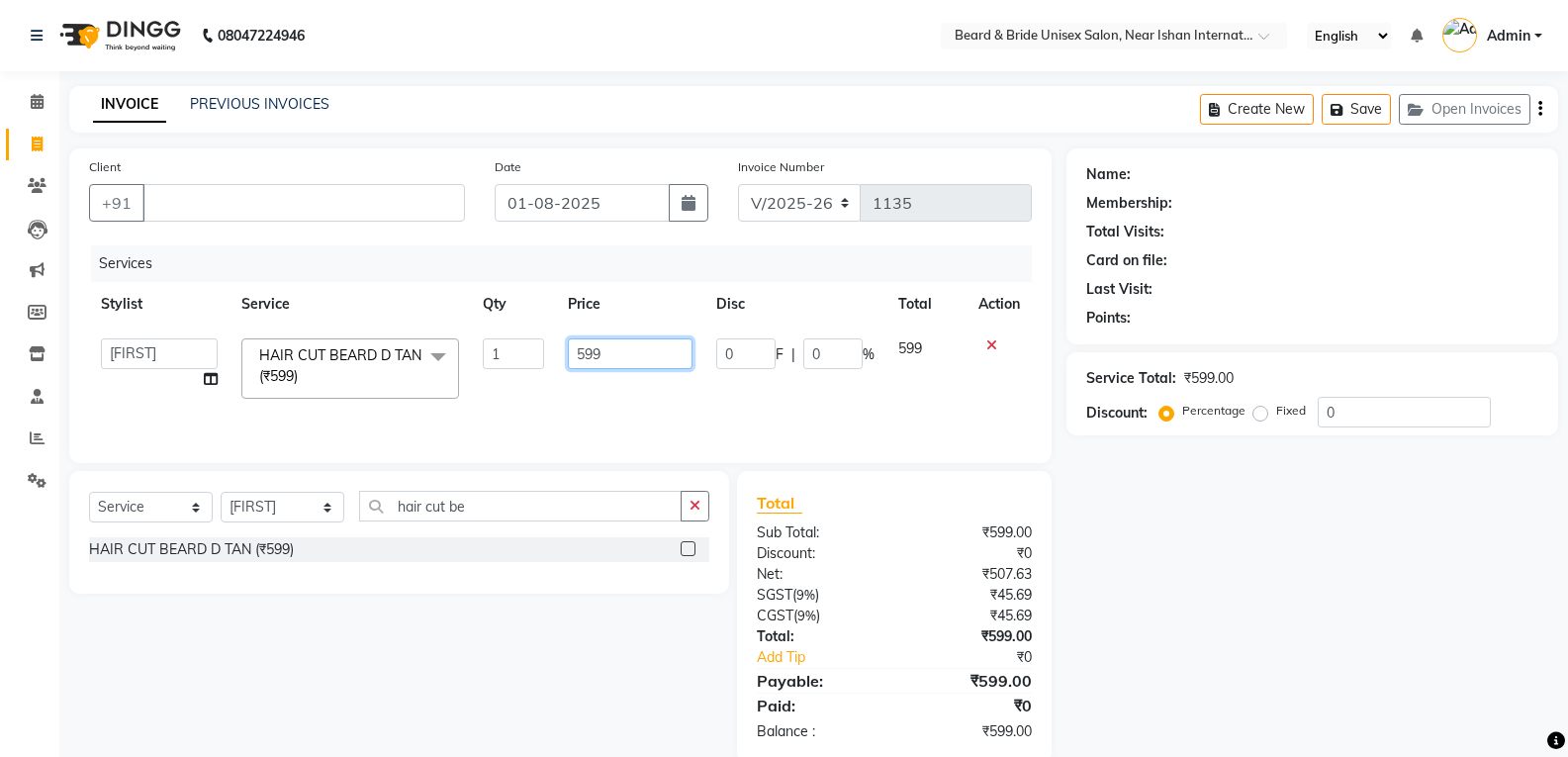 click on "599" 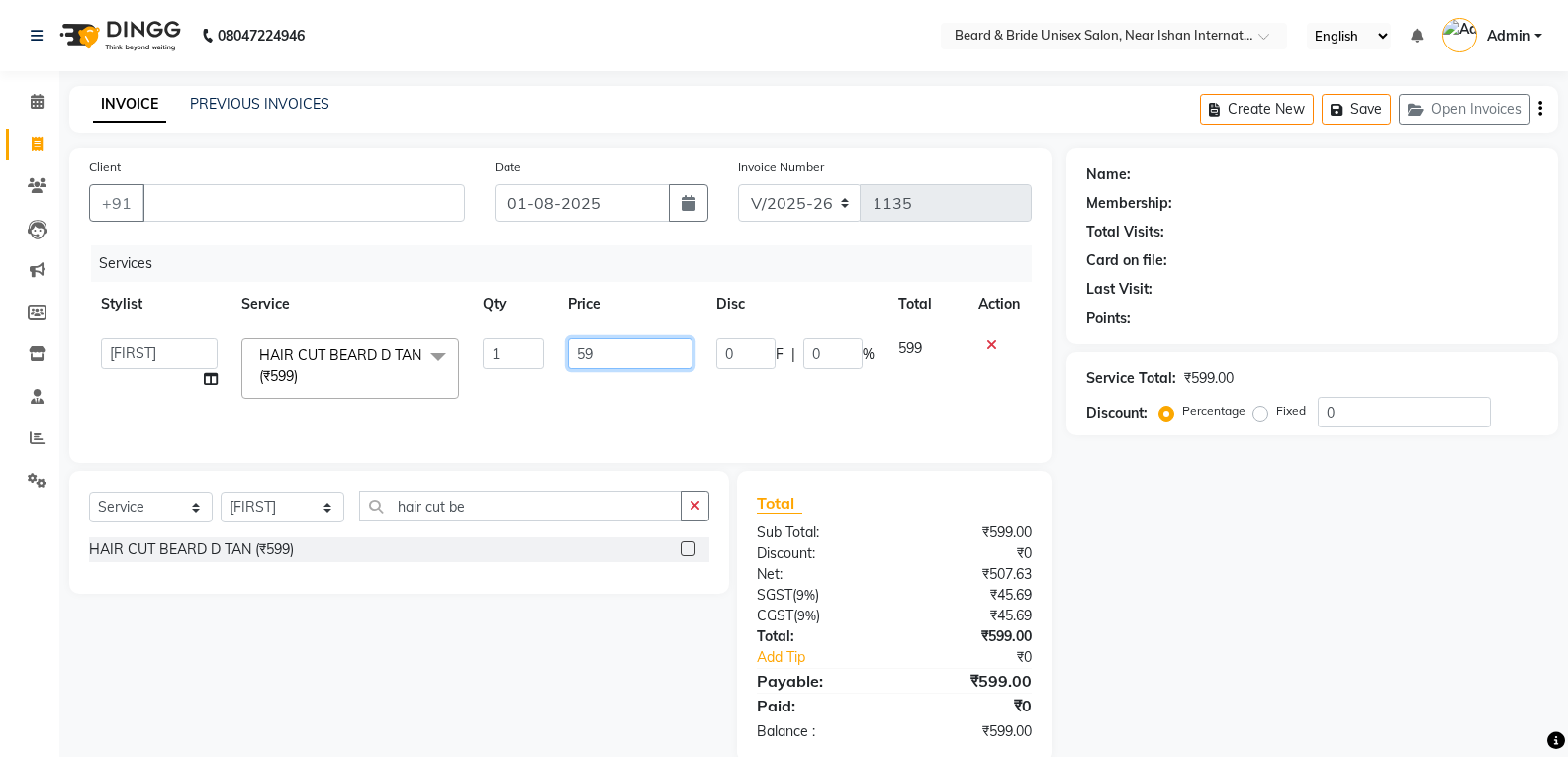 type on "5" 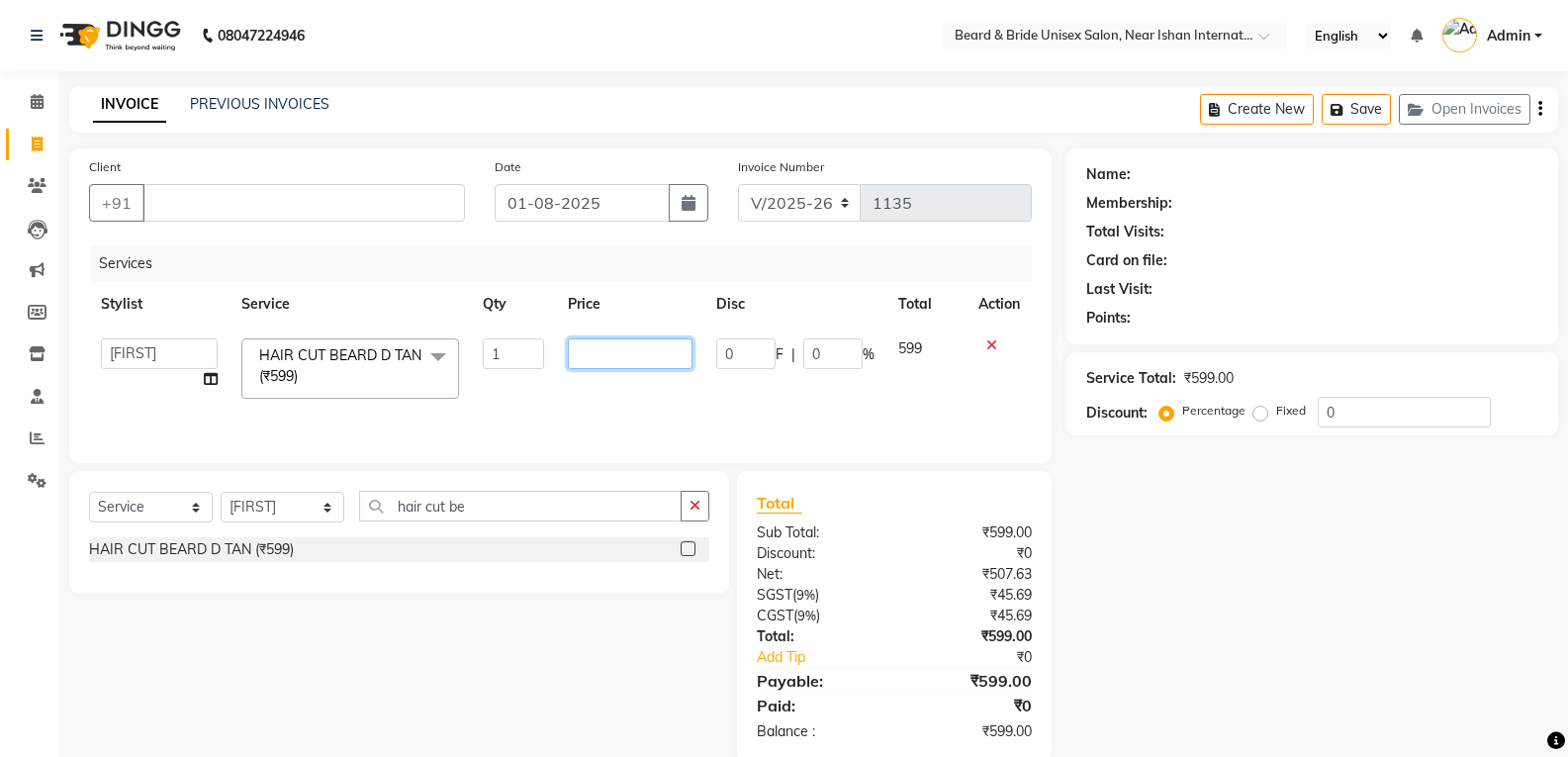 click 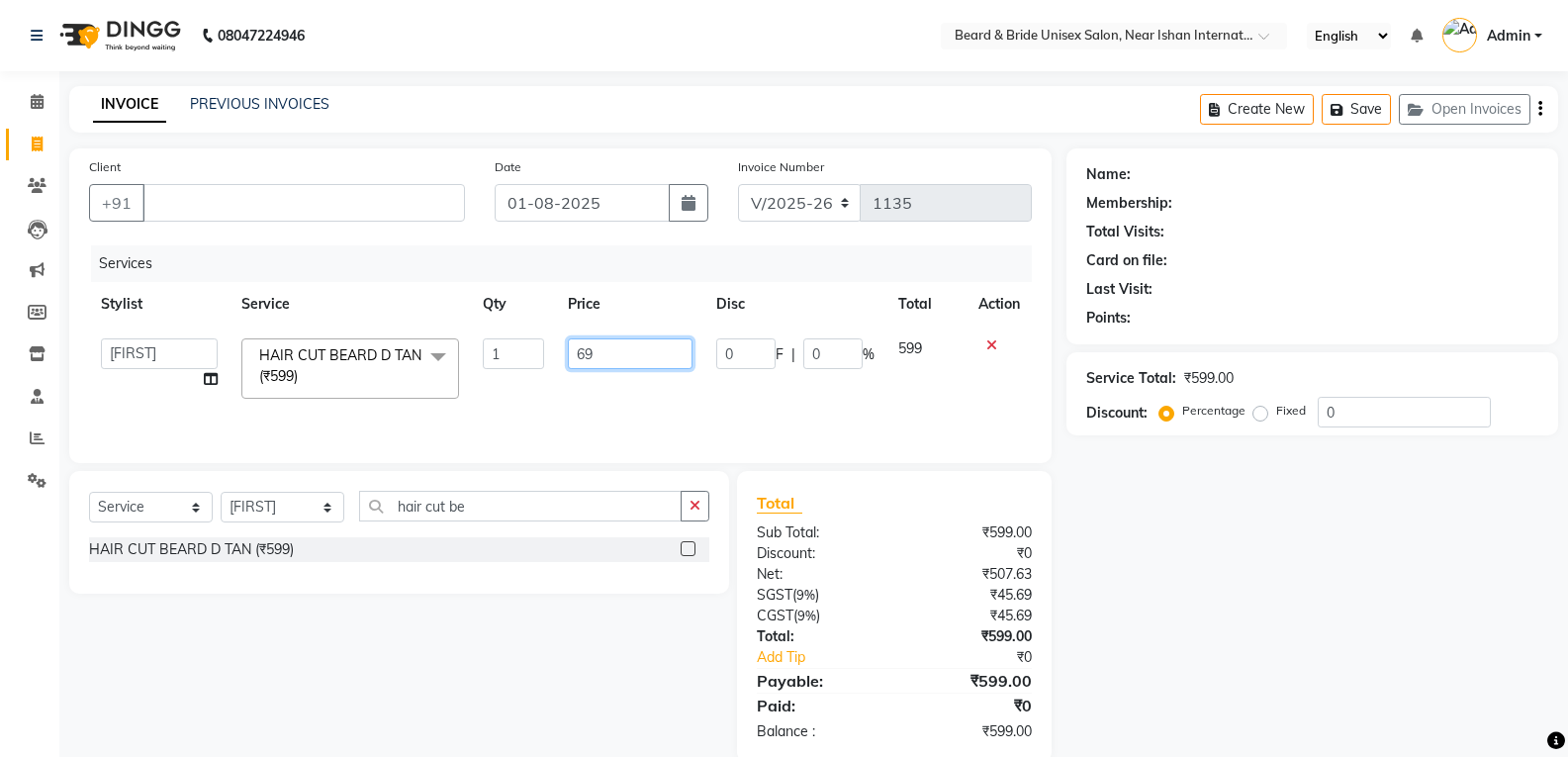 type on "699" 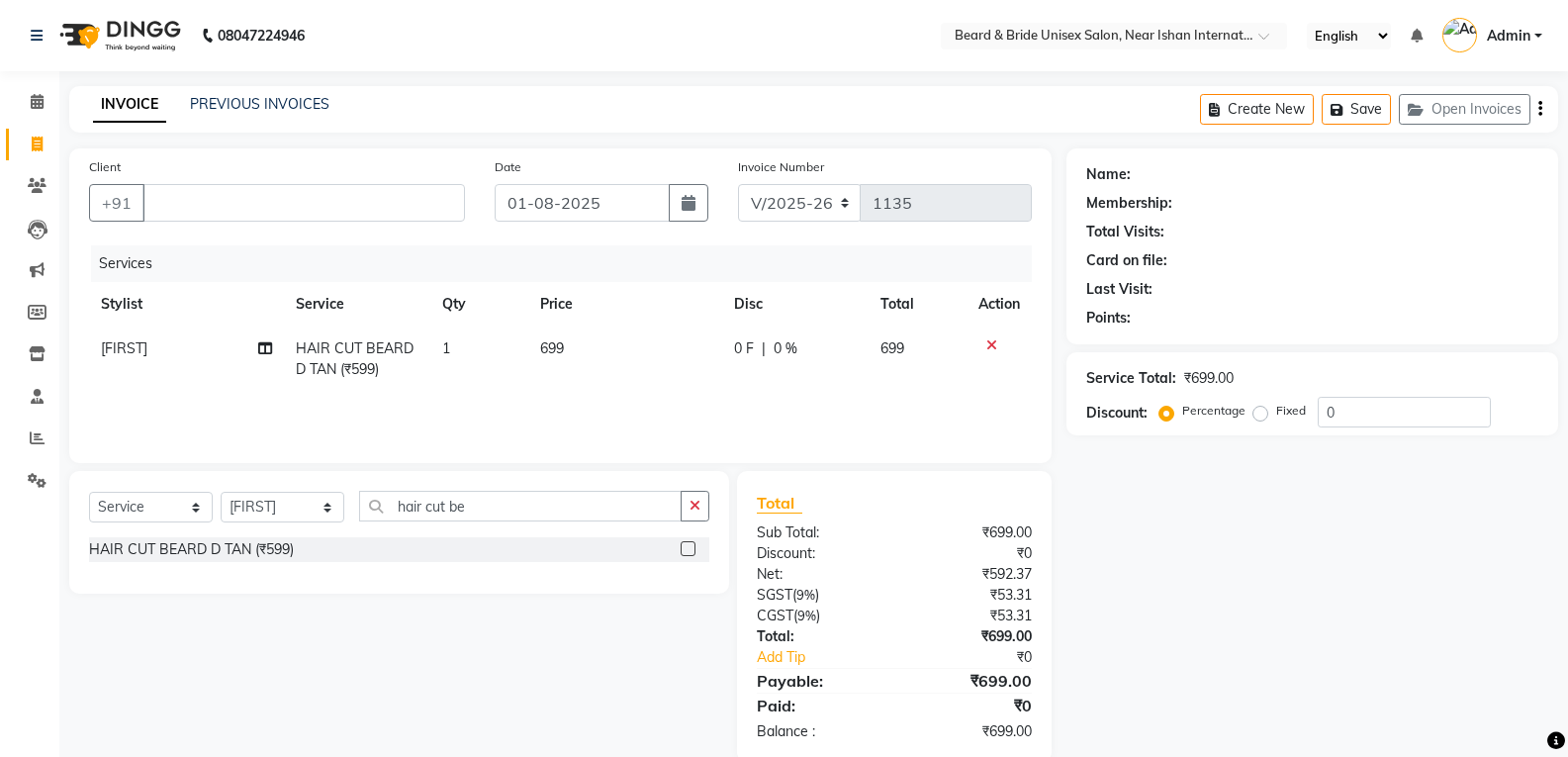click on "[LAST]" 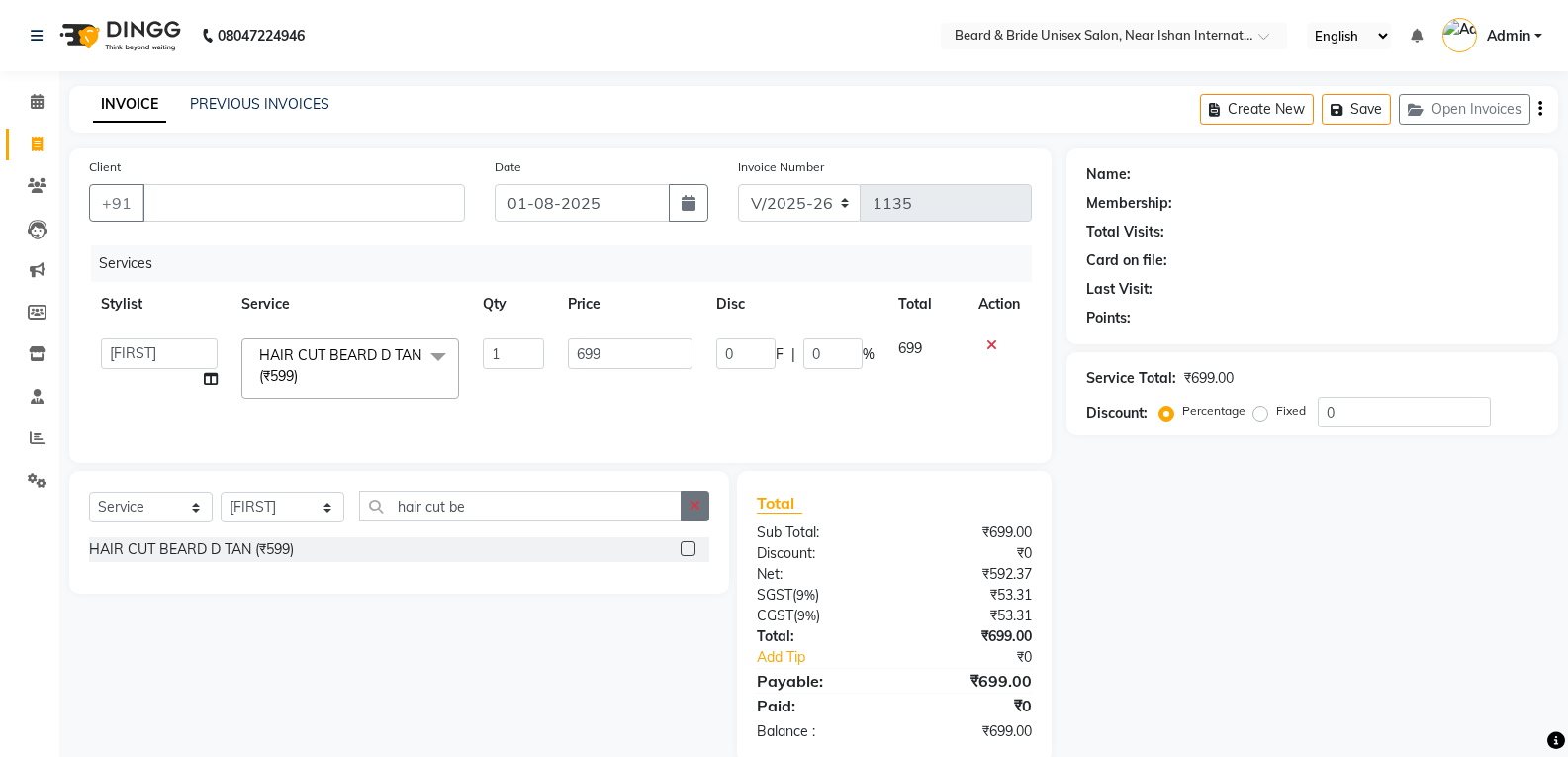 click 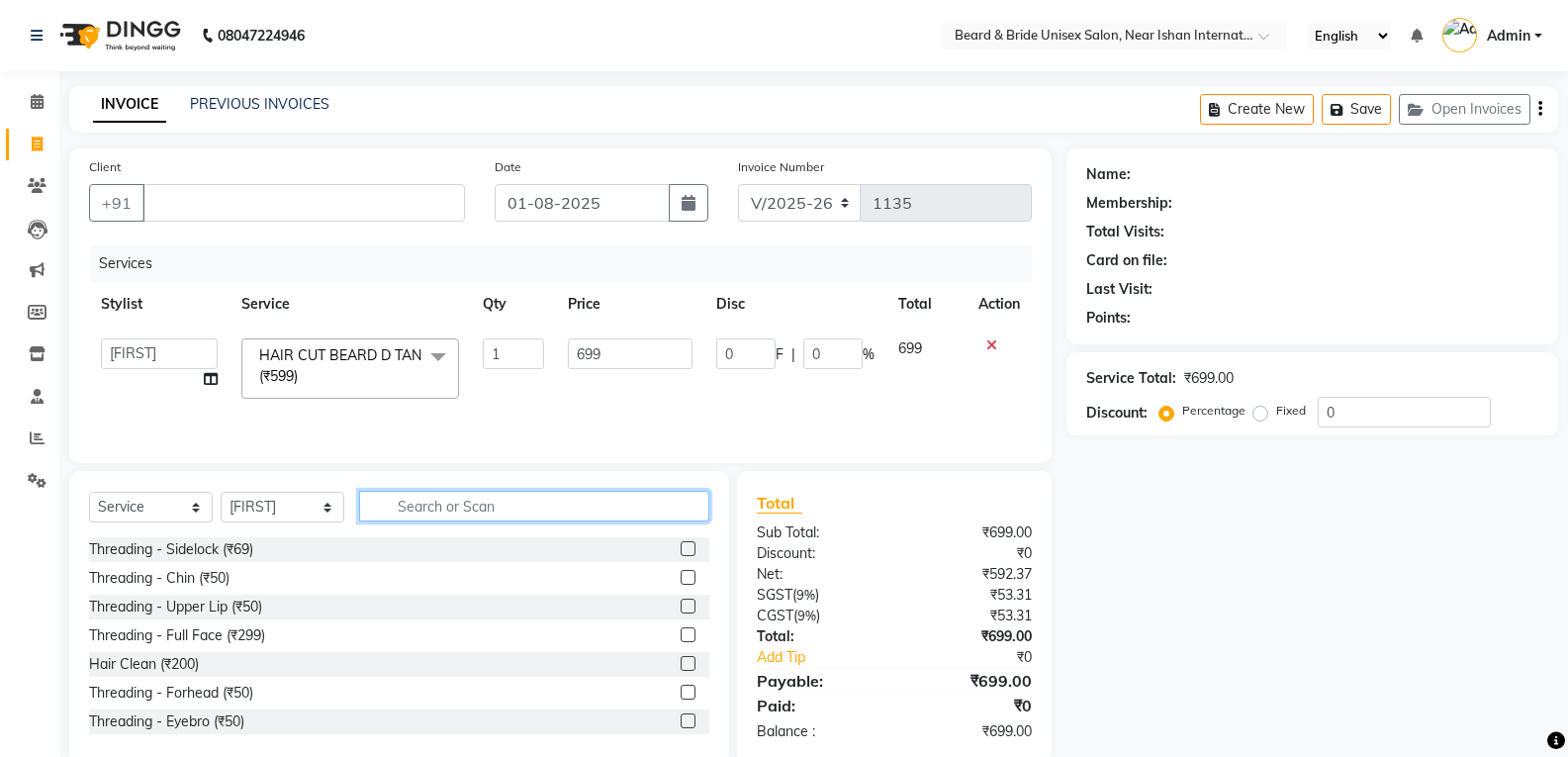 click 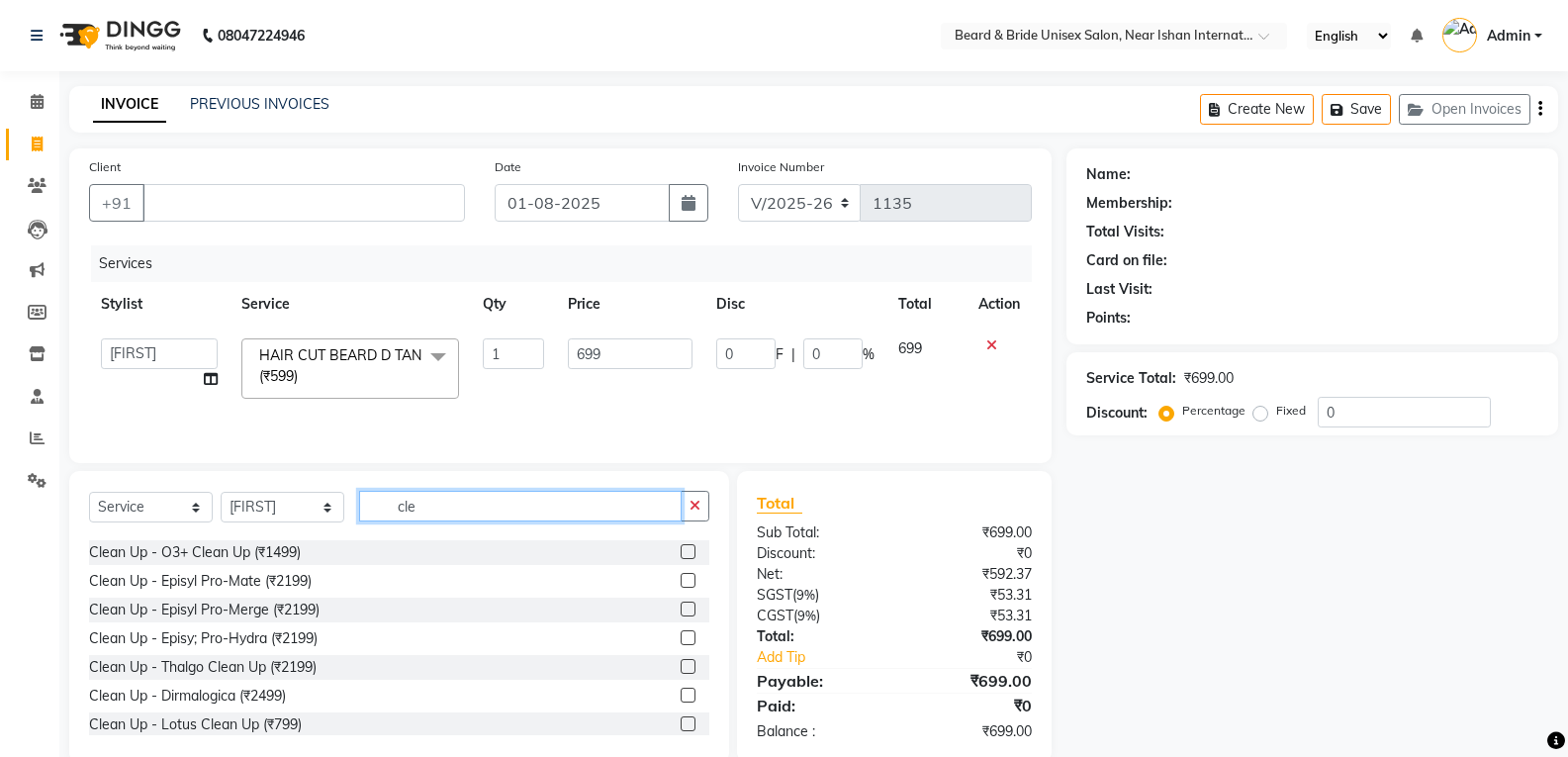 scroll, scrollTop: 118, scrollLeft: 0, axis: vertical 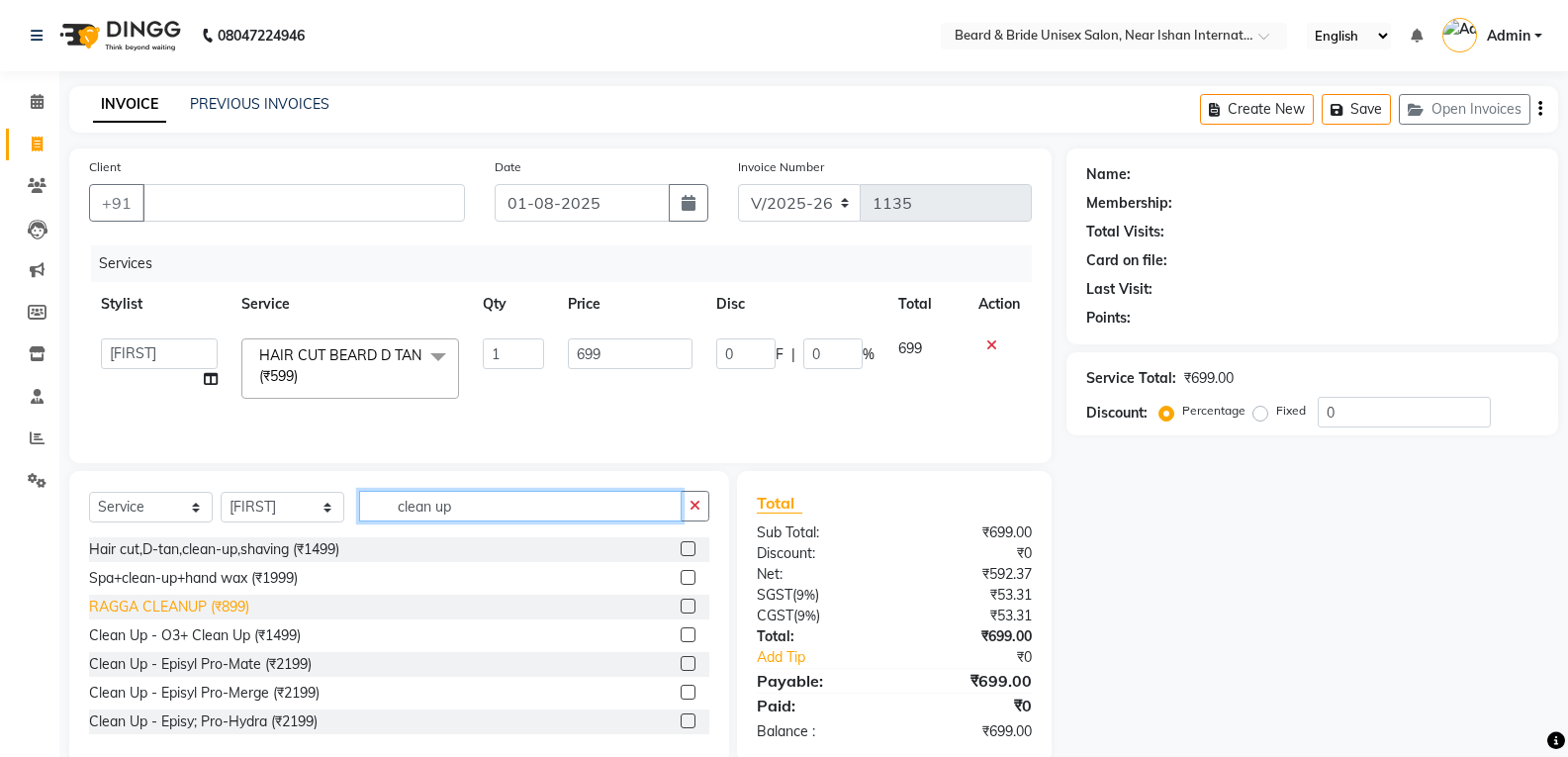 type on "clean up" 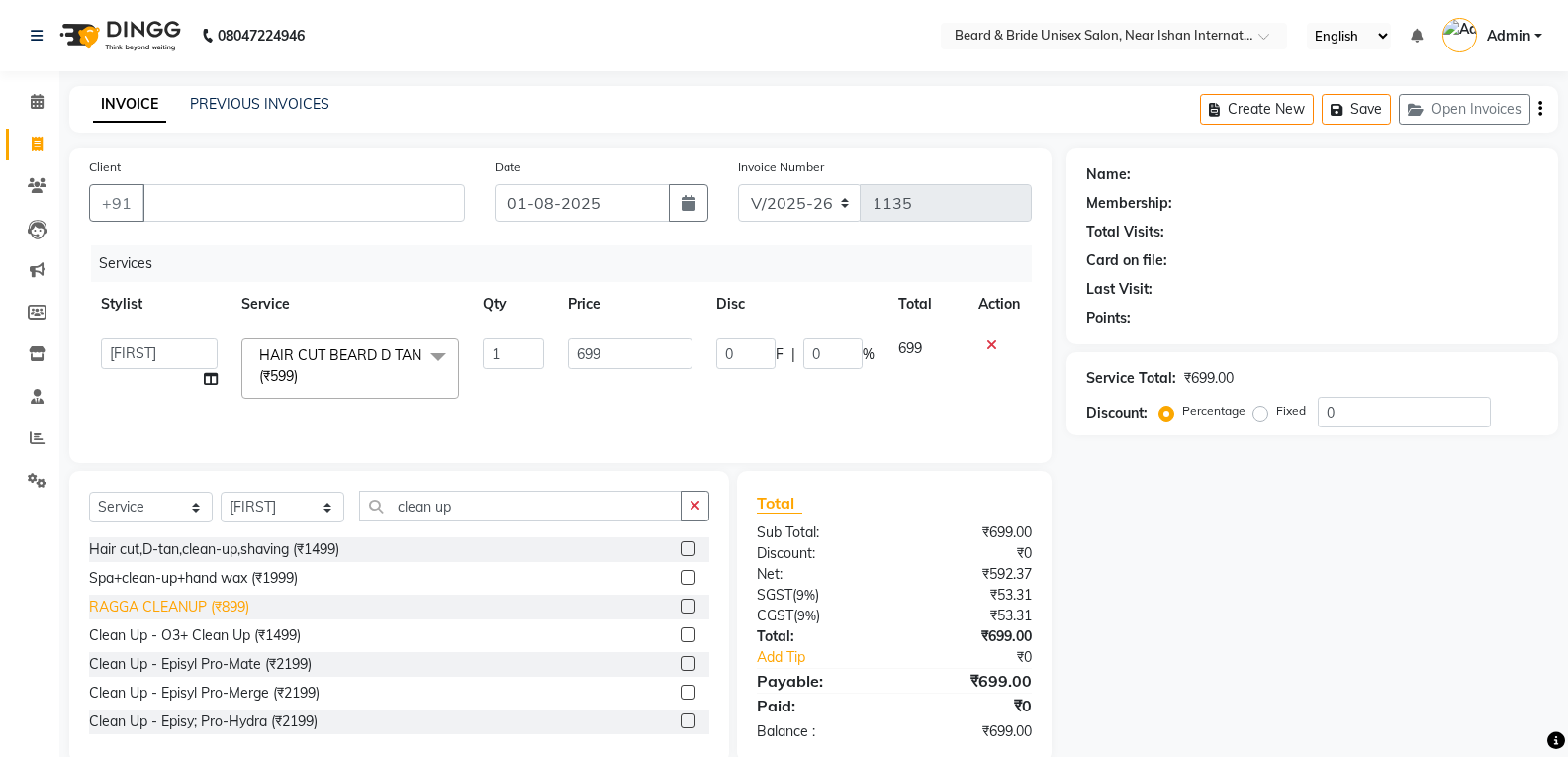 click on "RAGGA CLEANUP (₹899)" 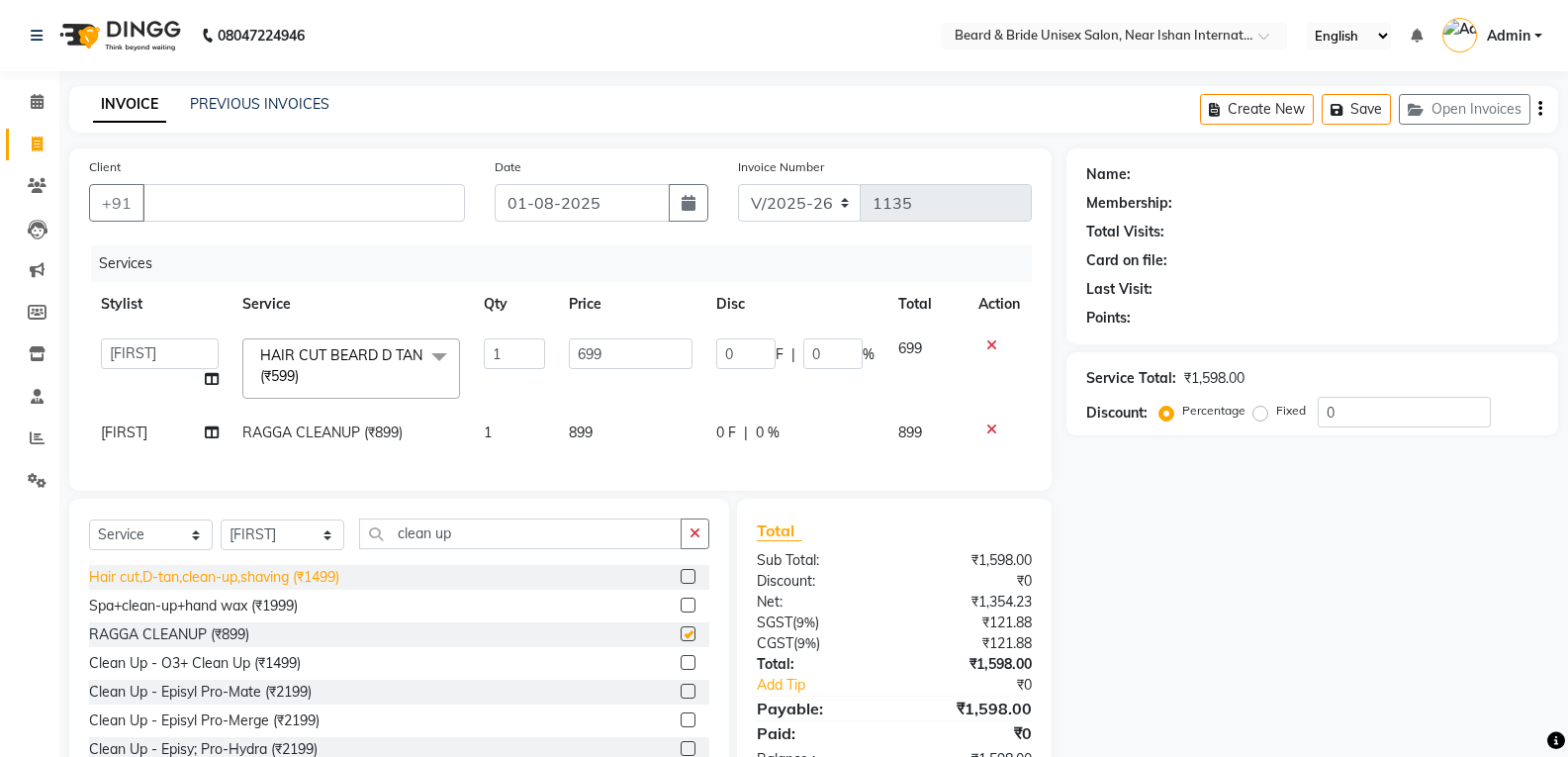 checkbox on "false" 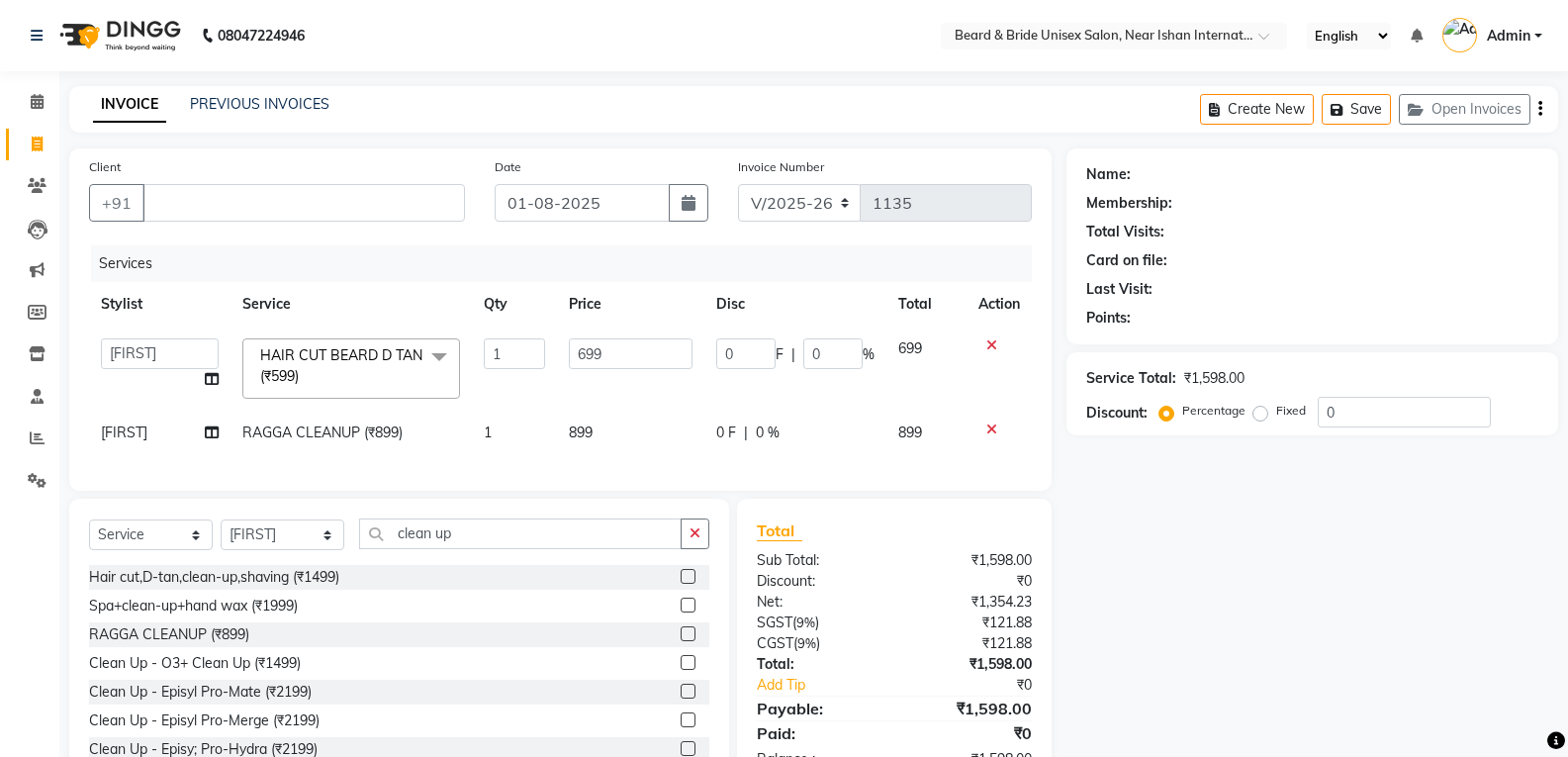 click on "899" 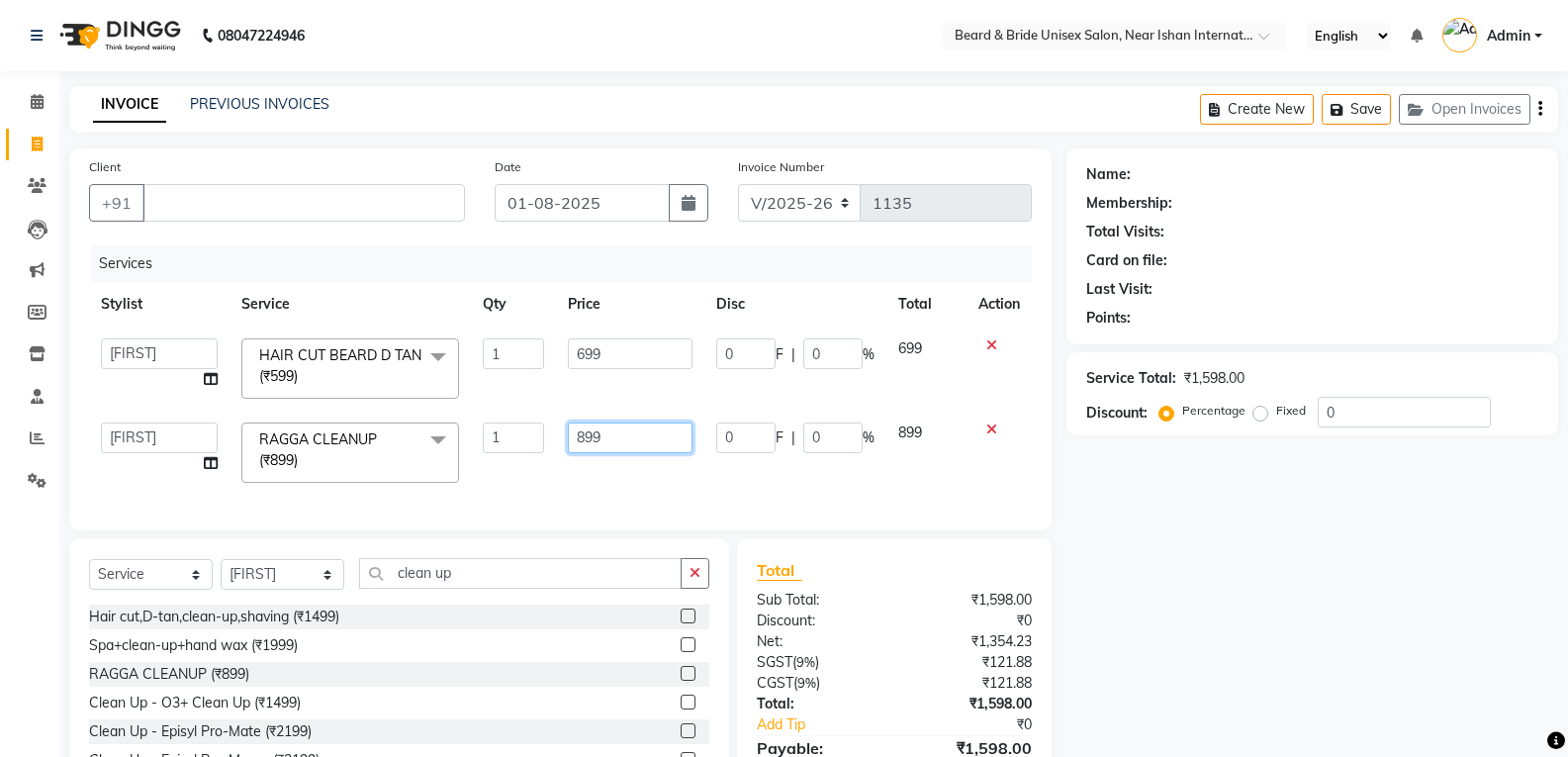 click on "899" 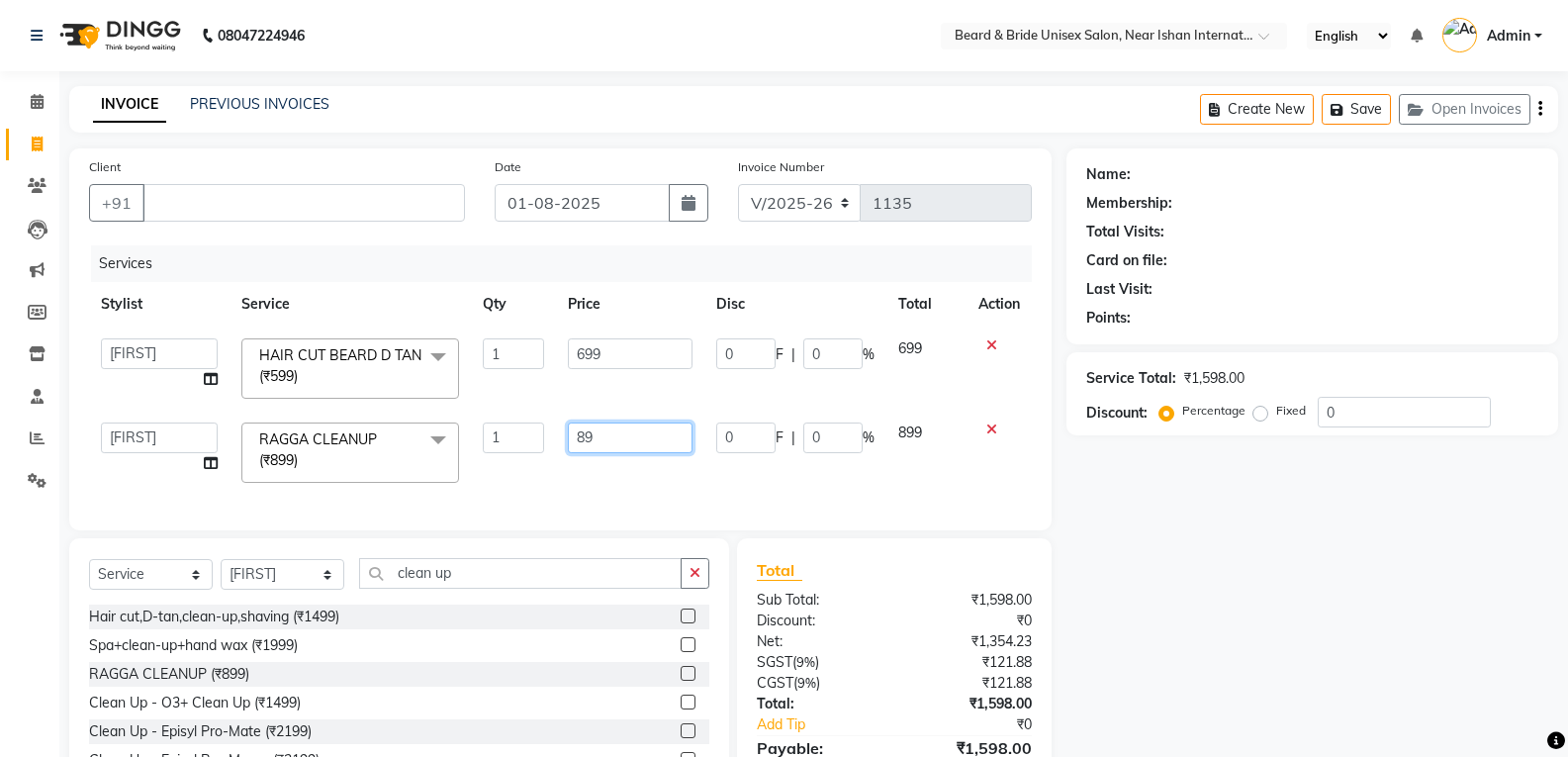 type on "8" 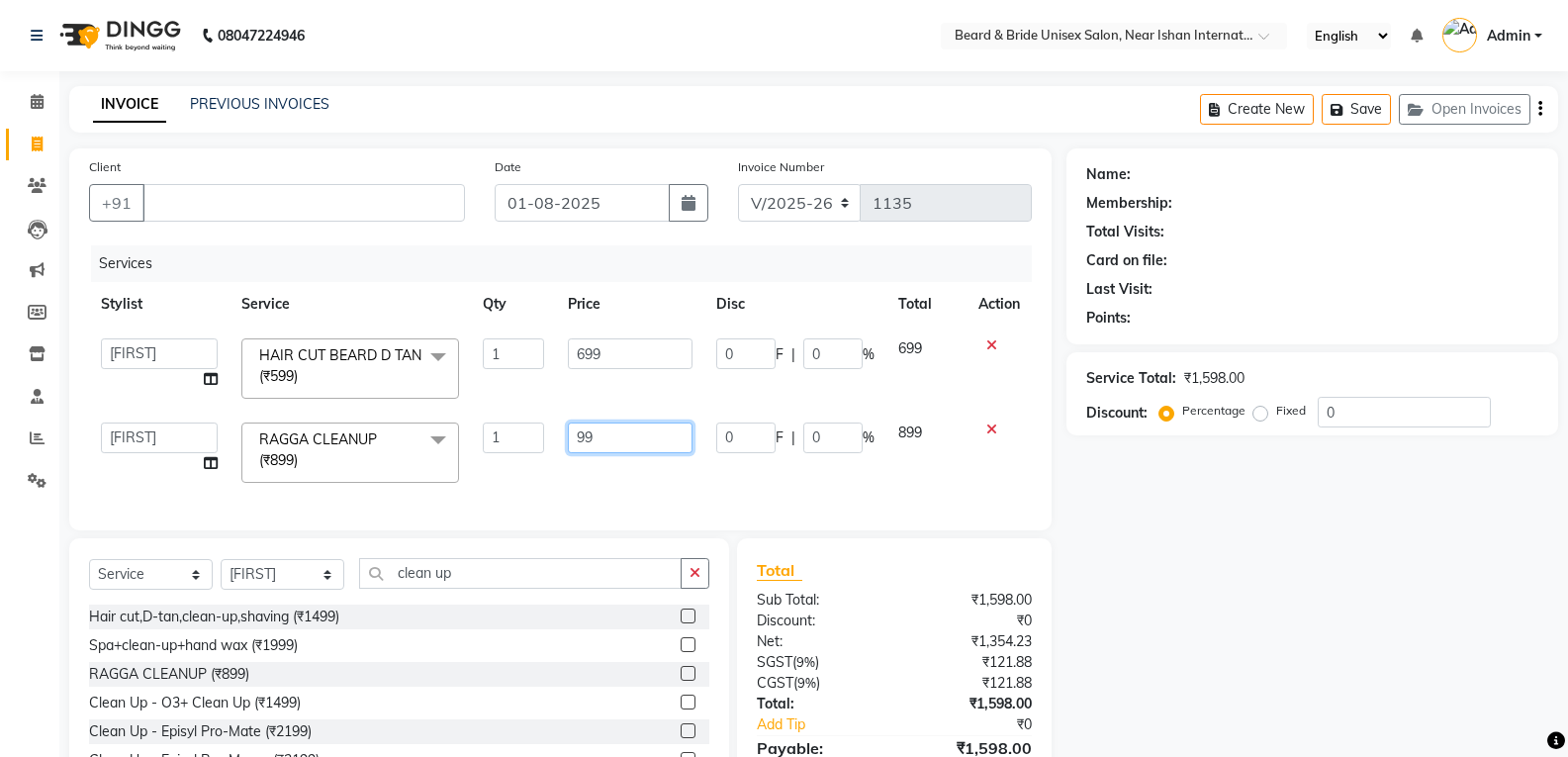 type on "999" 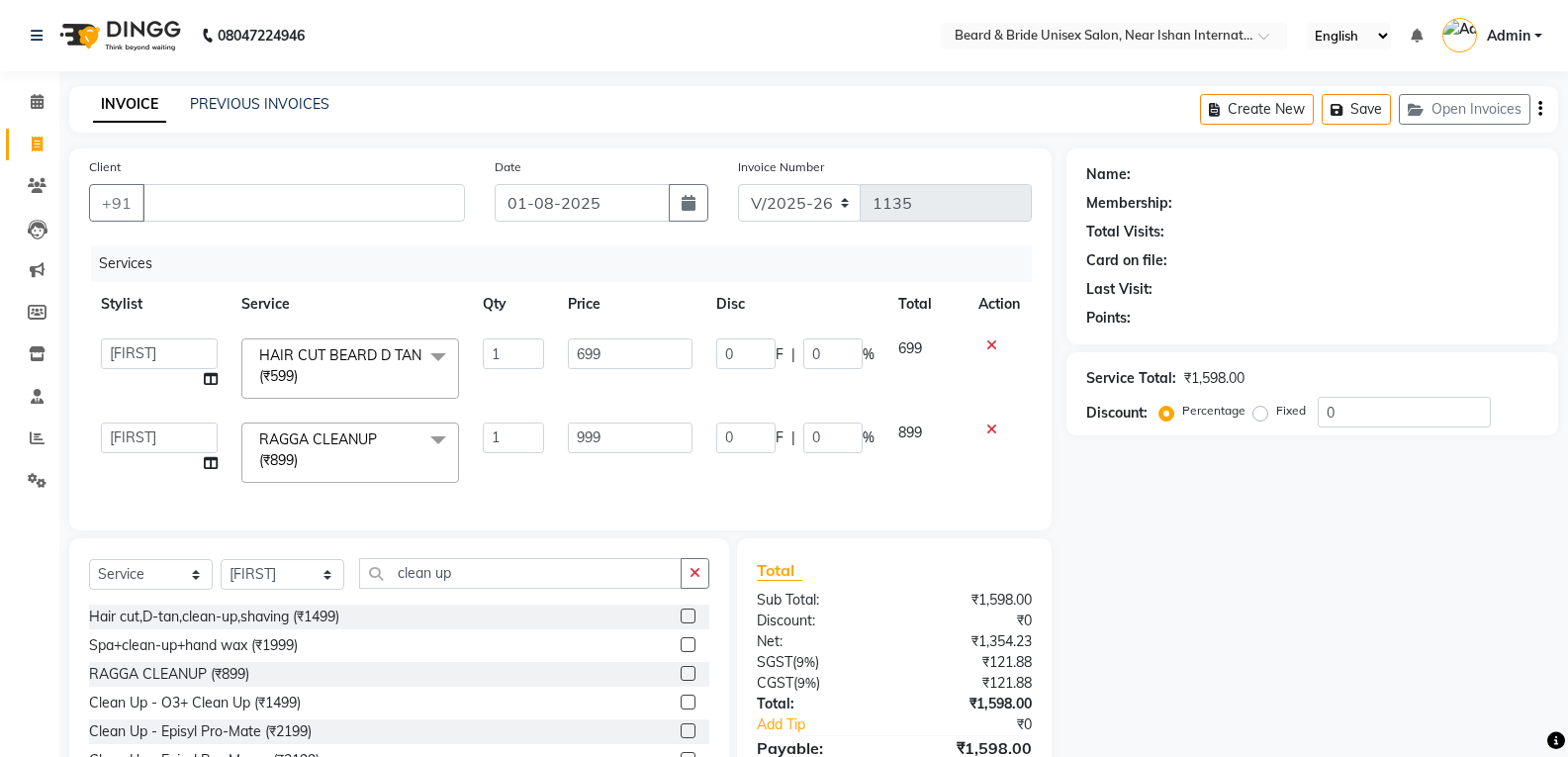 click on "Client +91 Date 01-08-2025 Invoice Number V/2025 V/2025-26 1135 Services Stylist Service Qty Price Disc Total Action  chiku   Front Desk   guriya    laxmi   sunny   zeeshan  HAIR CUT BEARD D TAN (₹599)  x Threading - Sidelock (₹69) Threading - Chin (₹50) Threading - Upper Lip (₹50) Threading - Full Face (₹299) Hair Clean (₹200) Threading - Forhead (₹50) Threading - Eyebro (₹50) MASSAGE LOTUS  (₹300) LOTUS SCRUB  (₹300) FACIALS               ORGANIC OLIUETE  (₹2500) O3+ SCRUB  (₹300) O3++ MASSAGE  (₹300) LISS UNLIMITED MASK (₹860) HAIR ARANIG  (₹599)  chin wax (₹100) forhead wax  (₹100) upper lipi wax (₹100) nose wax  (₹100) side lock wax (₹150) full chin wax (₹150) full face wax (₹599) FULL LEG WAX  (₹799) HALF LEG WAX  (₹499) BIKNI  WAX  (₹2000) KERATIN TREATMENT OMWARD  (₹5999) HAIR CUT BEARD D TAN (₹599) HAIR CUT  COLOR BRARD  (₹999) RECEPTION MAKEOVER  KRYLOAN (₹6999) RECEPTION  MAKEUP STUDIO (₹7999) RECEPTION MAC (₹9999) BEARD,D-TAN (₹599)" 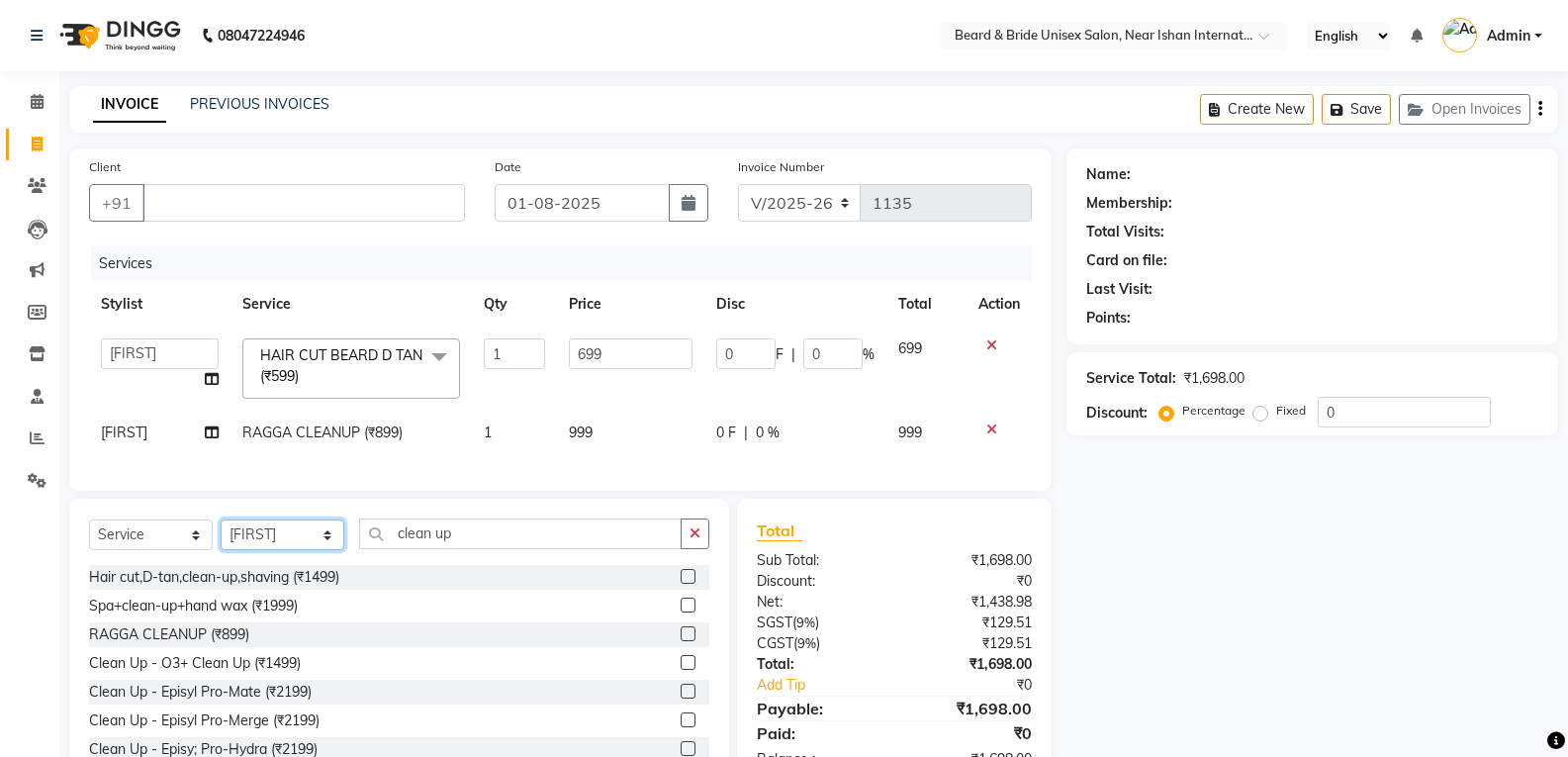 click on "Select Stylist [LAST] Front Desk [LAST] [LAST] [LAST] [LAST]" 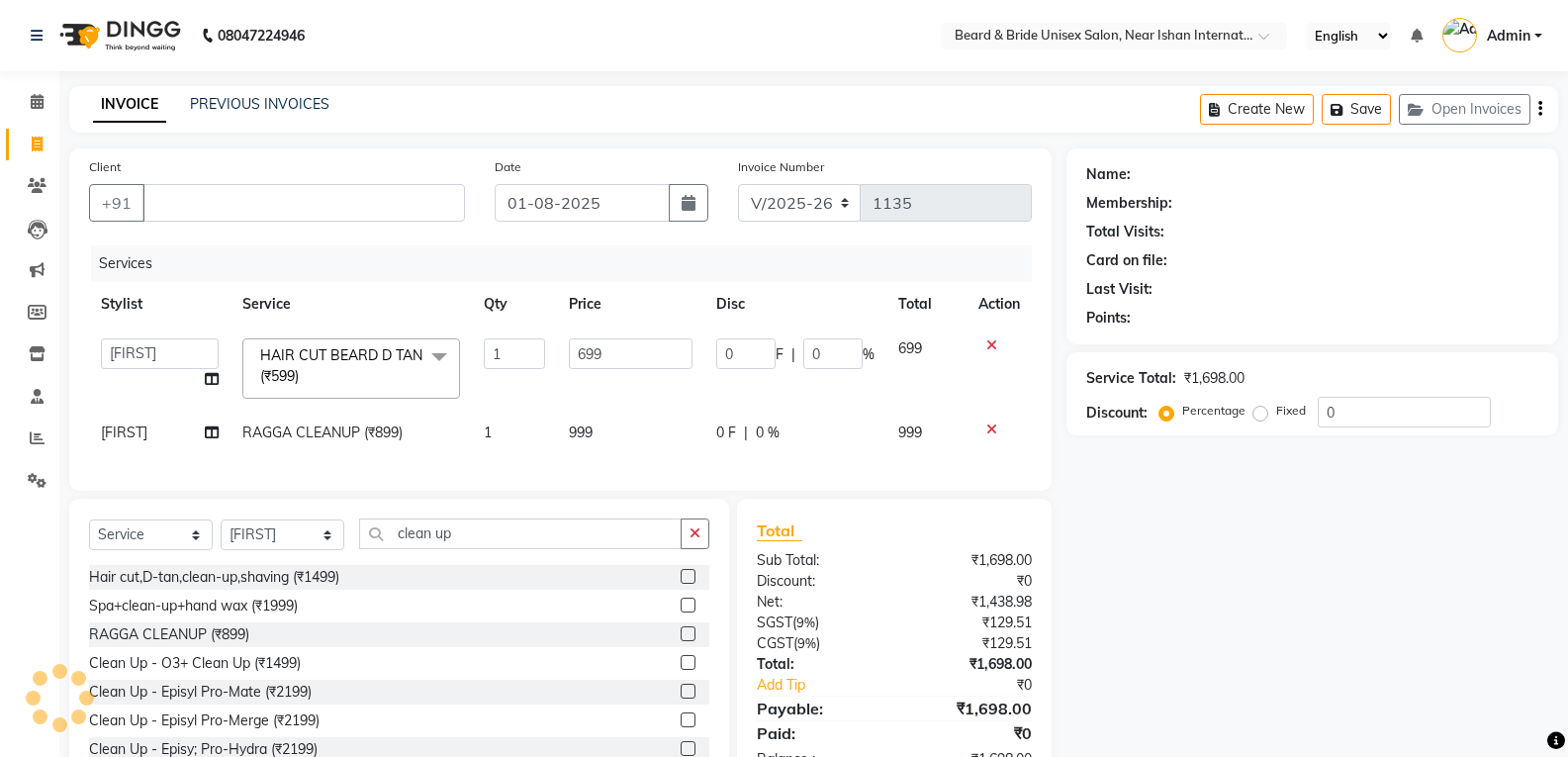 click on "[LAST]" 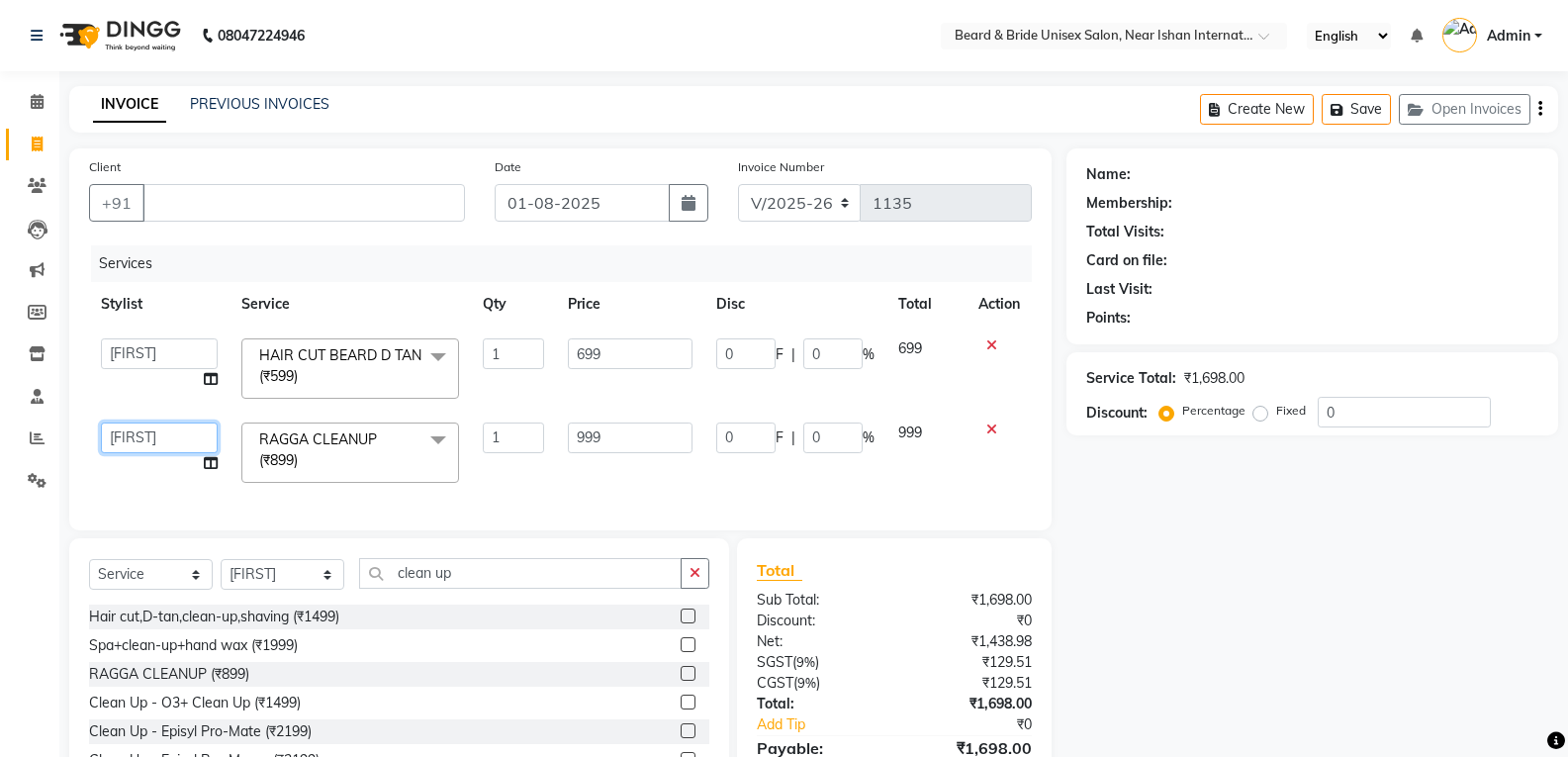 click on "chiku   Front Desk   guriya    laxmi   sunny   zeeshan" 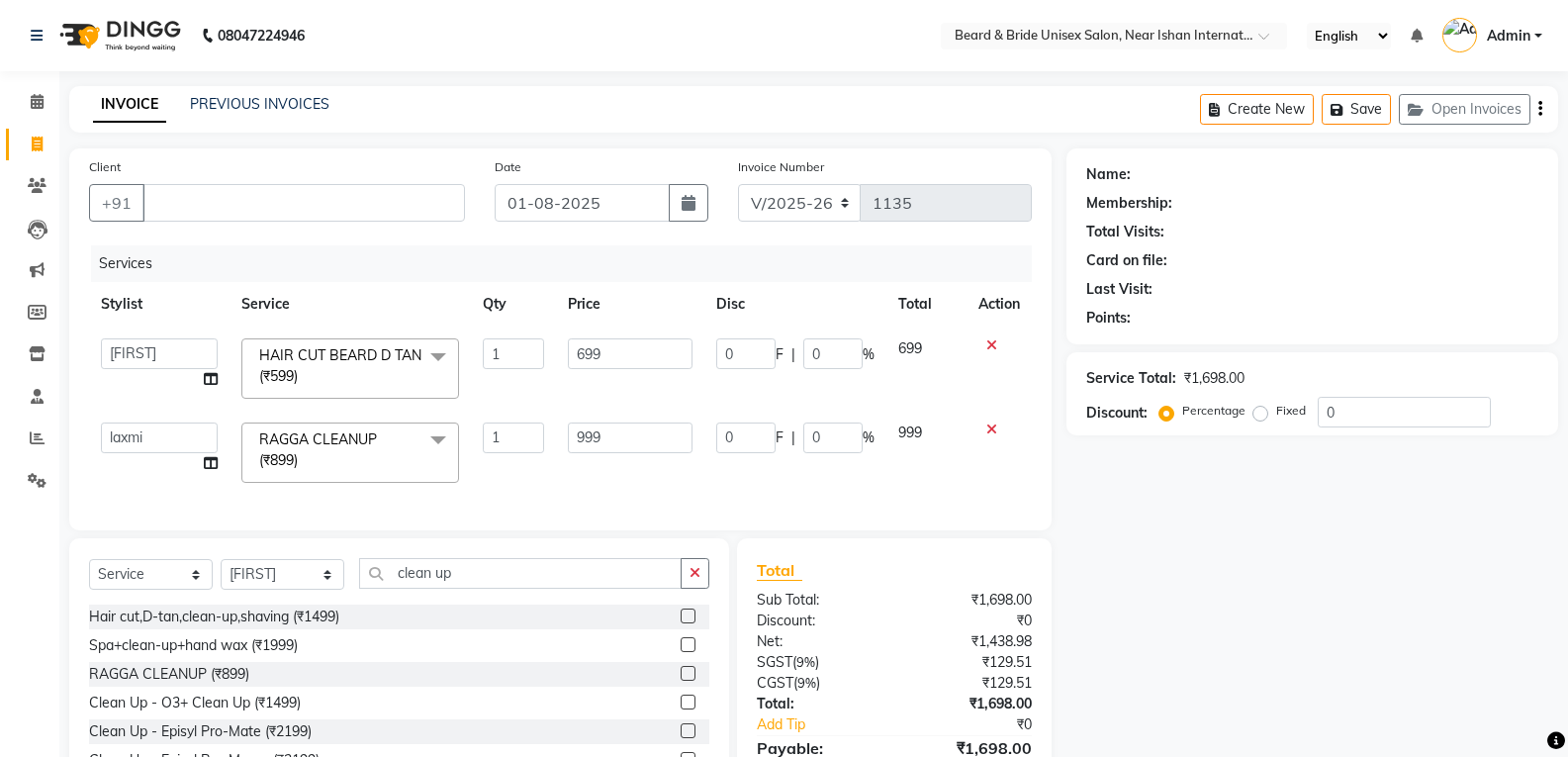 select on "66343" 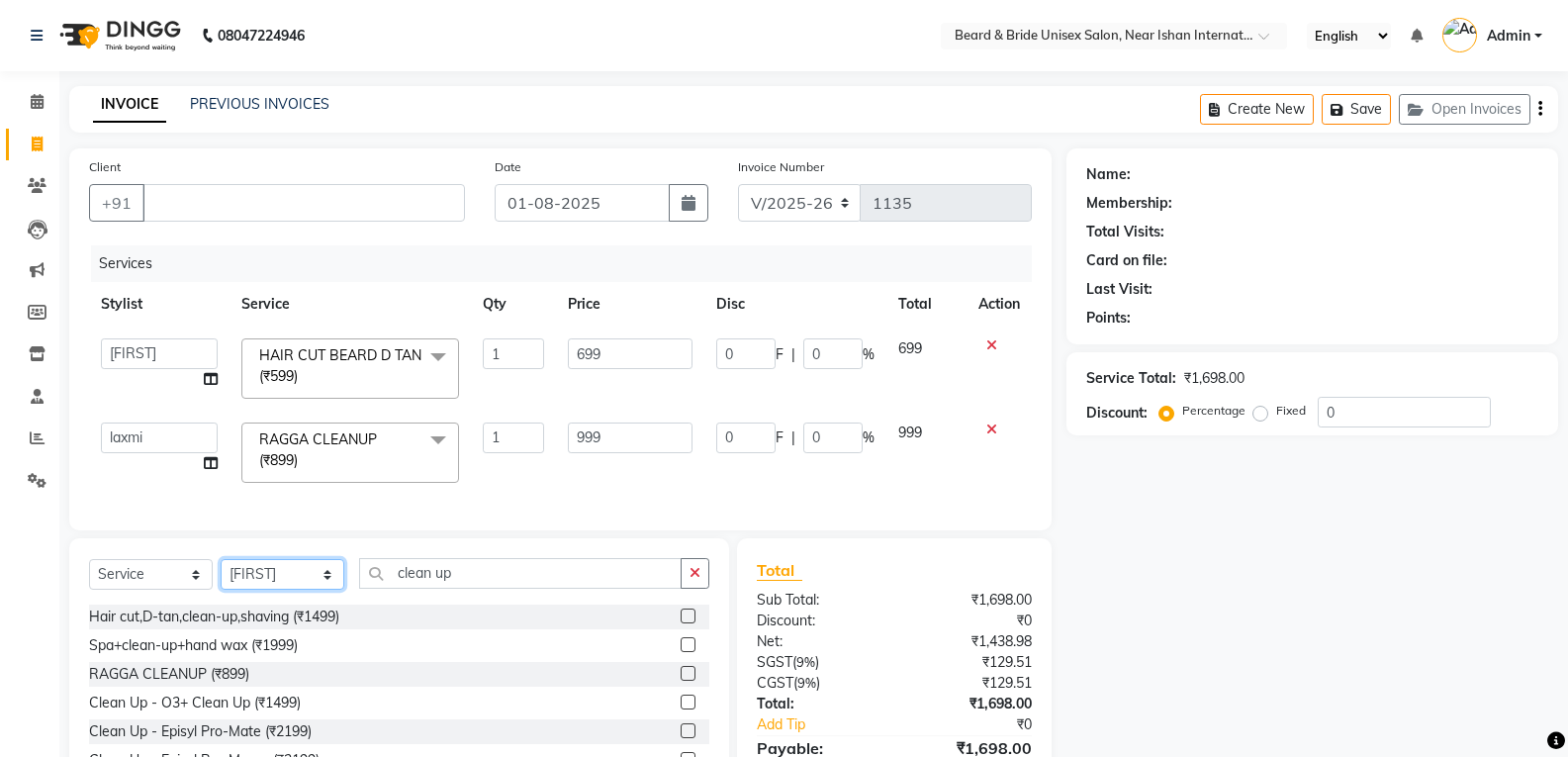 click on "Select Stylist [LAST] Front Desk [LAST] [LAST] [LAST] [LAST]" 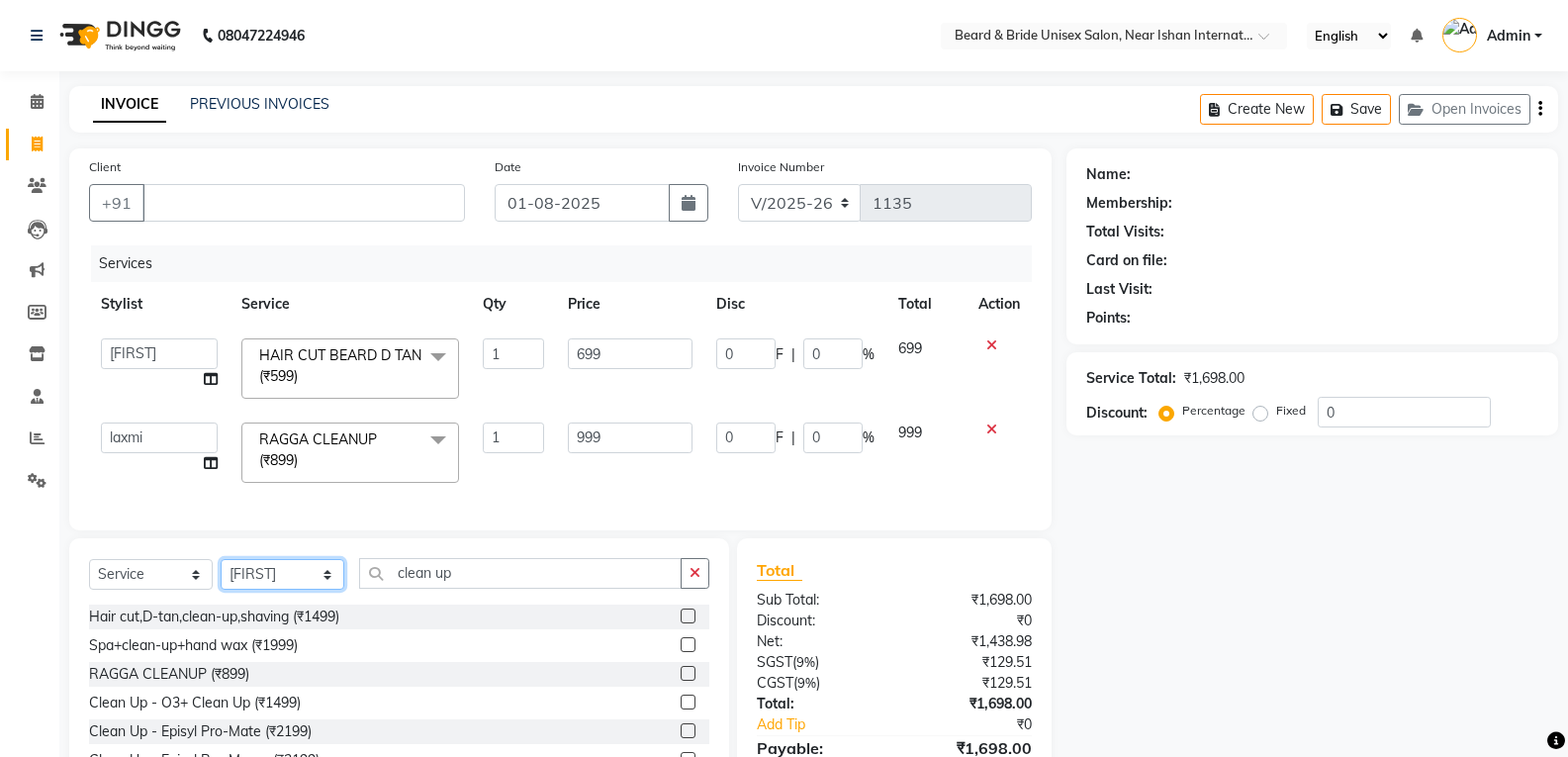 select on "44667" 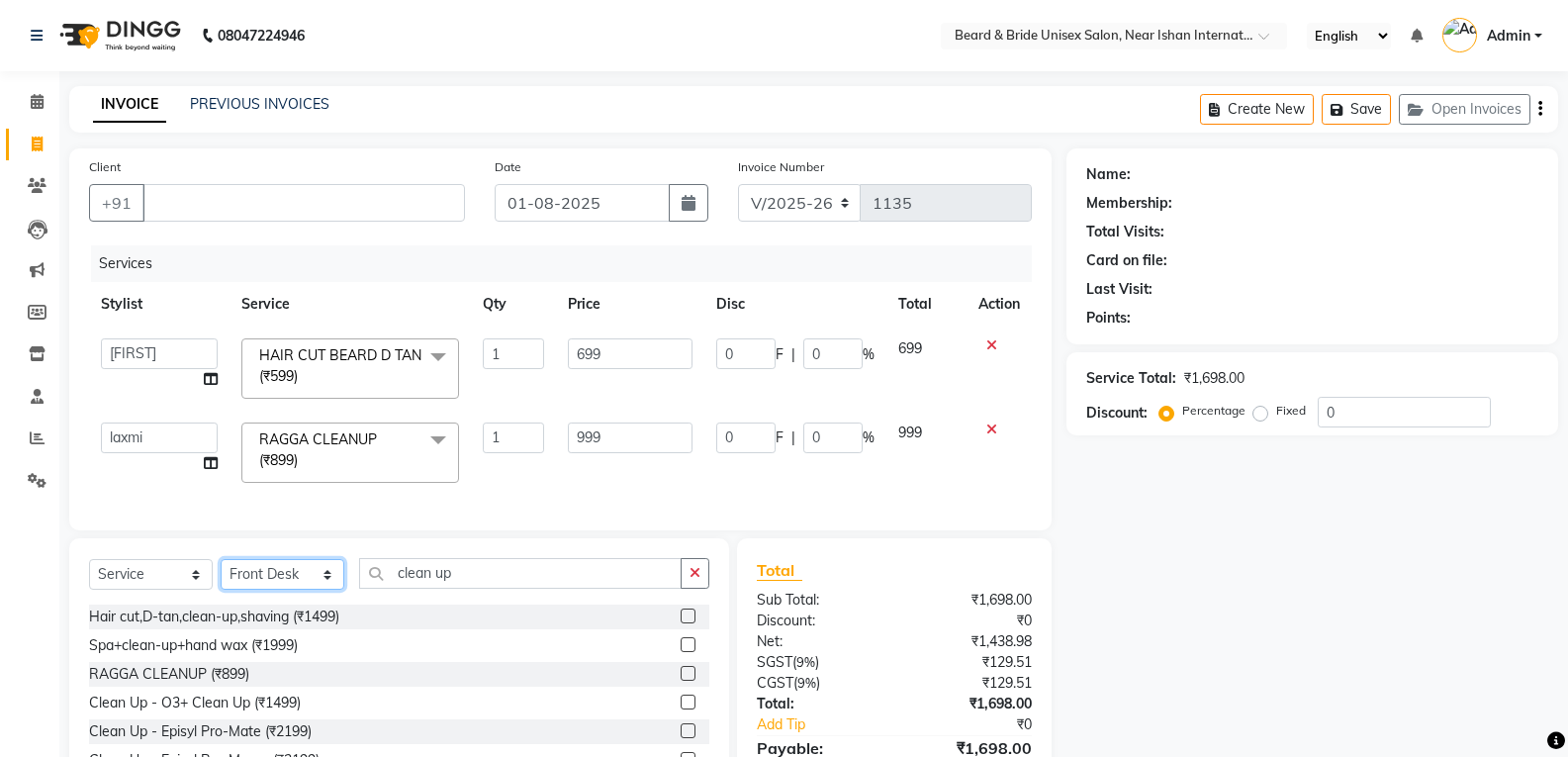 click on "Select Stylist [LAST] Front Desk [LAST] [LAST] [LAST] [LAST]" 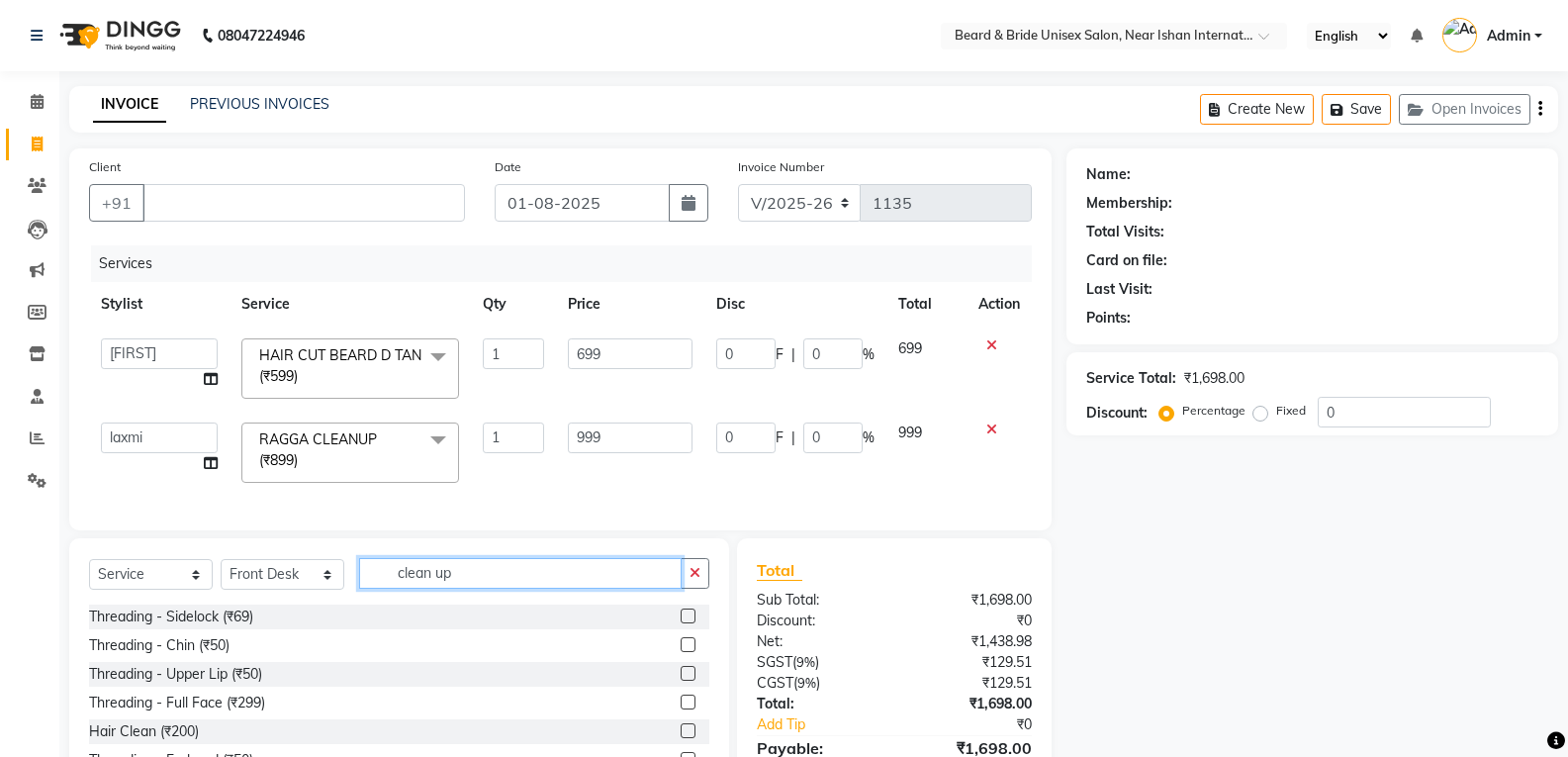 click on "clean up" 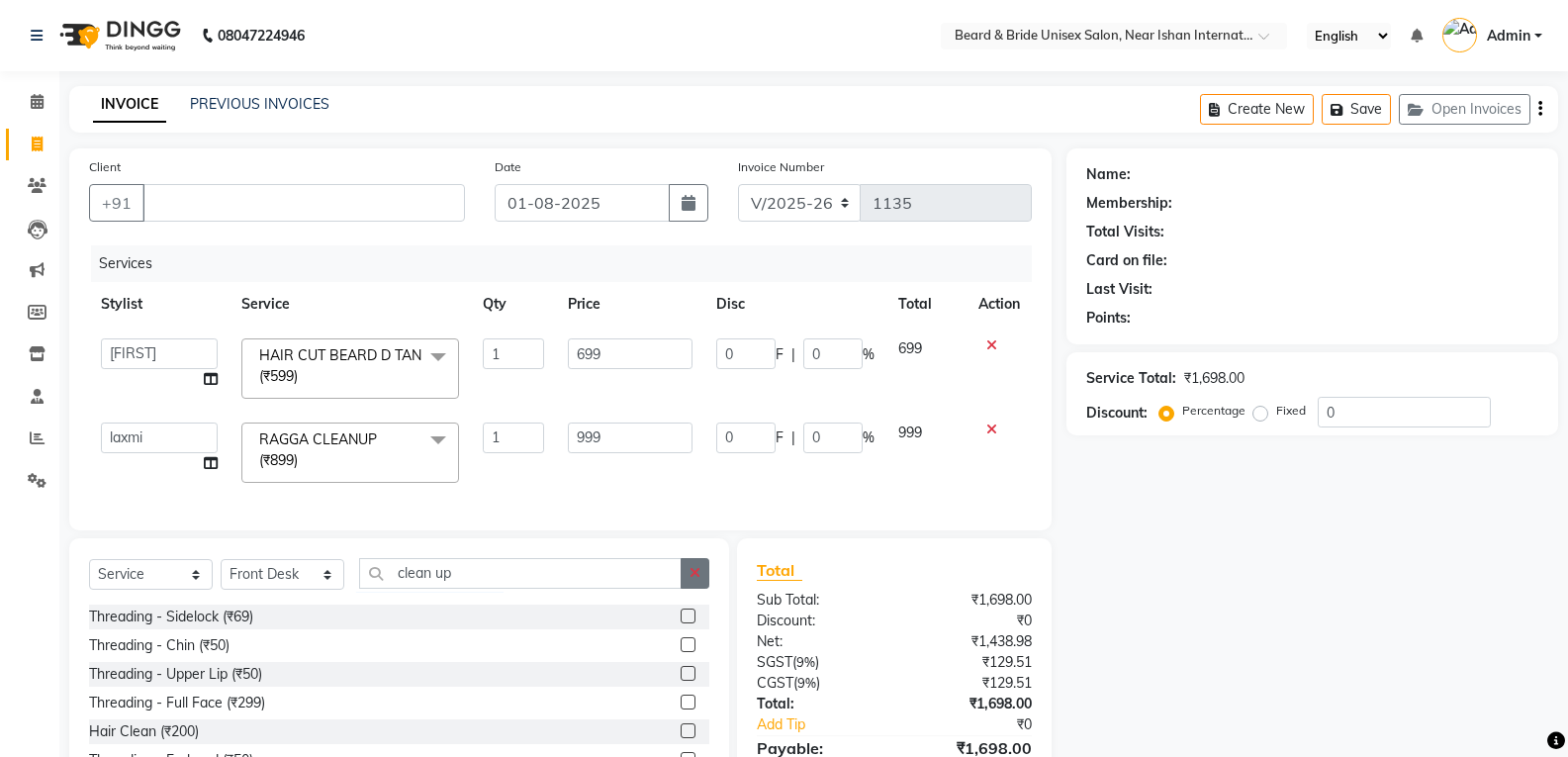 drag, startPoint x: 697, startPoint y: 588, endPoint x: 678, endPoint y: 588, distance: 19 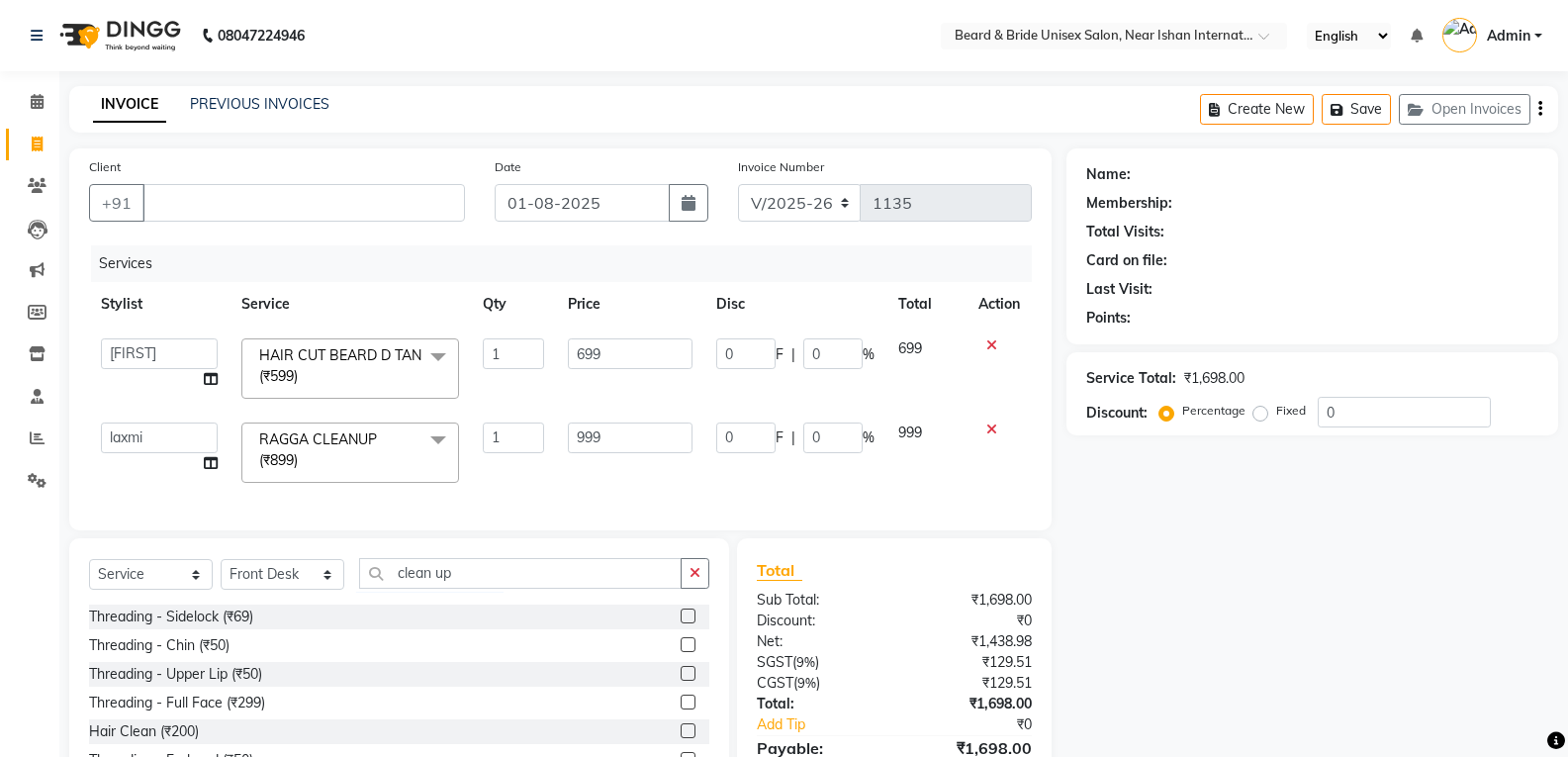 click 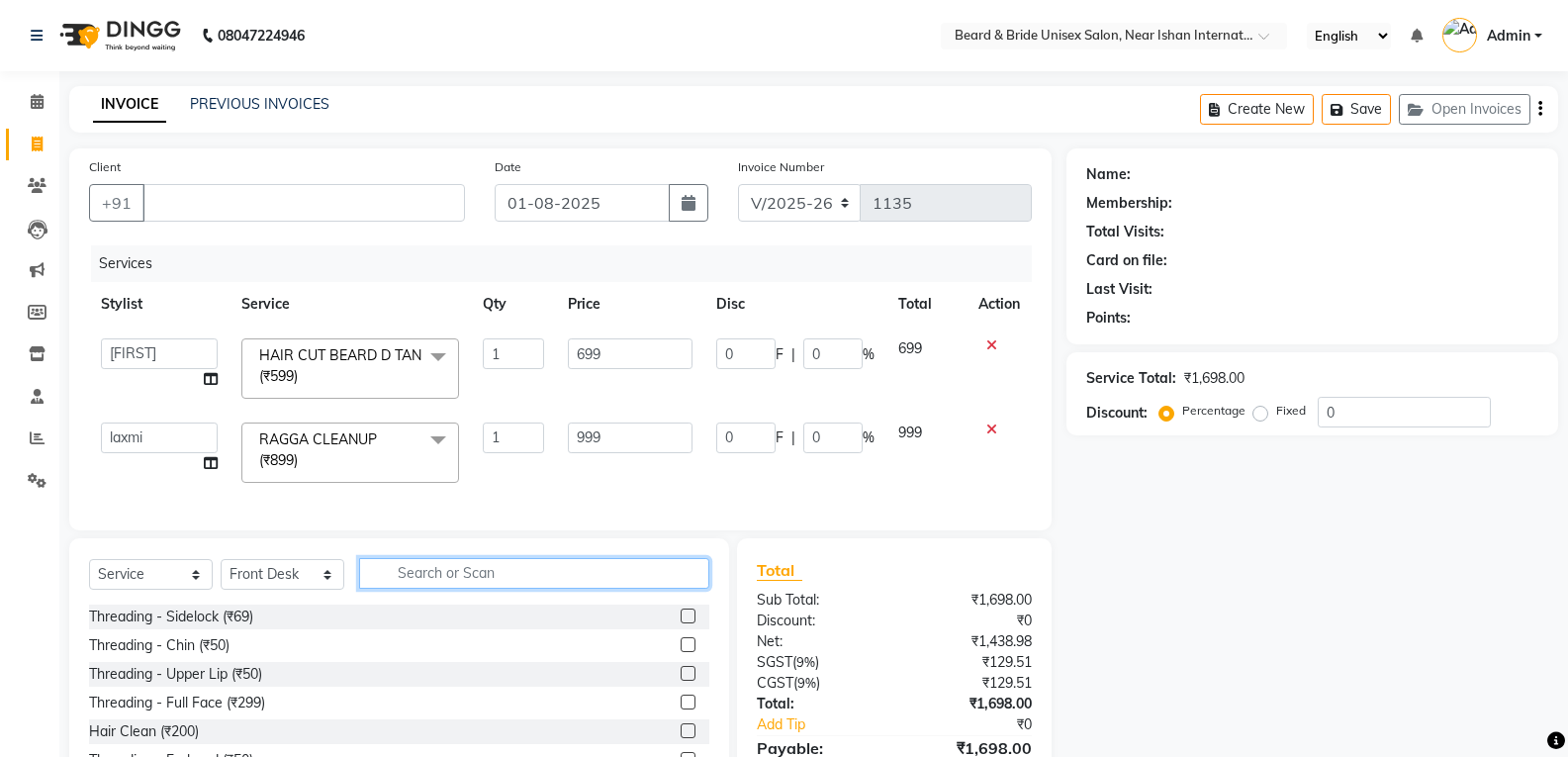 click 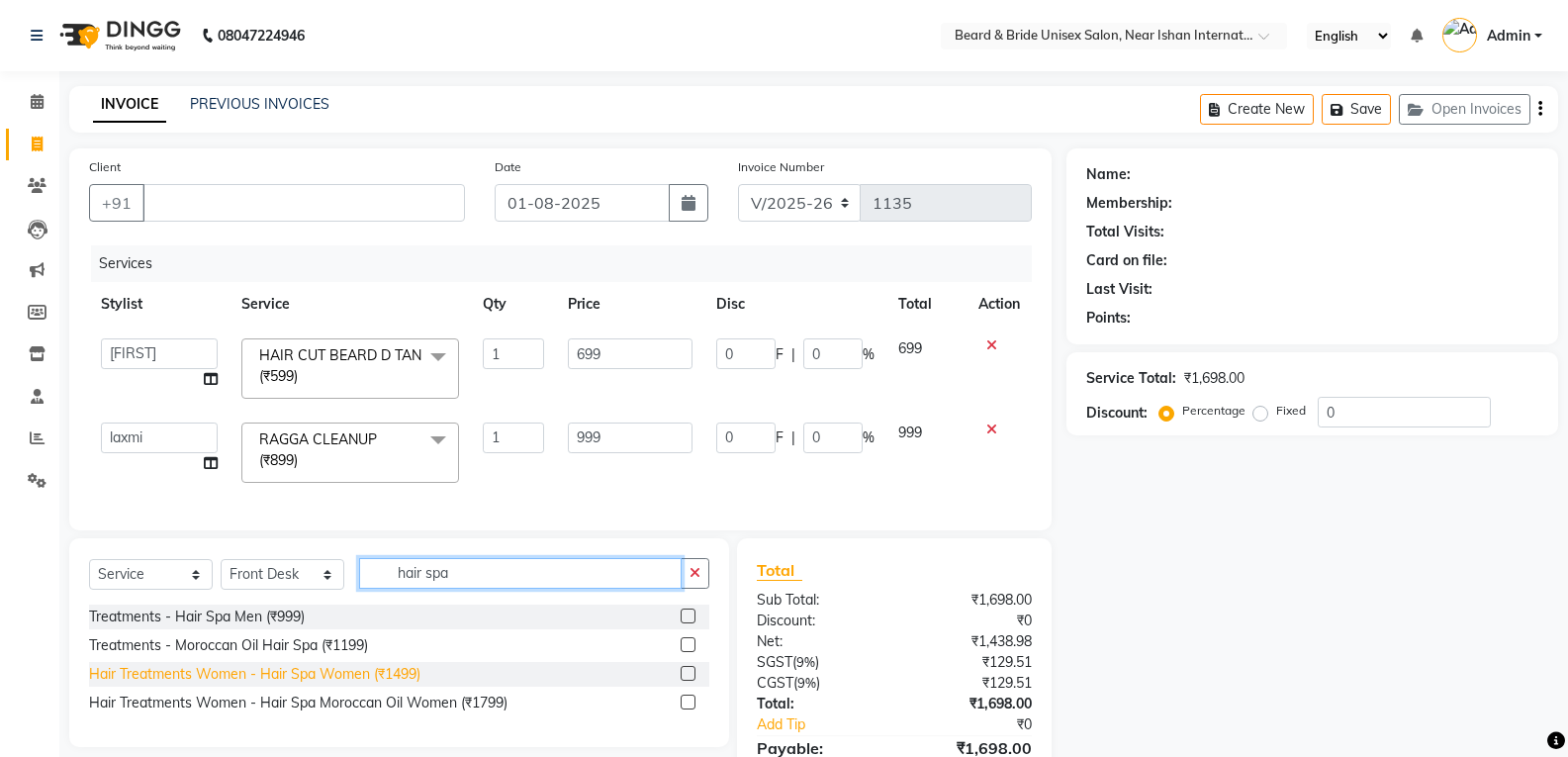 type on "hair spa" 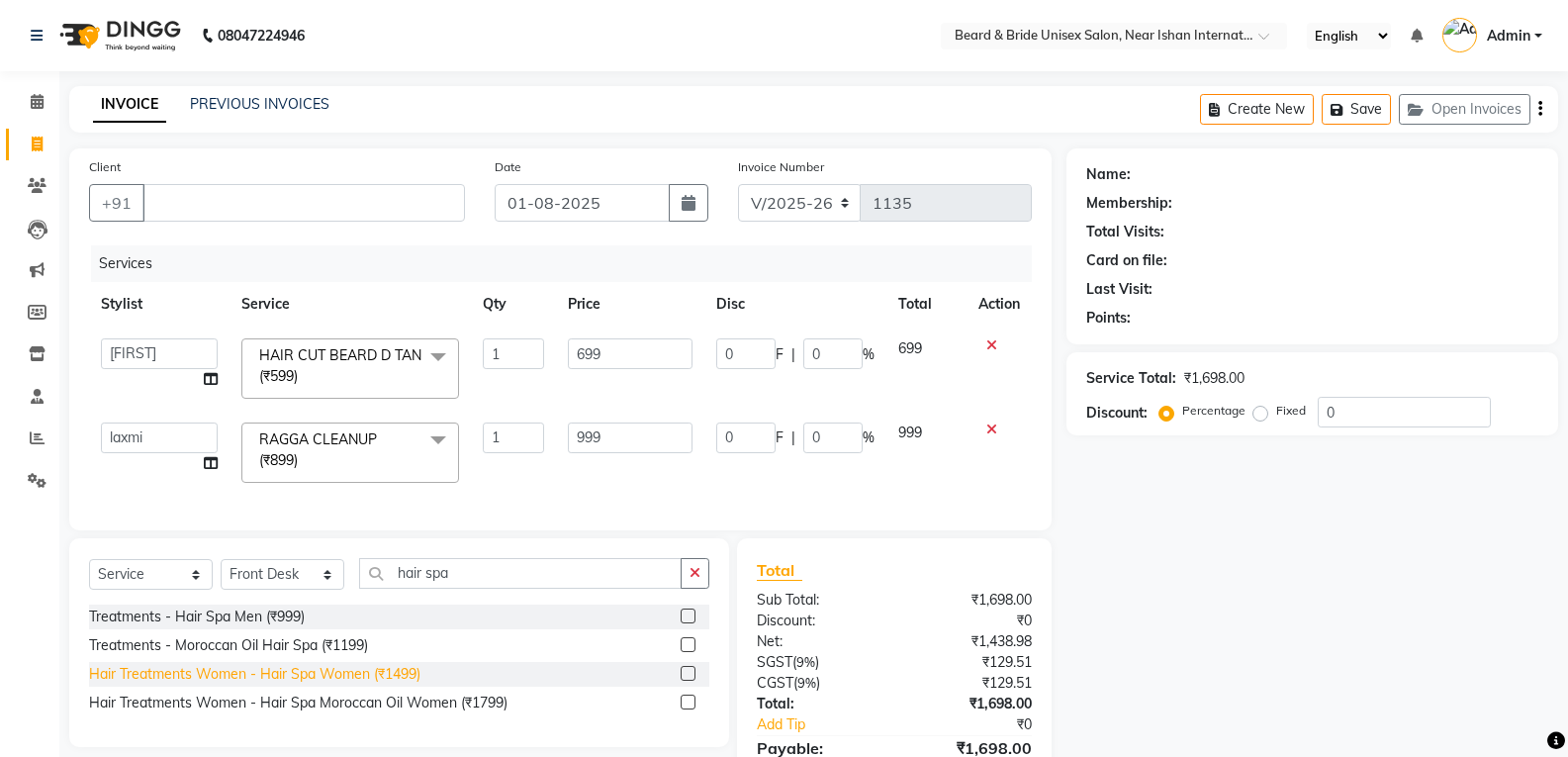 click on "Hair Treatments Women - Hair Spa Women (₹1499)" 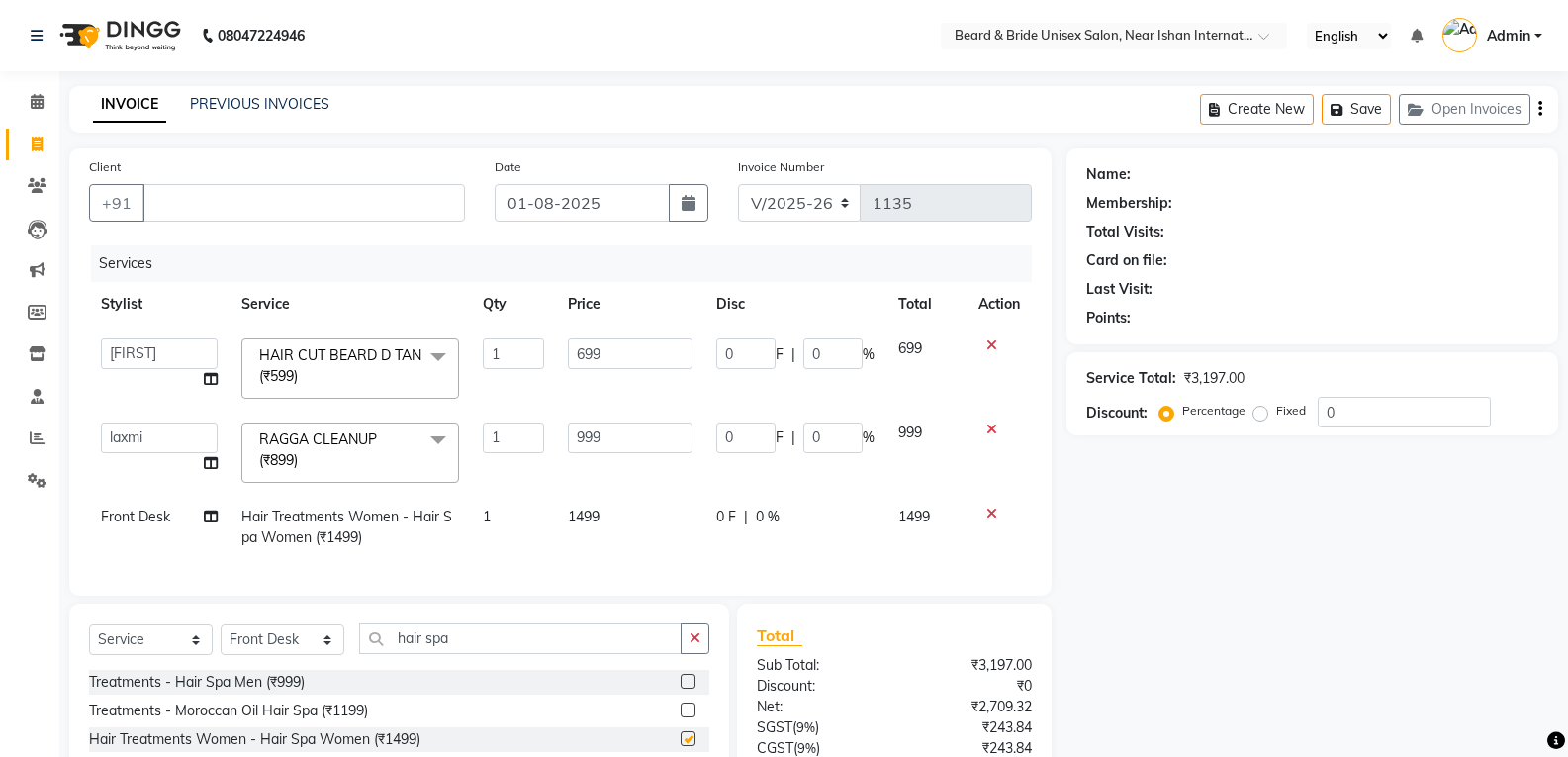 checkbox on "false" 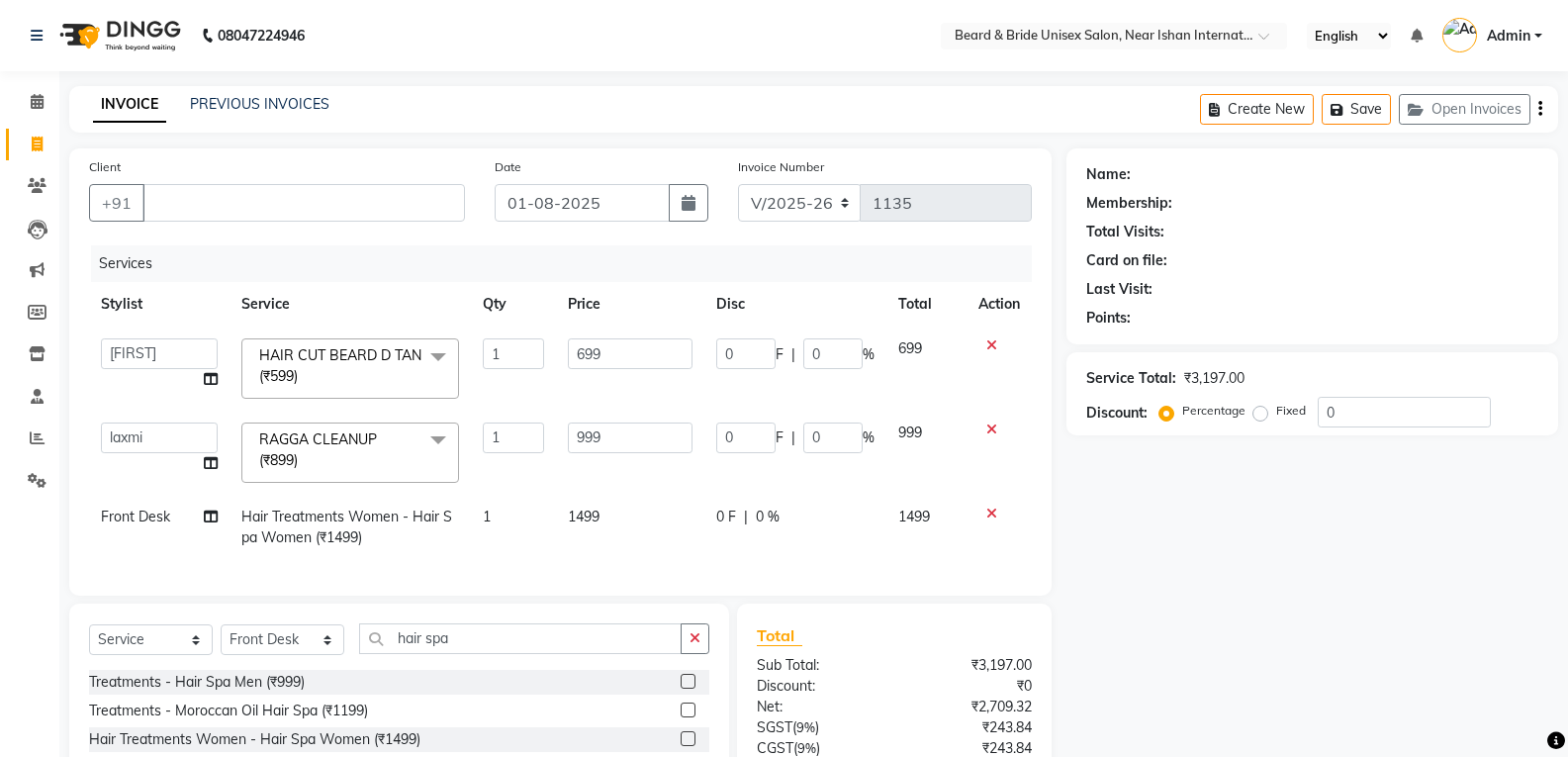 click on "1499" 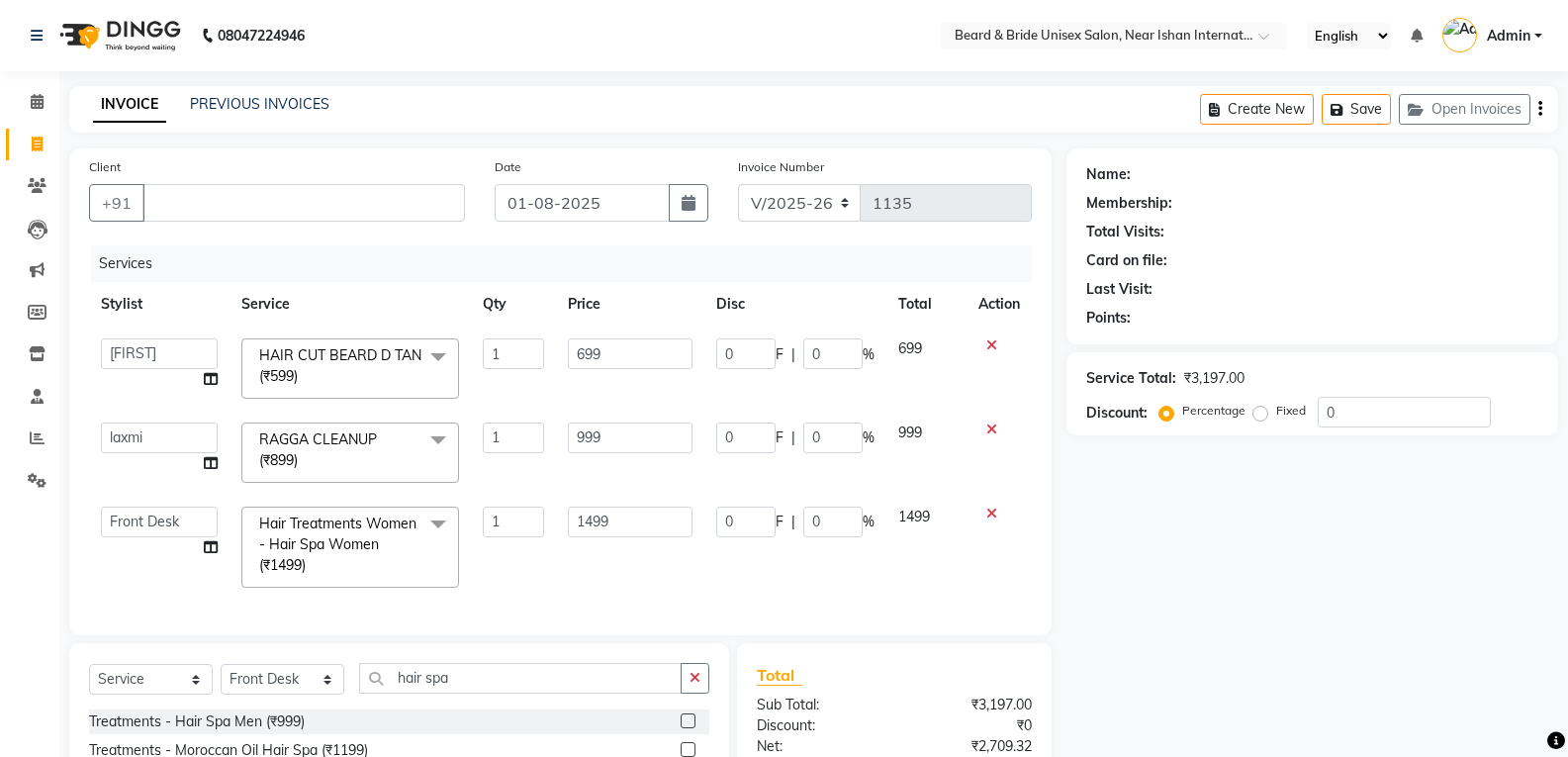 click on "1499" 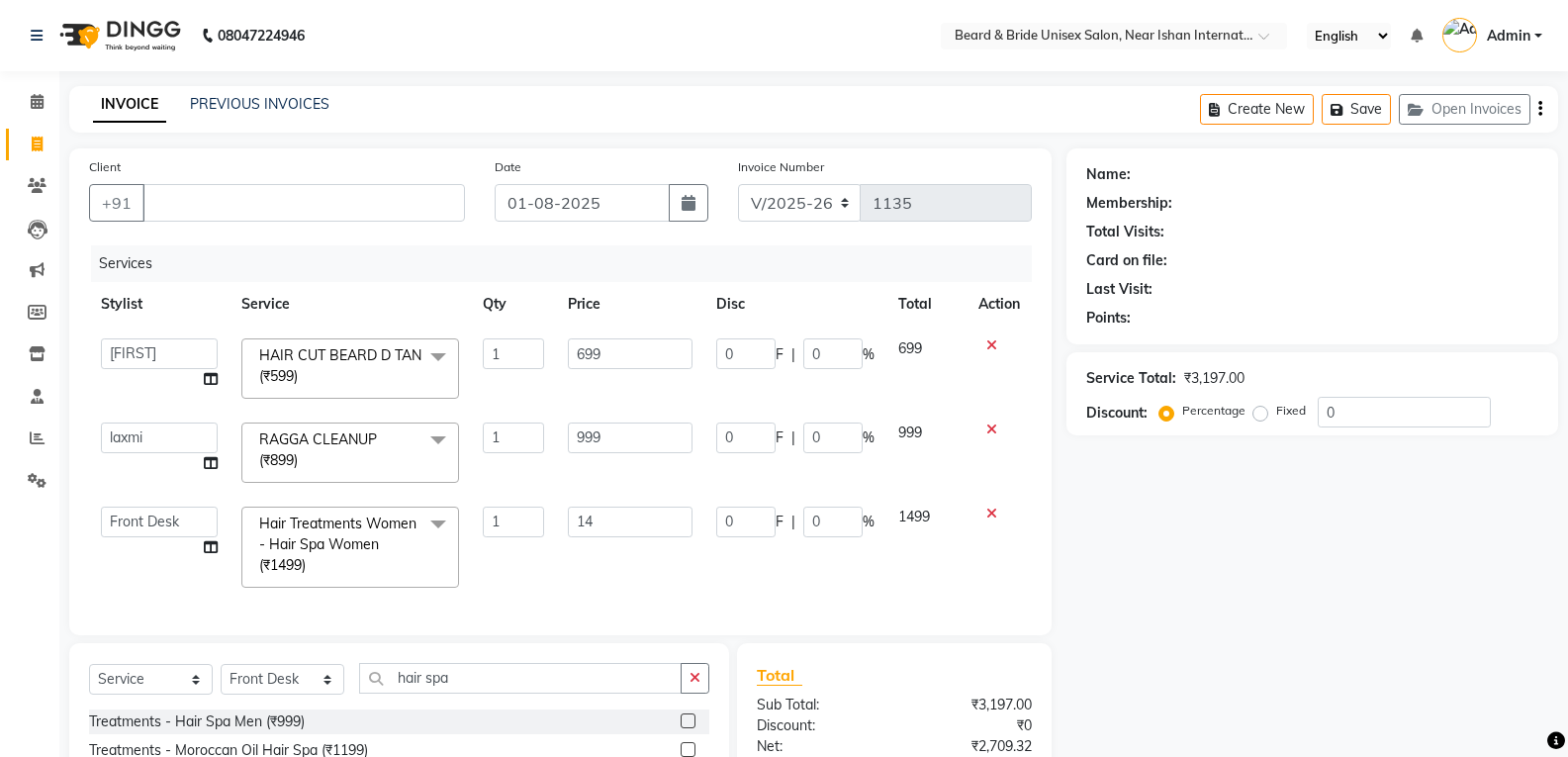 type on "1" 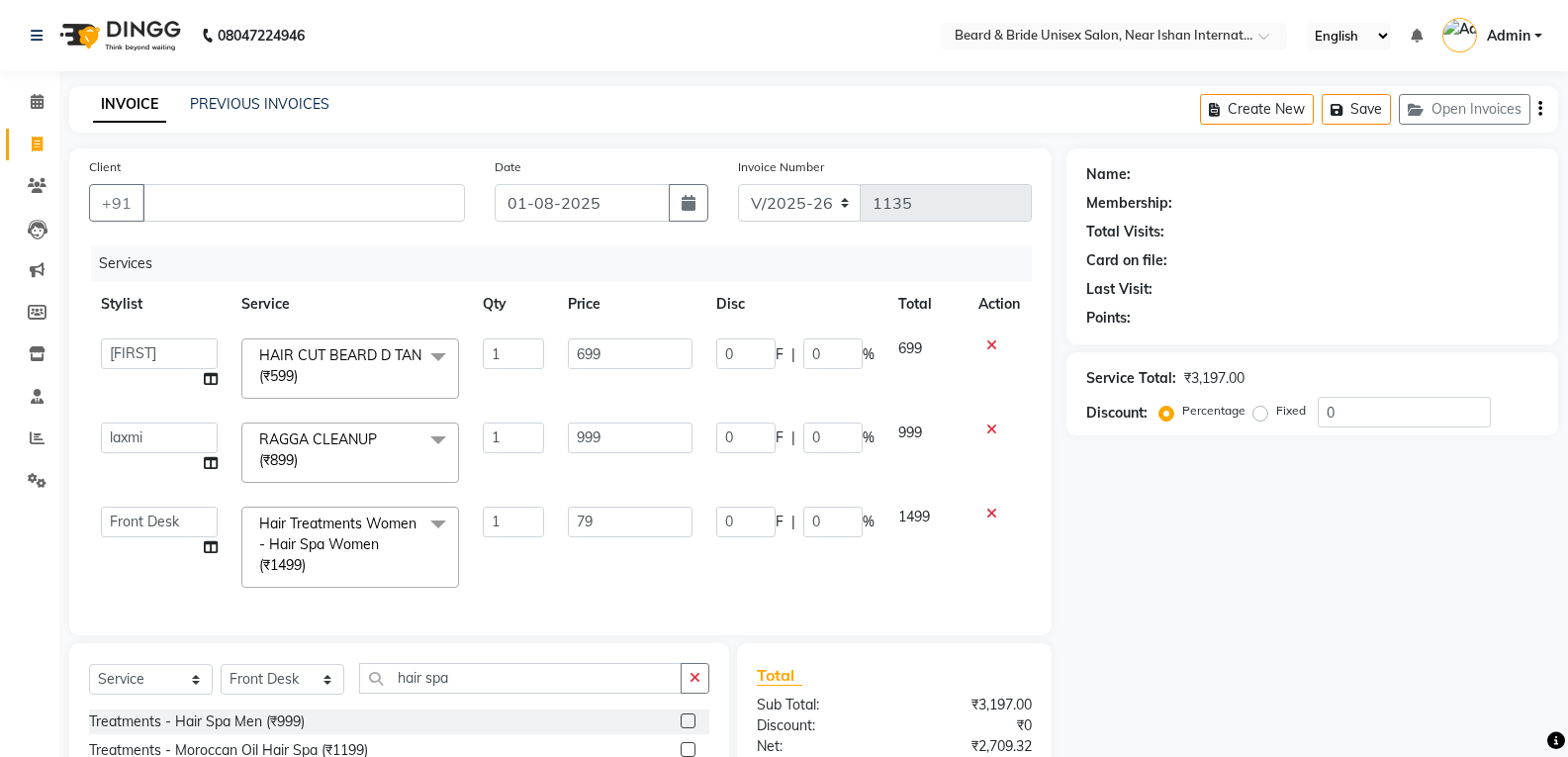 type on "799" 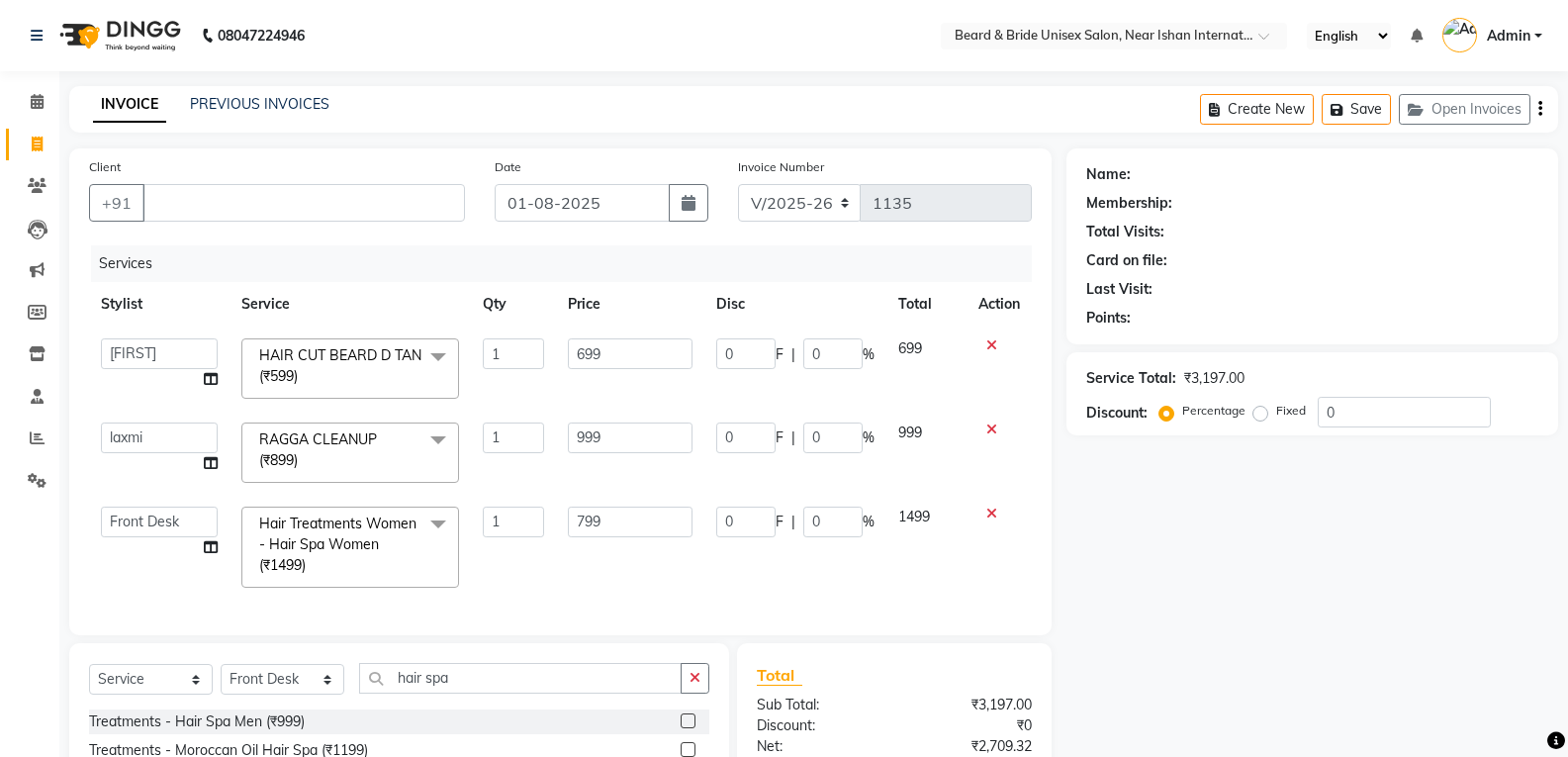 click on "Services Stylist Service Qty Price Disc Total Action  chiku   Front Desk   guriya    laxmi   sunny   zeeshan  HAIR CUT BEARD D TAN (₹599)  x Threading - Sidelock (₹69) Threading - Chin (₹50) Threading - Upper Lip (₹50) Threading - Full Face (₹299) Hair Clean (₹200) Threading - Forhead (₹50) Threading - Eyebro (₹50) MASSAGE LOTUS  (₹300) LOTUS SCRUB  (₹300) FACIALS               ORGANIC OLIUETE  (₹2500) O3+ SCRUB  (₹300) O3++ MASSAGE  (₹300) LISS UNLIMITED MASK (₹860) HAIR ARANIG  (₹599)  chin wax (₹100) forhead wax  (₹100) upper lipi wax (₹100) nose wax  (₹100) side lock wax (₹150) full chin wax (₹150) full face wax (₹599) FULL LEG WAX  (₹799) HALF LEG WAX  (₹499) BIKNI  WAX  (₹2000) KERATIN TREATMENT OMWARD  (₹5999) HAIR CUT BEARD D TAN (₹599) HAIR CUT  COLOR BRARD  (₹999) RECEPTION MAKEOVER  KRYLOAN (₹6999) RECEPTION  MAKEUP STUDIO (₹7999) RECEPTION MAC (₹9999) RECEPTION Air brush {mac} (₹11999) Reception Air Bursh kryloan (₹8999) 1 699 0 F" 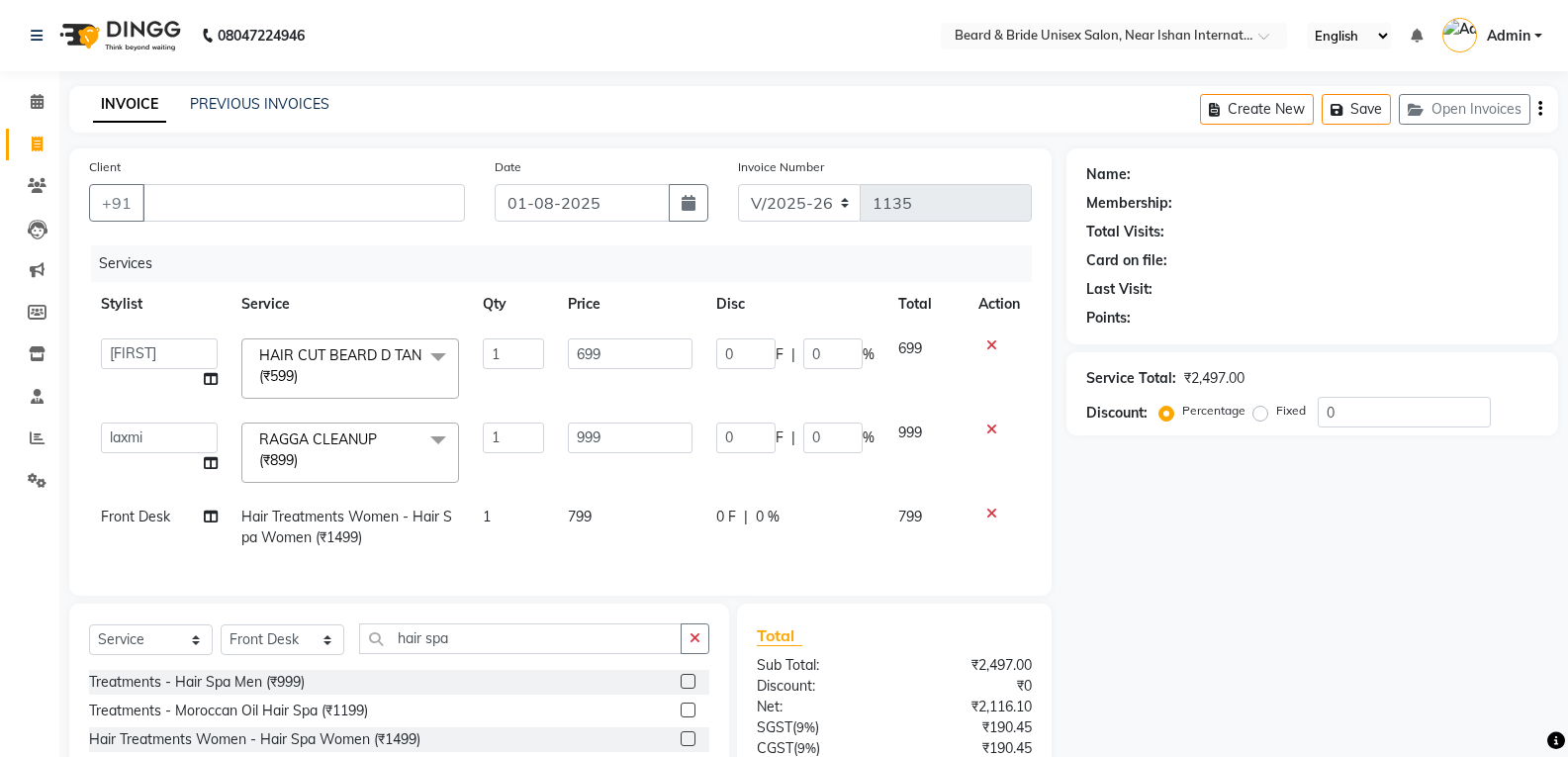 click on "799" 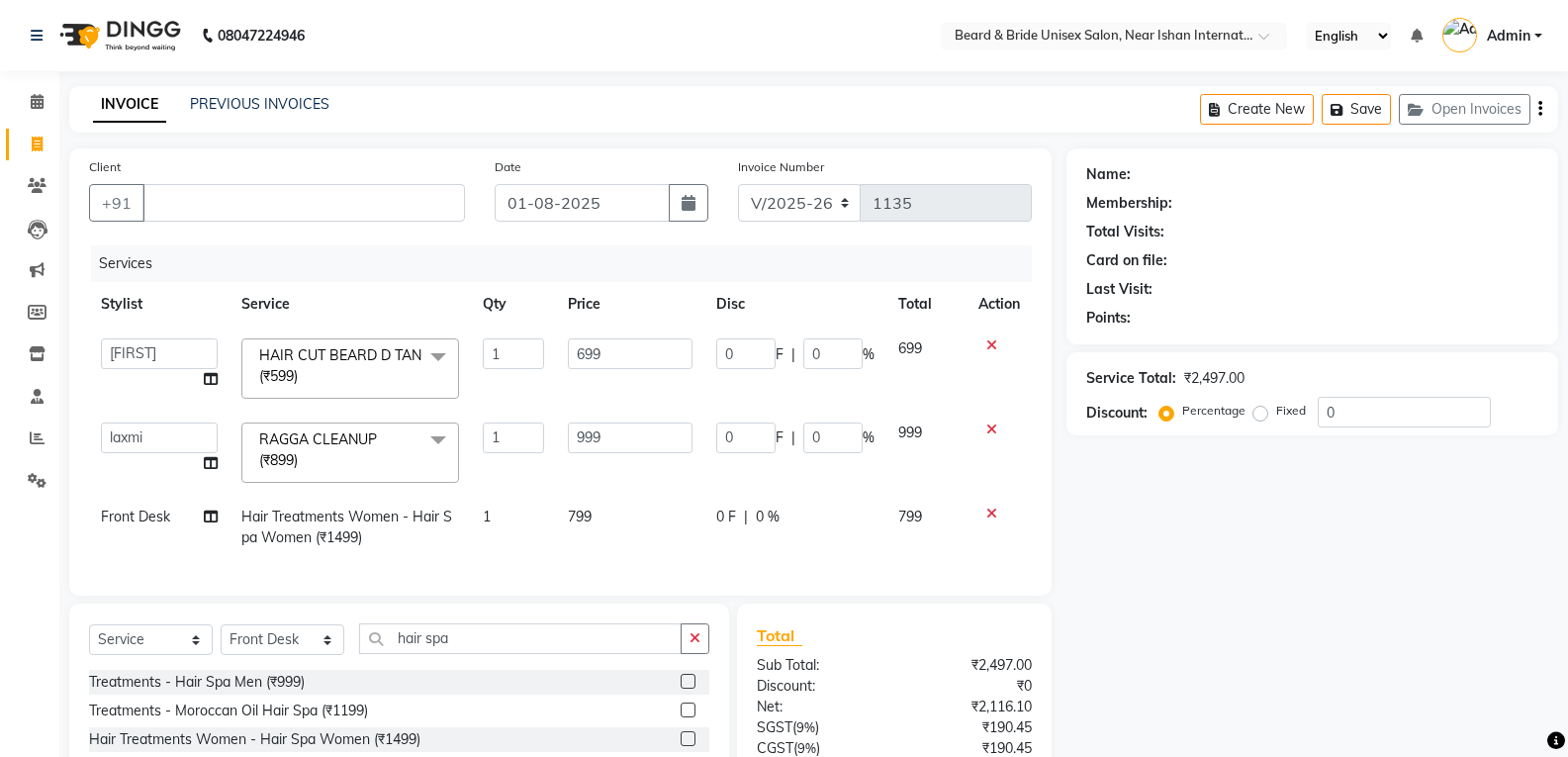 select on "44667" 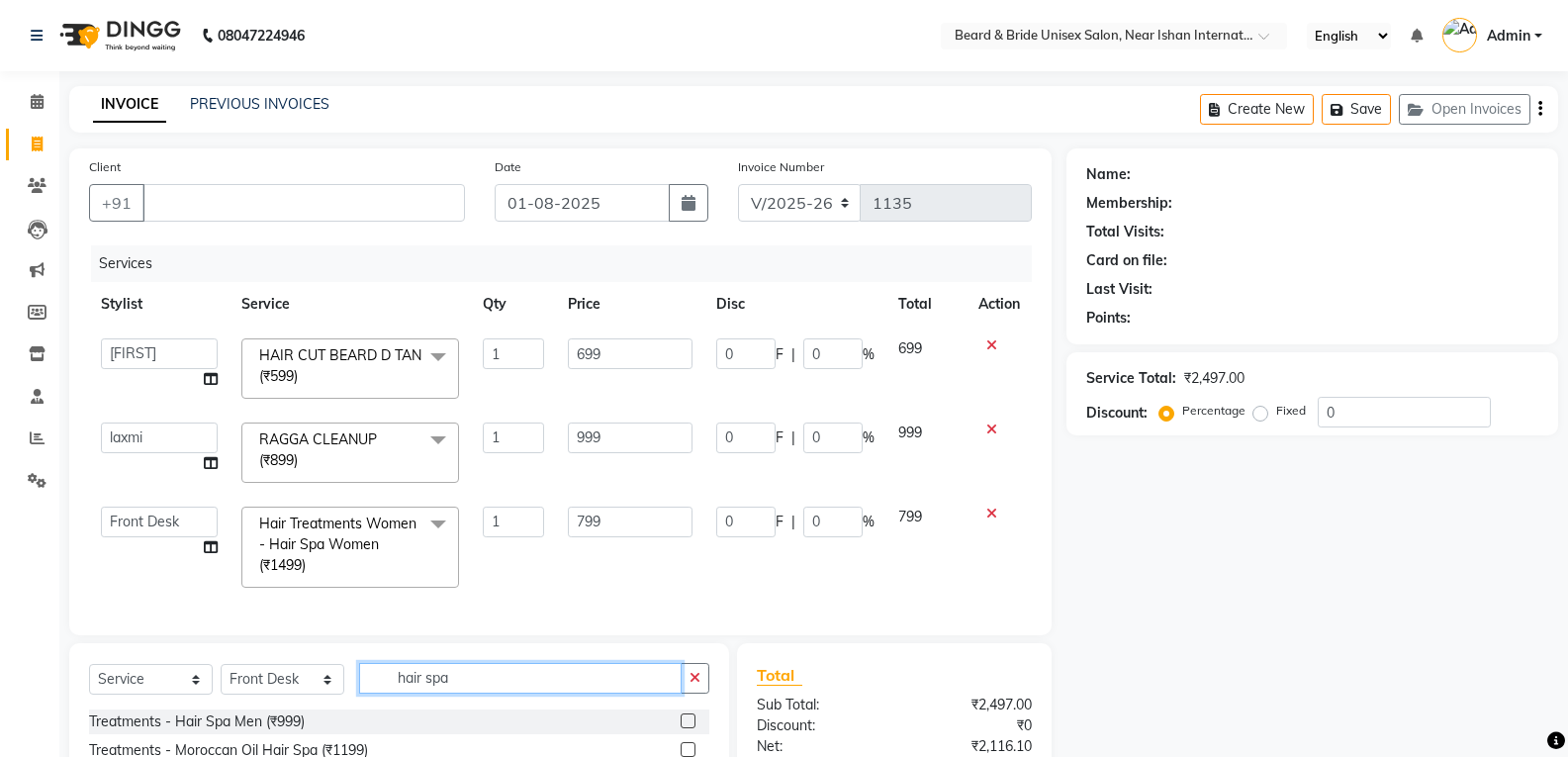 click on "hair spa" 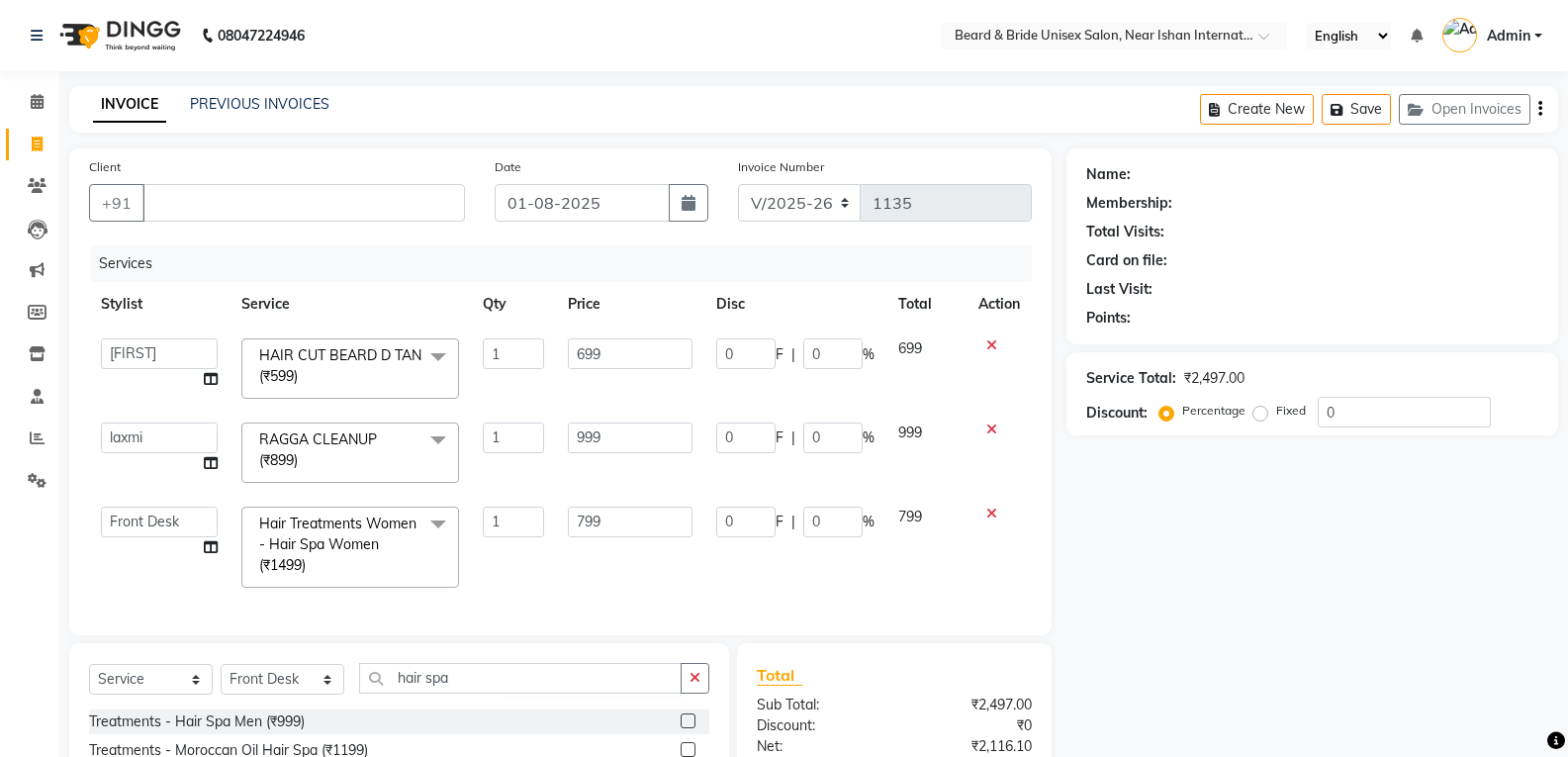 click 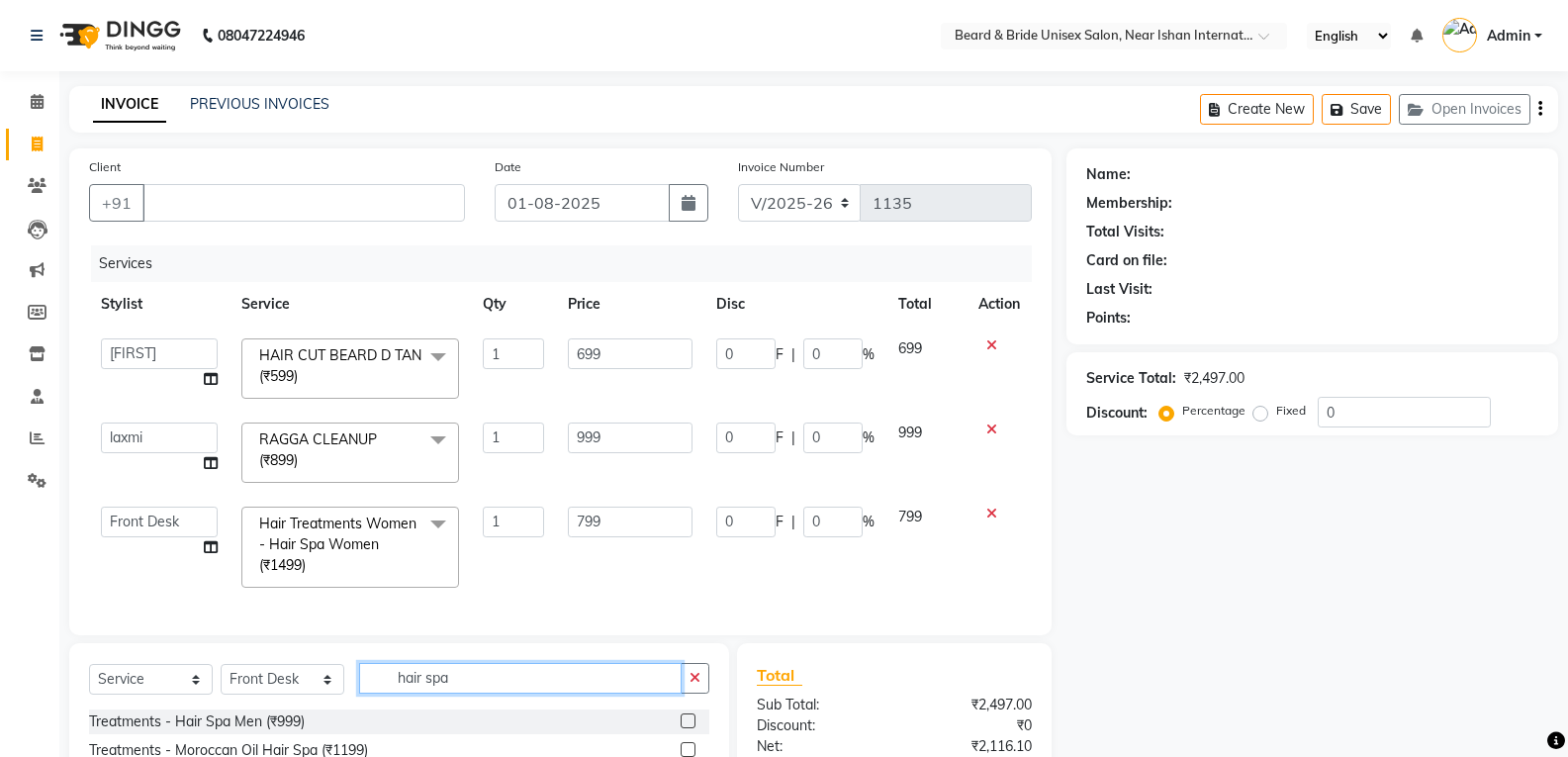type 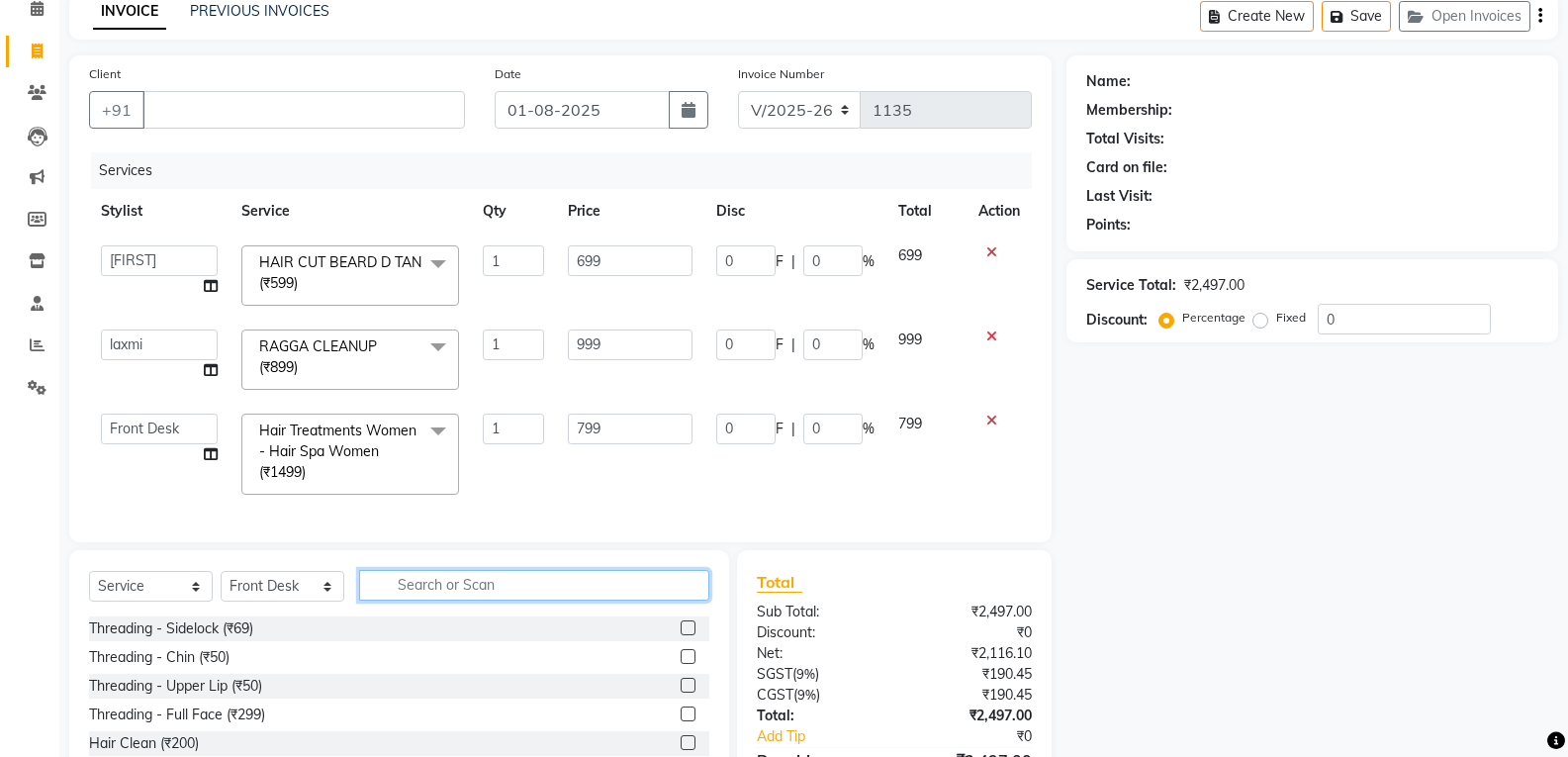 scroll, scrollTop: 223, scrollLeft: 0, axis: vertical 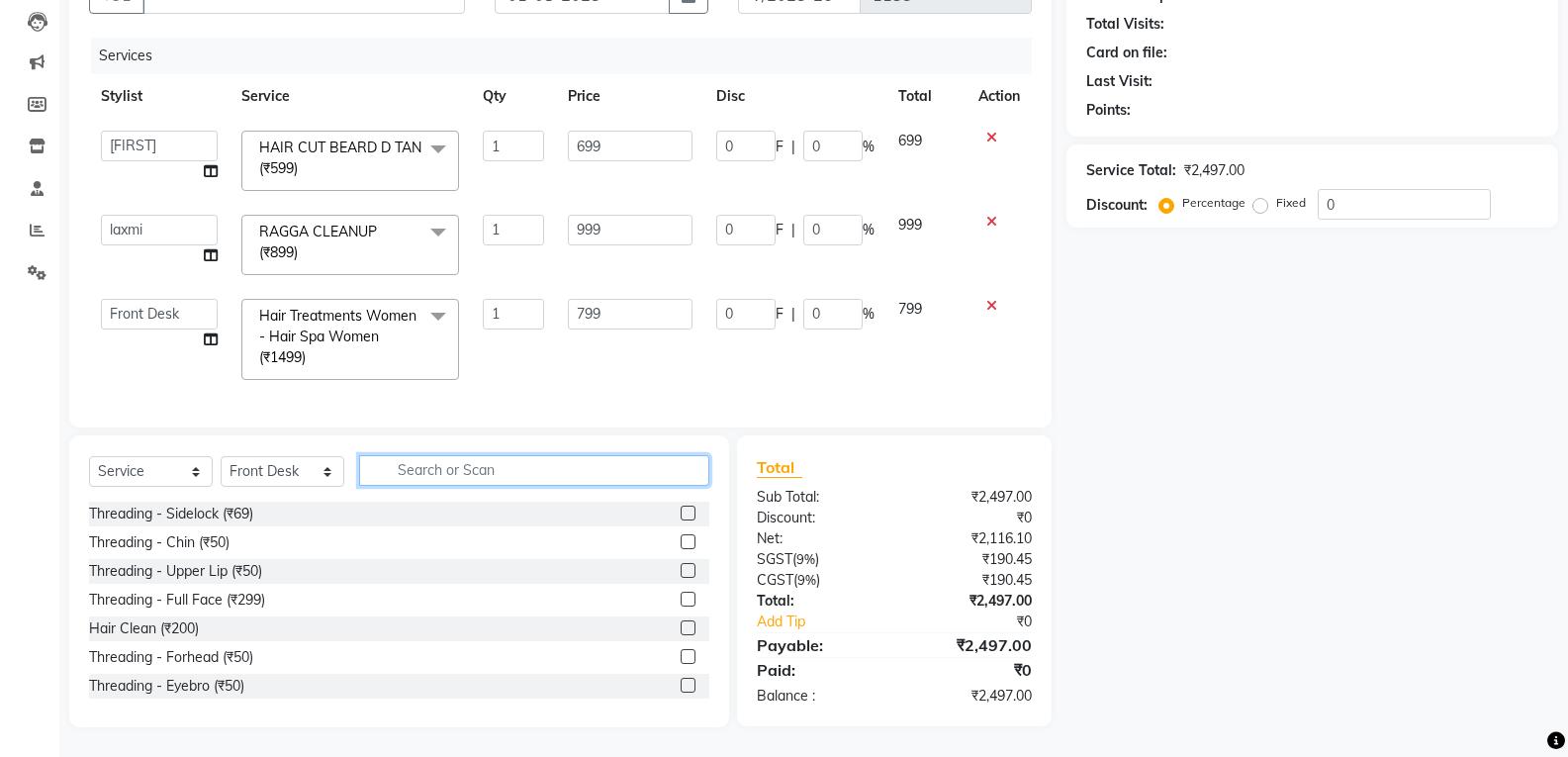 click 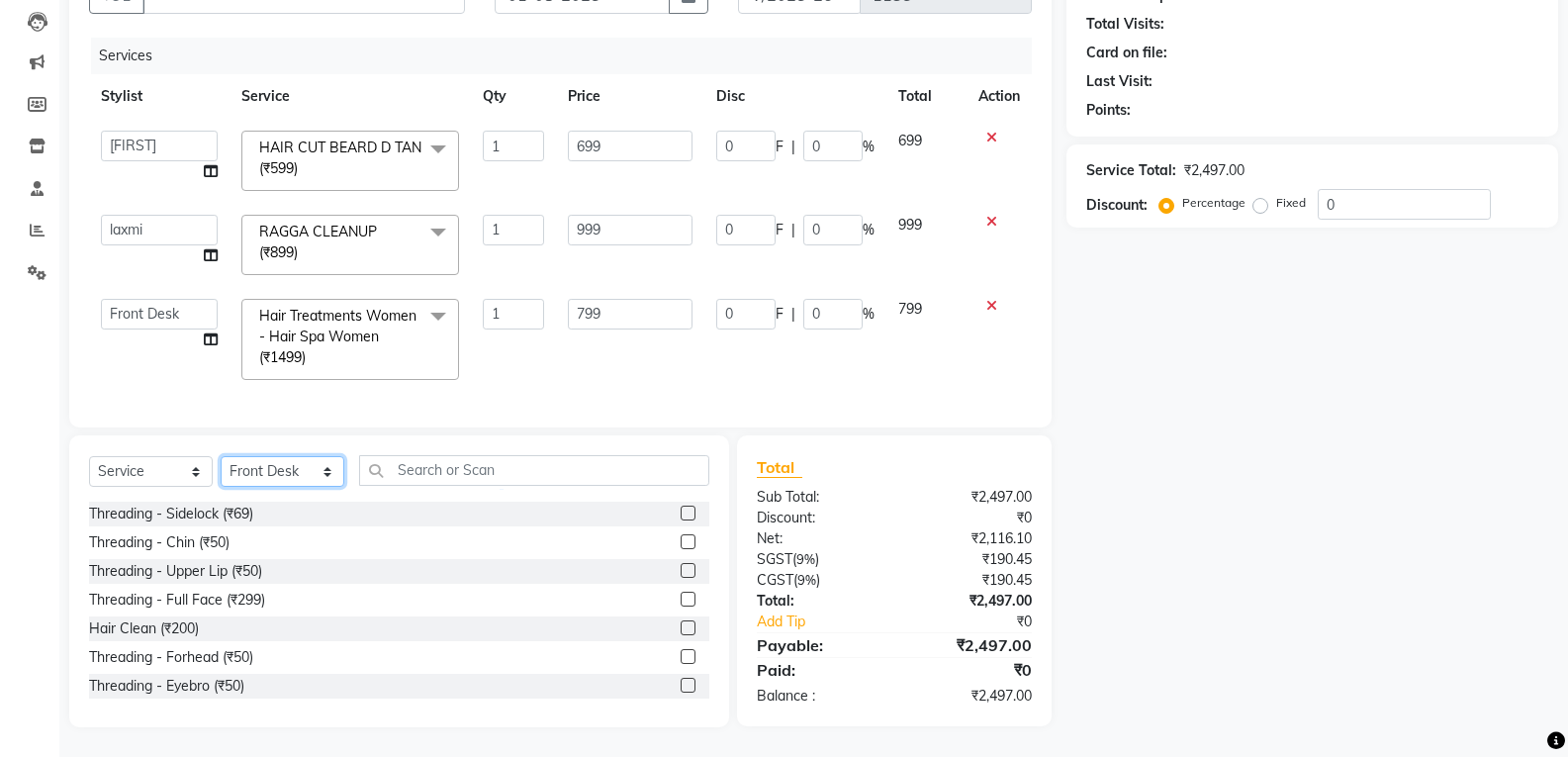 click on "Select Stylist [LAST] Front Desk [LAST] [LAST] [LAST] [LAST]" 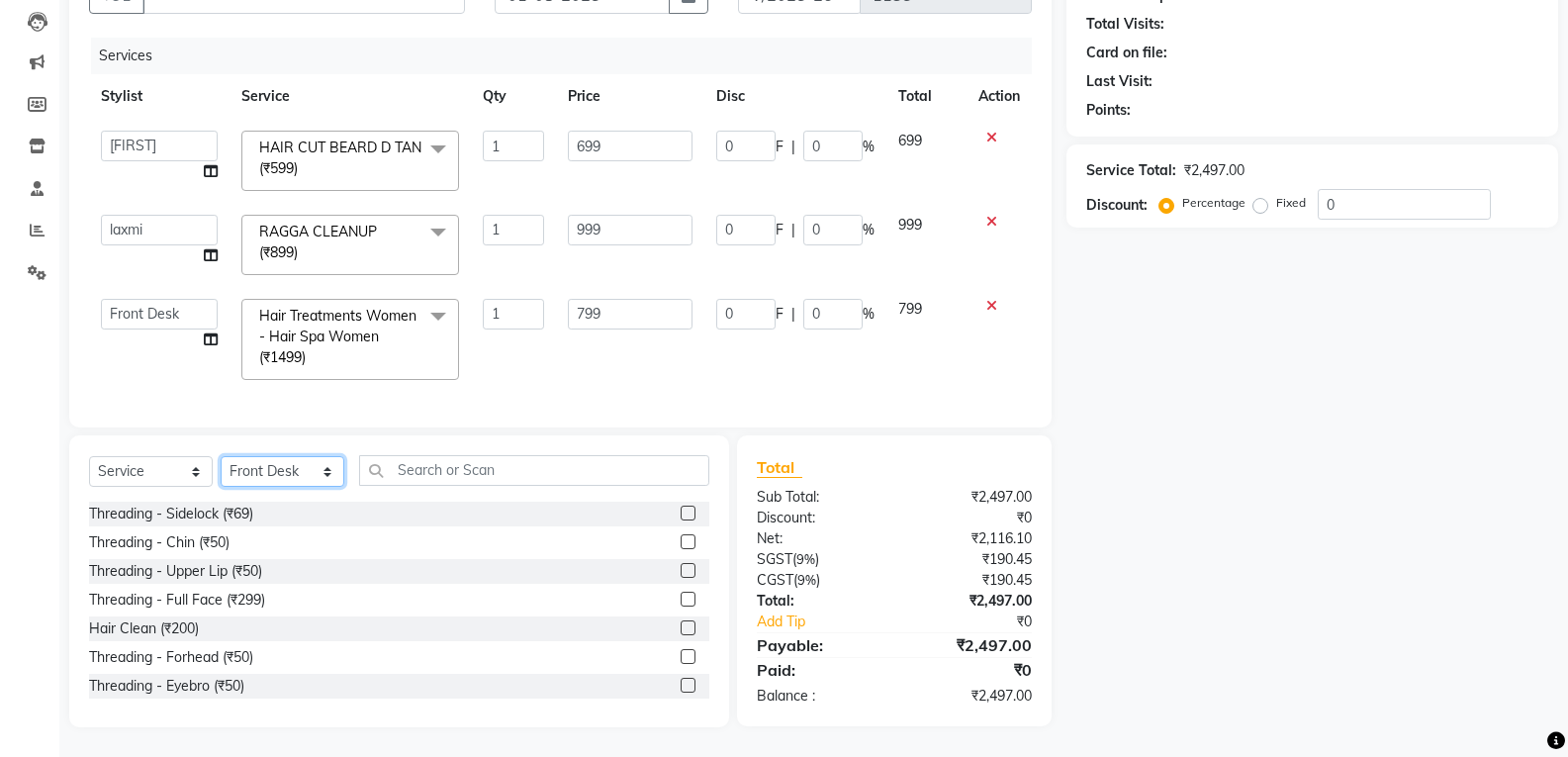 select on "66343" 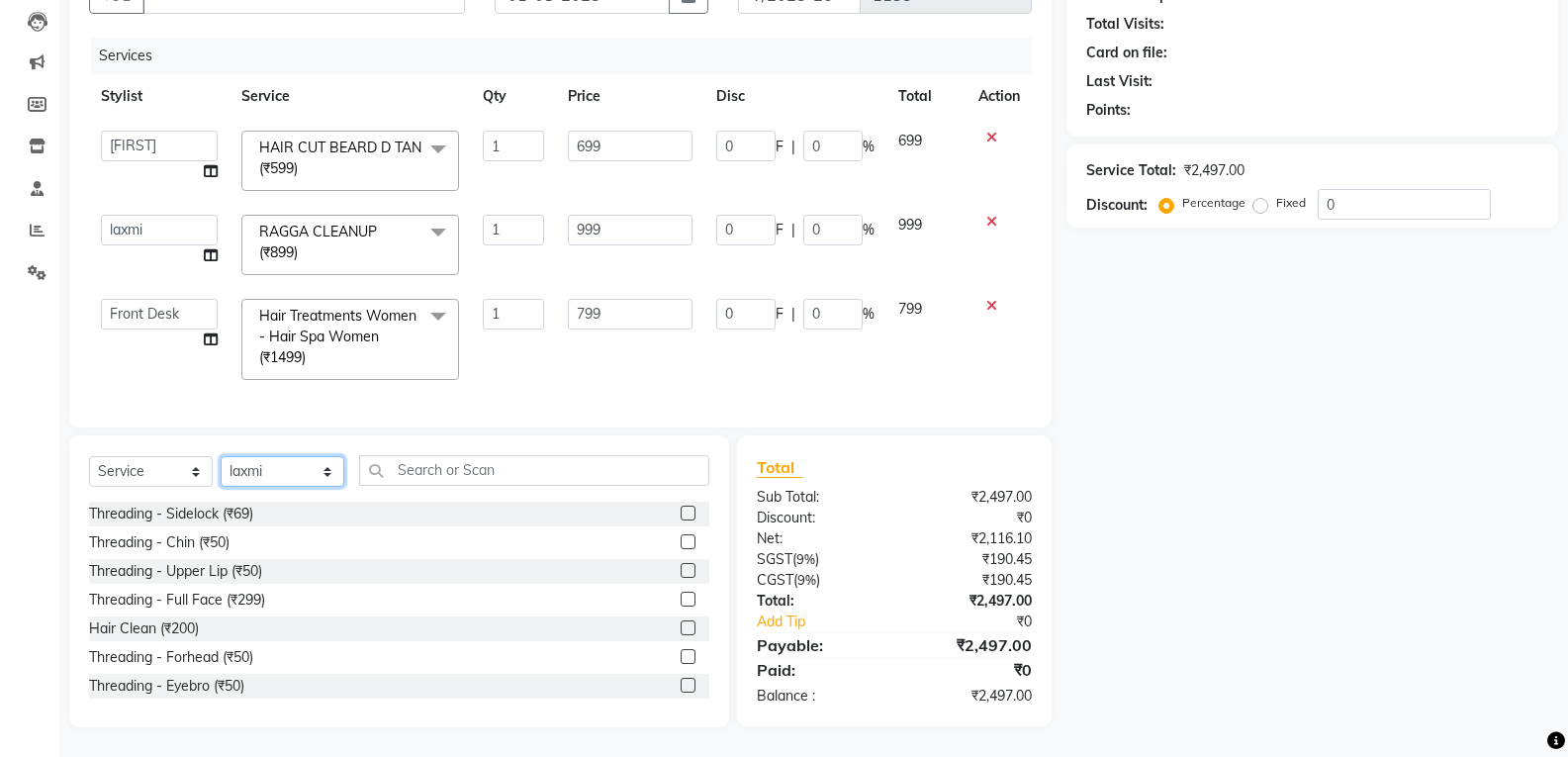 click on "Select Stylist [LAST] Front Desk [LAST] [LAST] [LAST] [LAST]" 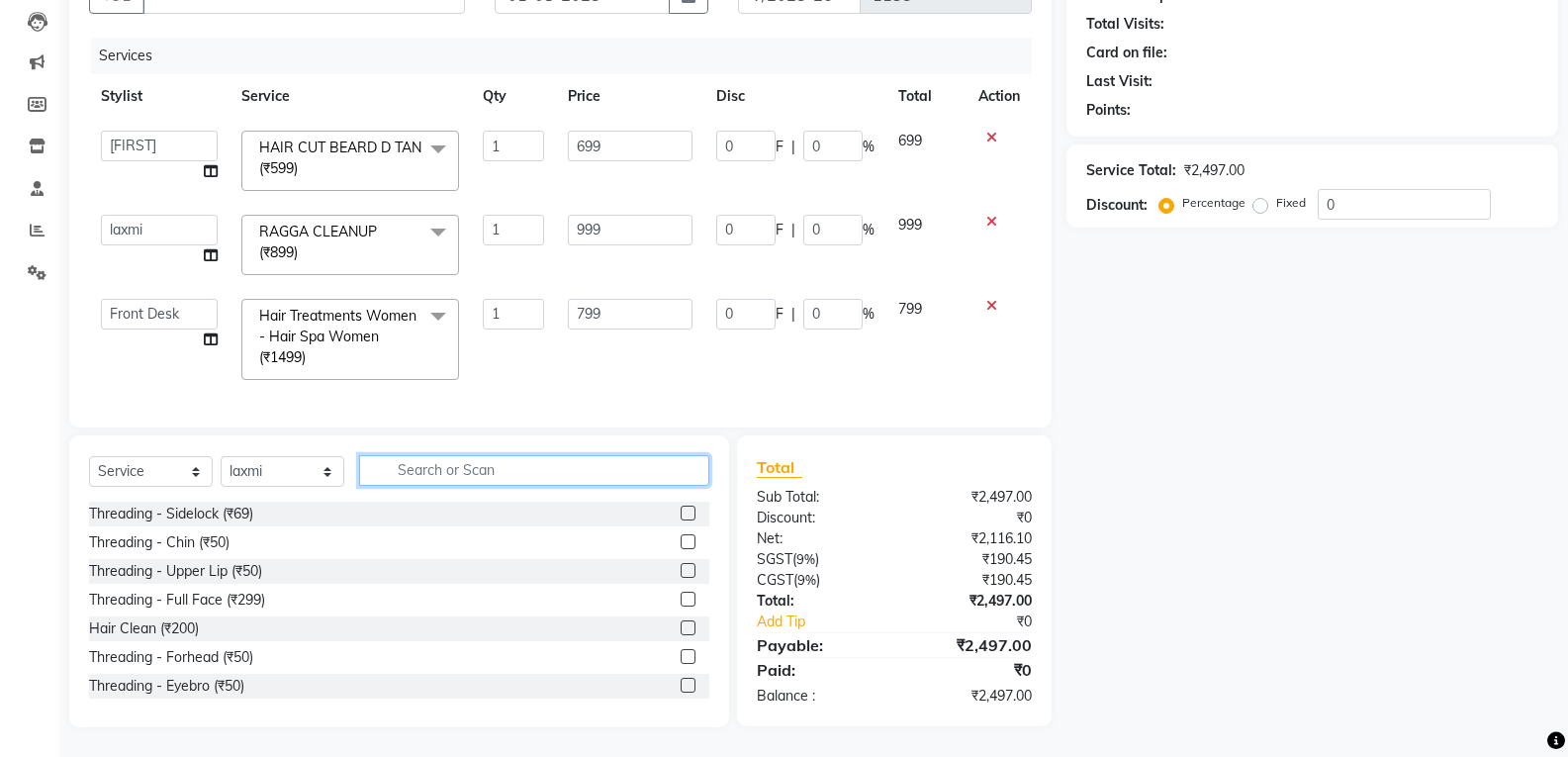 click 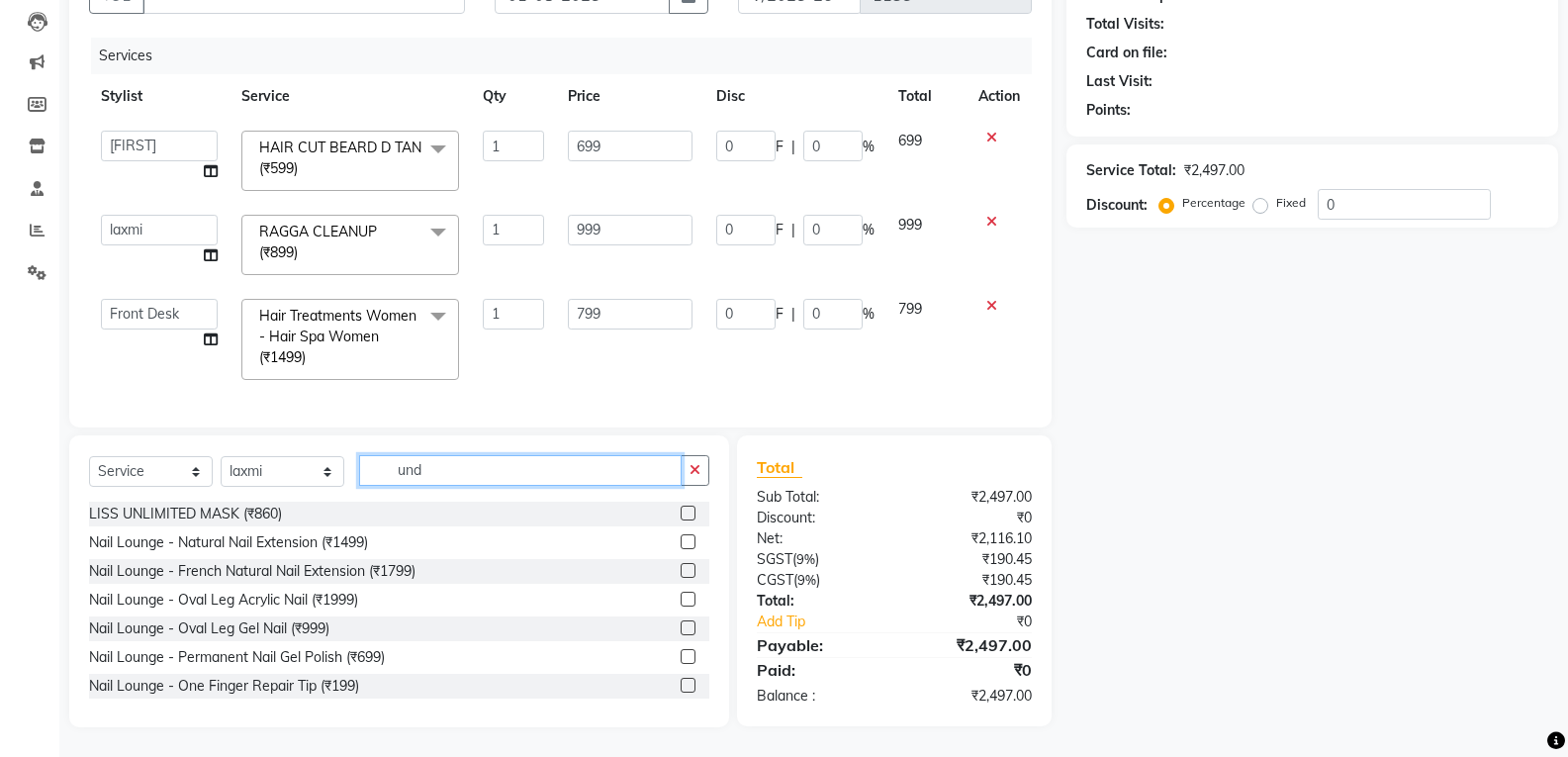 scroll, scrollTop: 222, scrollLeft: 0, axis: vertical 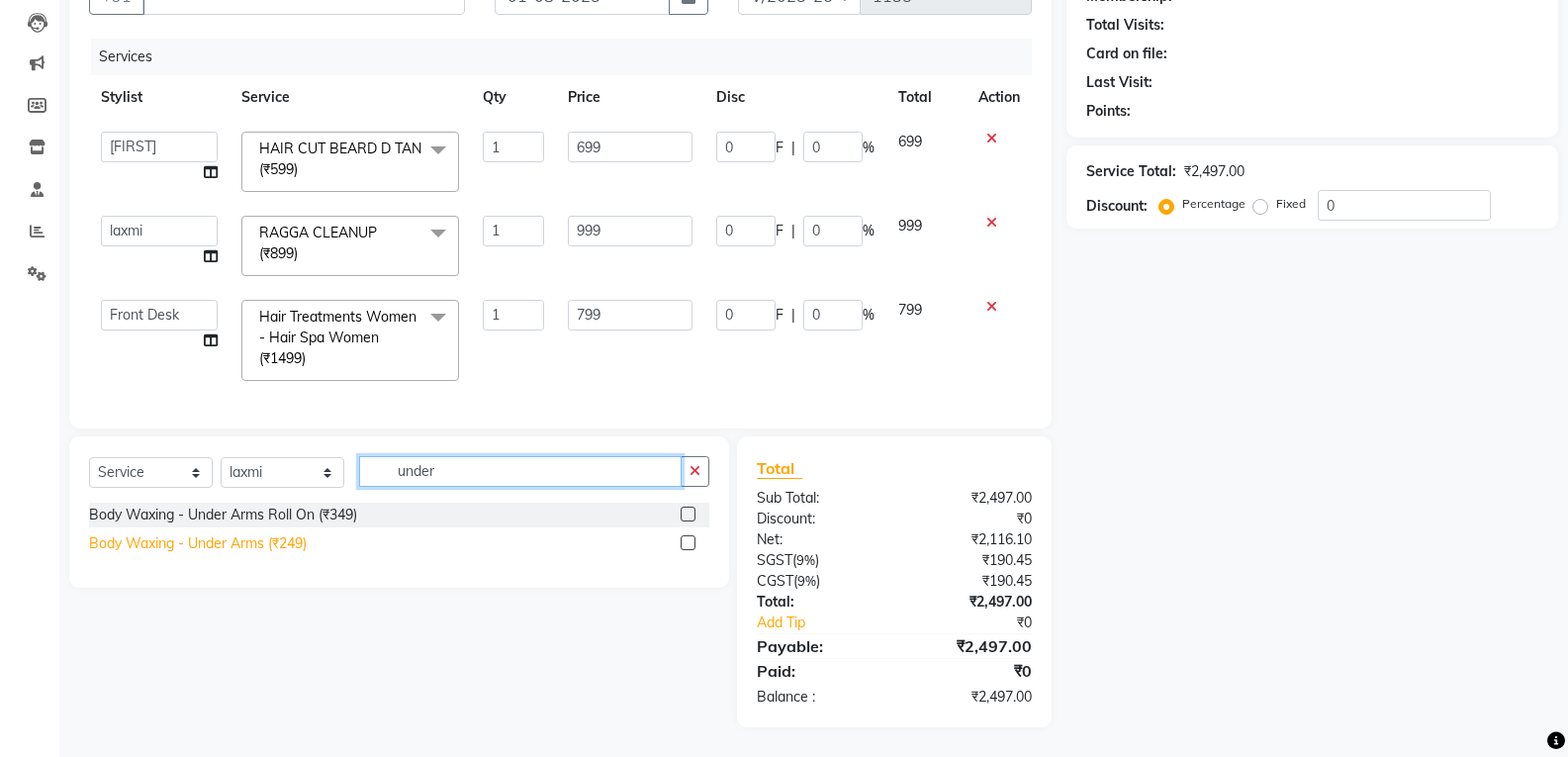 type on "under" 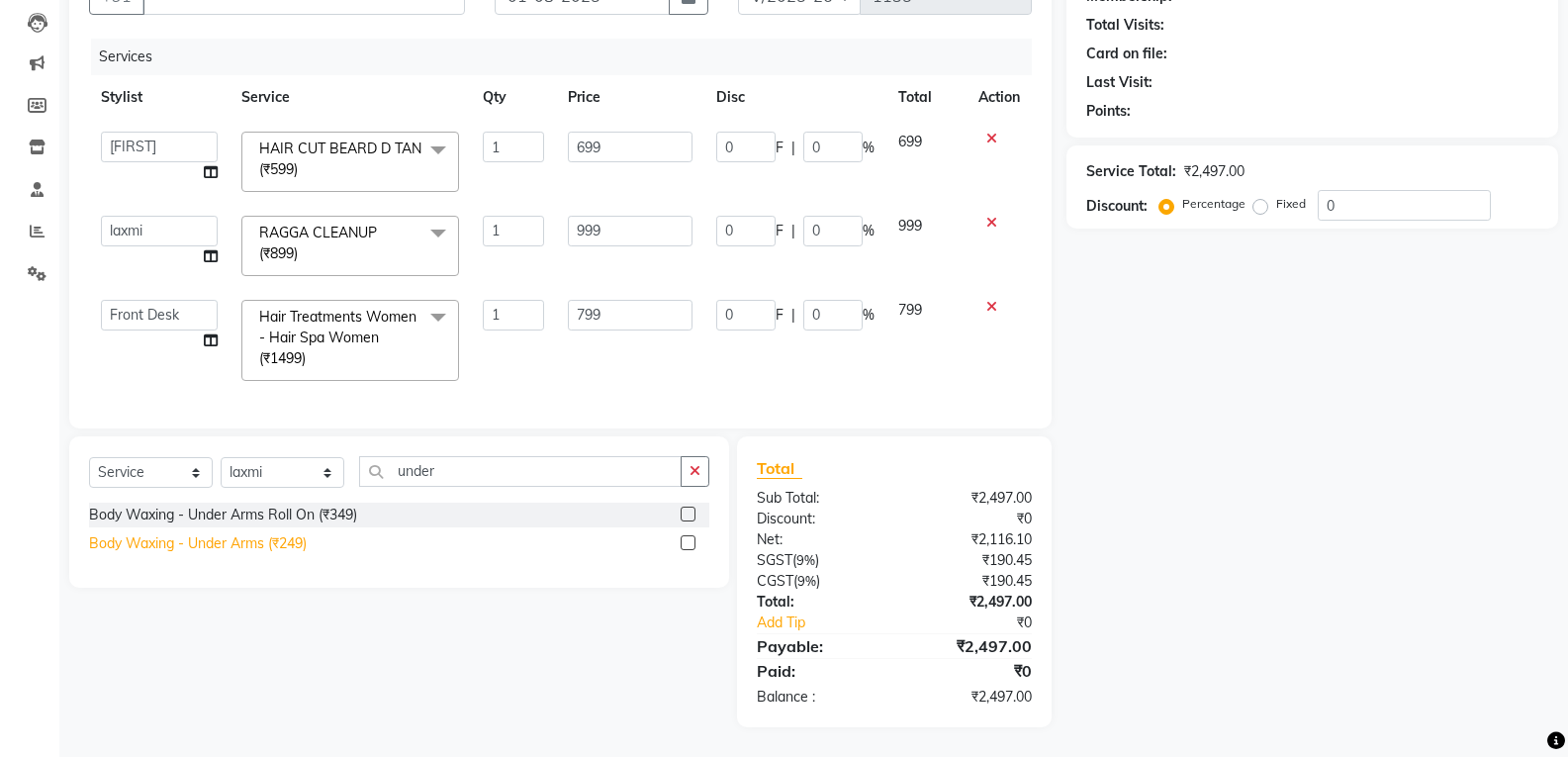 click on "Body Waxing - Under Arms (₹249)" 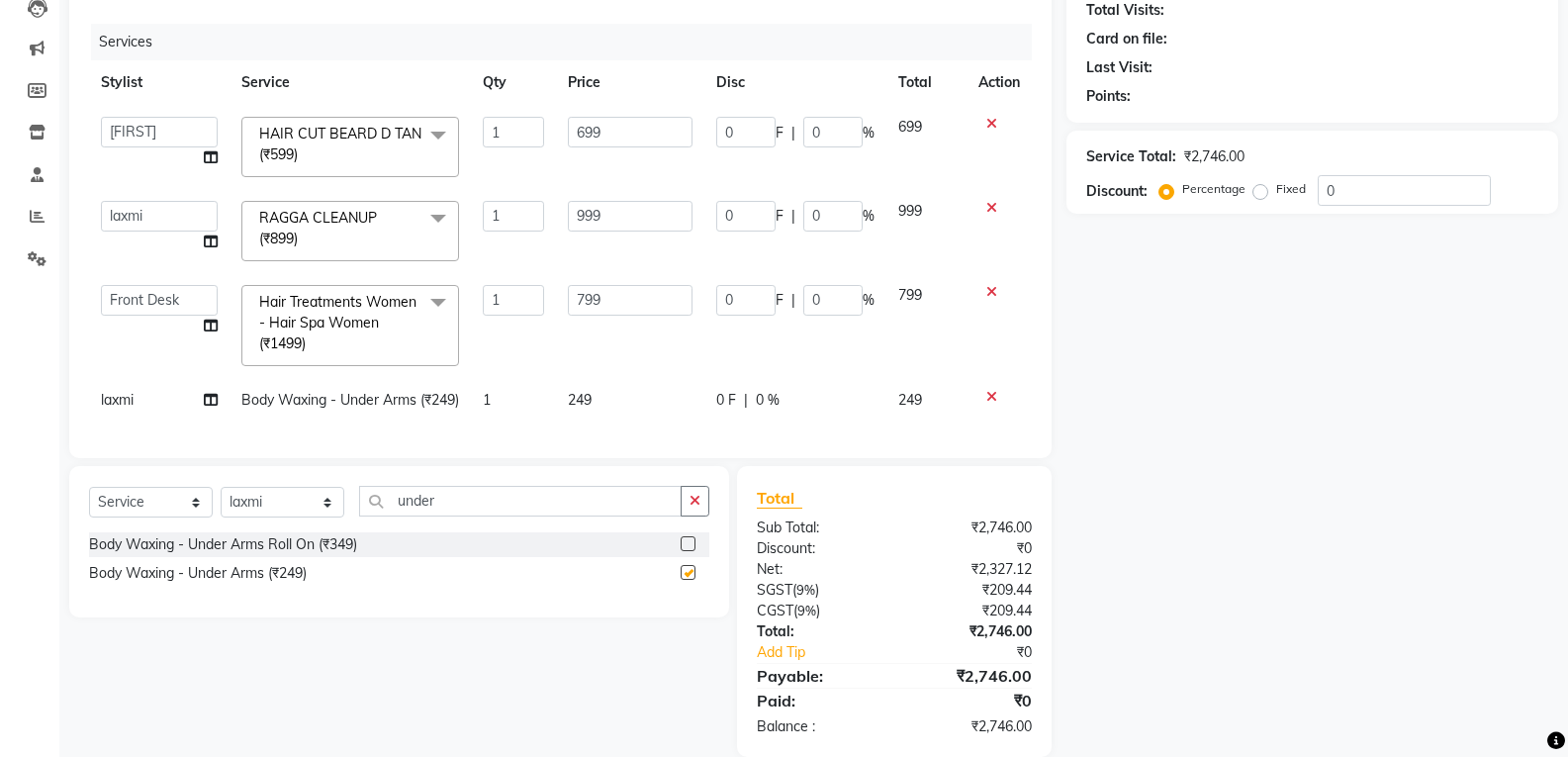 checkbox on "false" 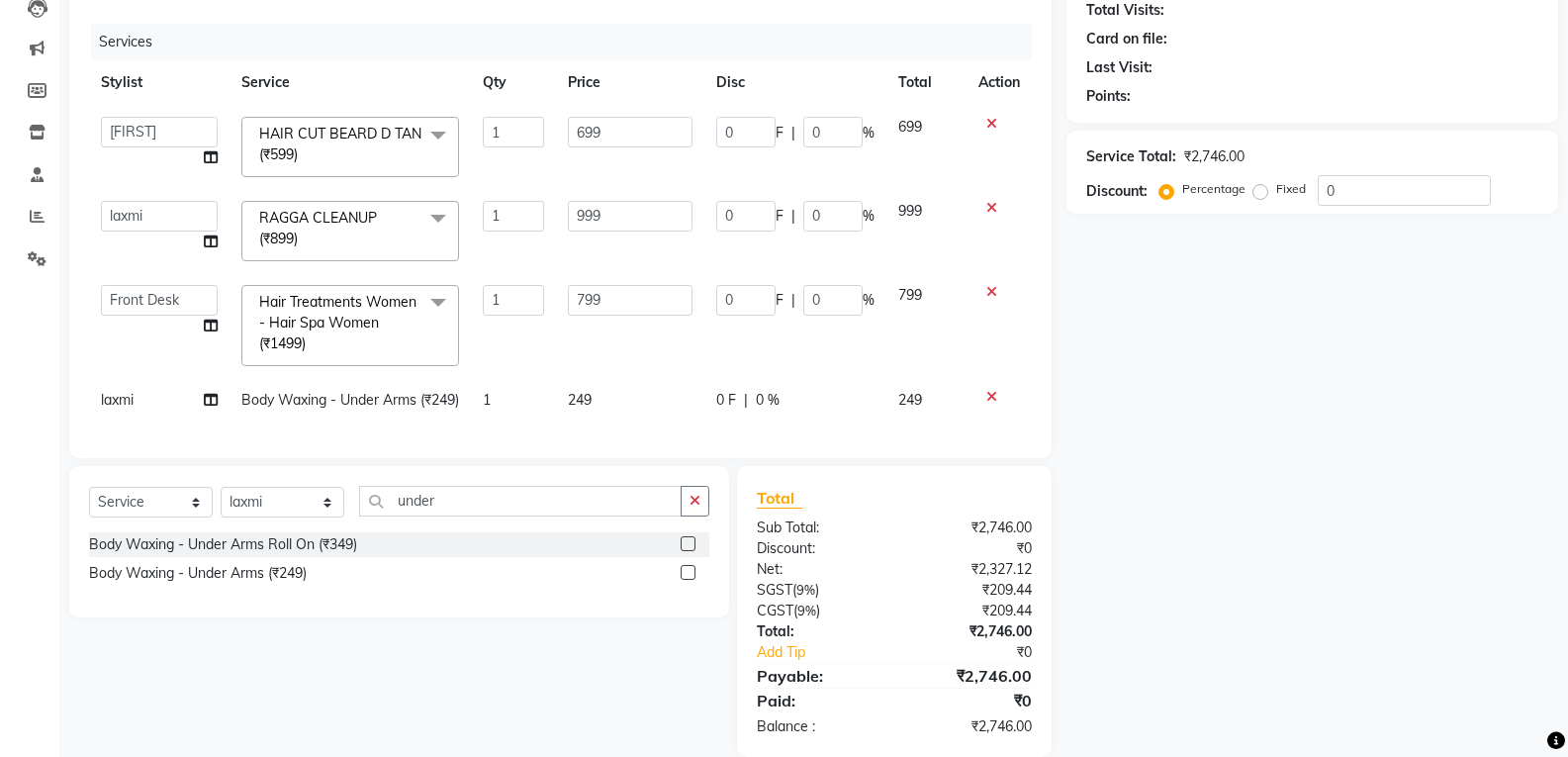 click on "249" 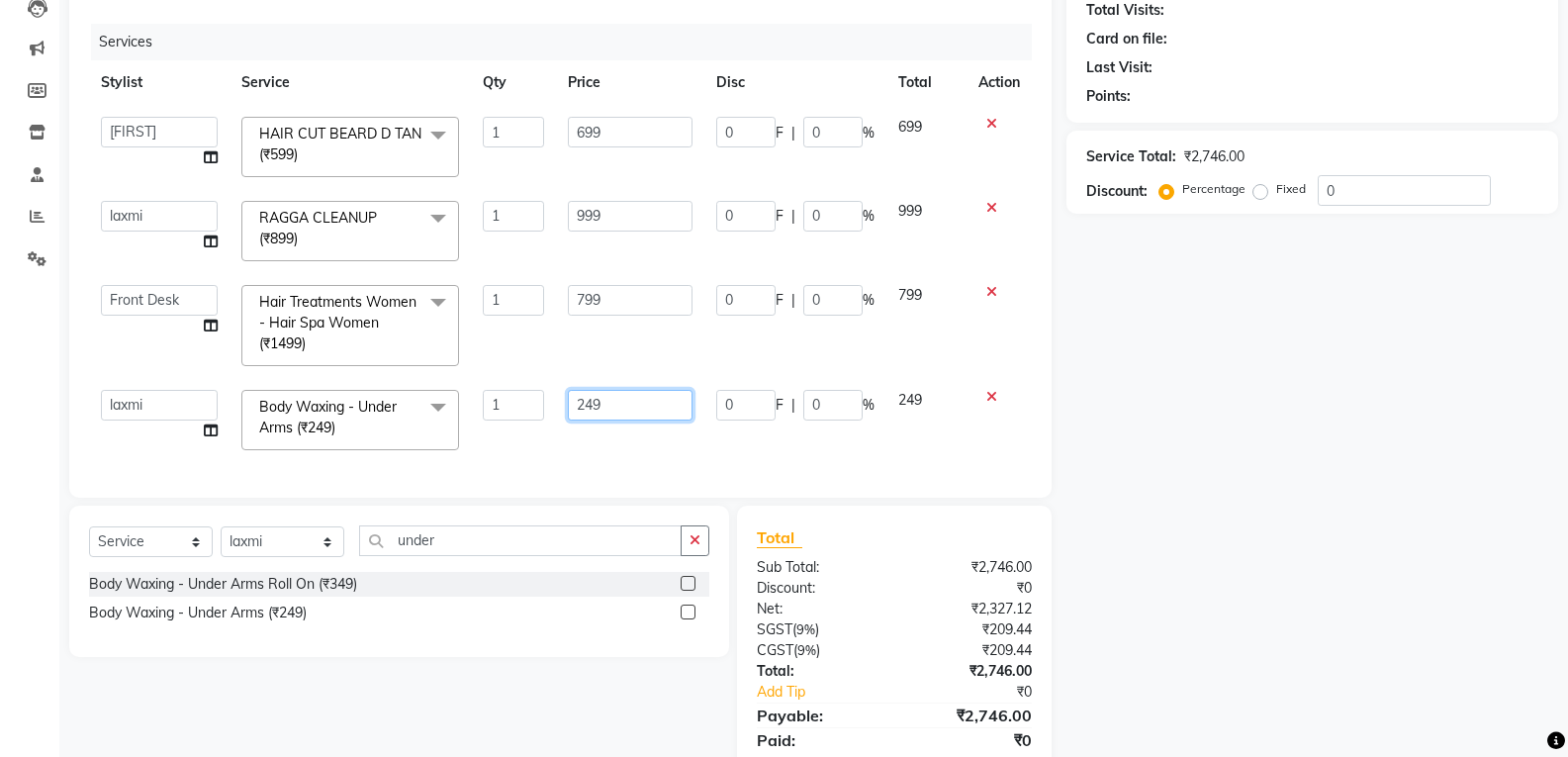 click on "249" 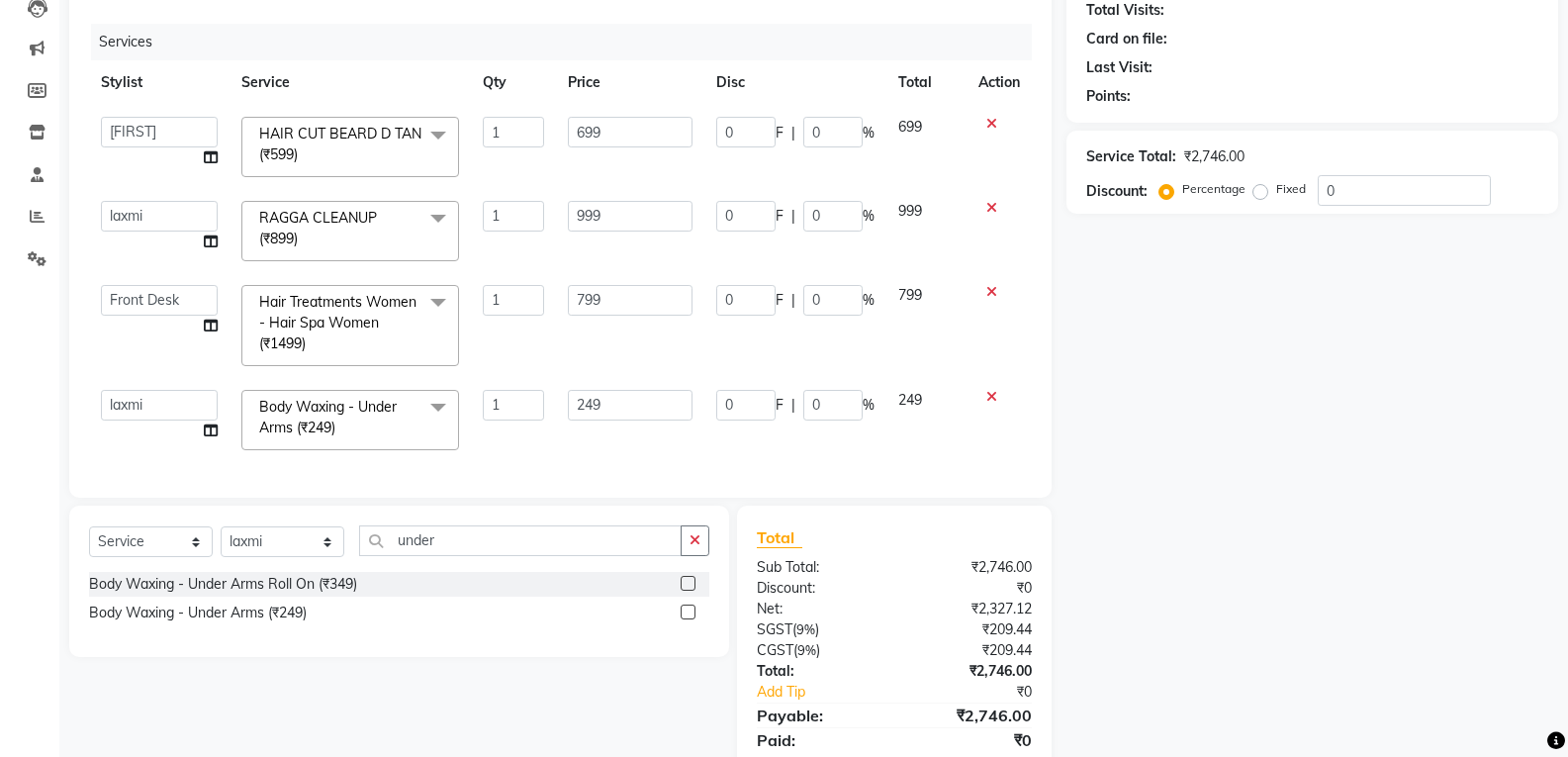 click 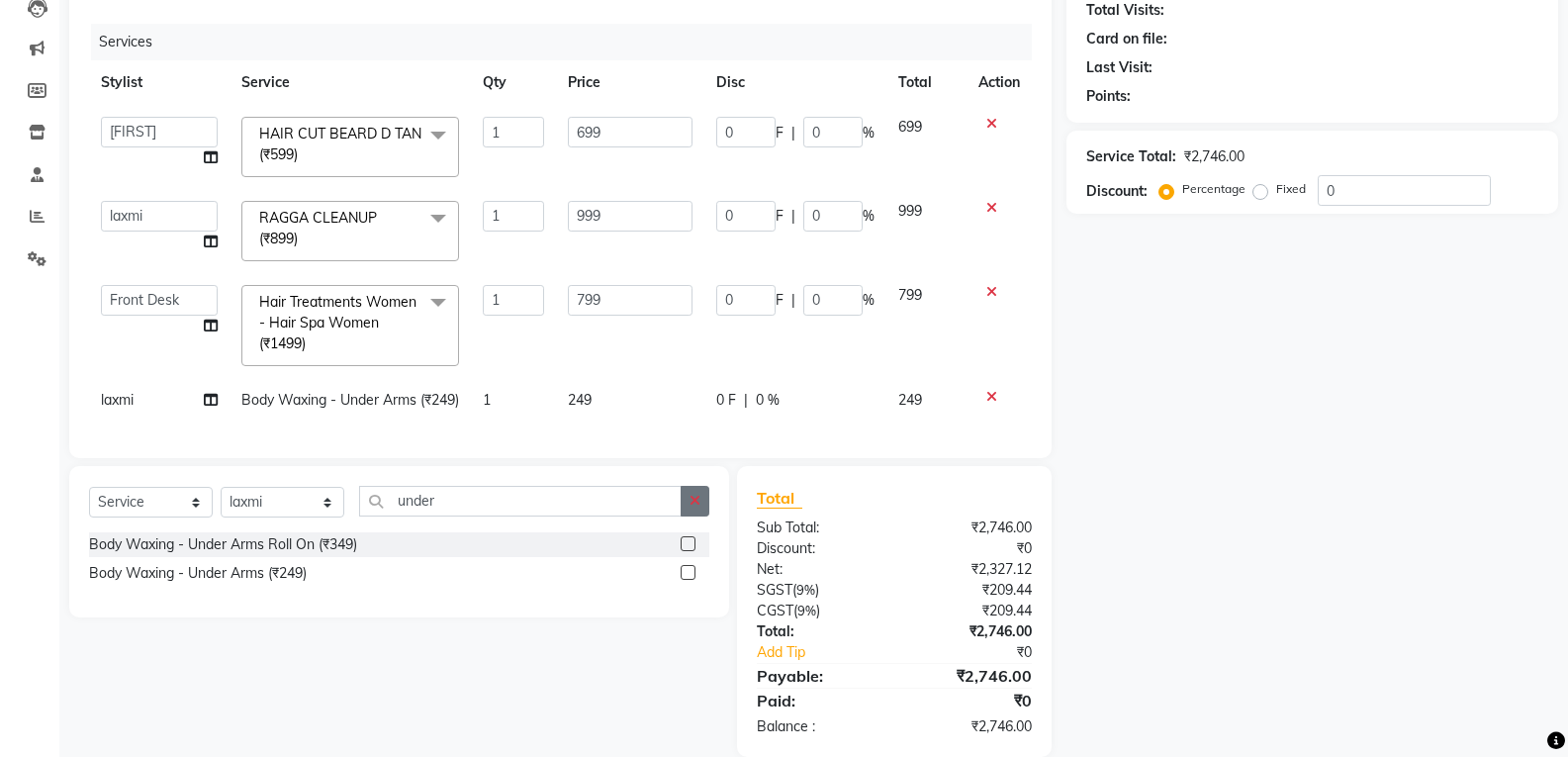 click 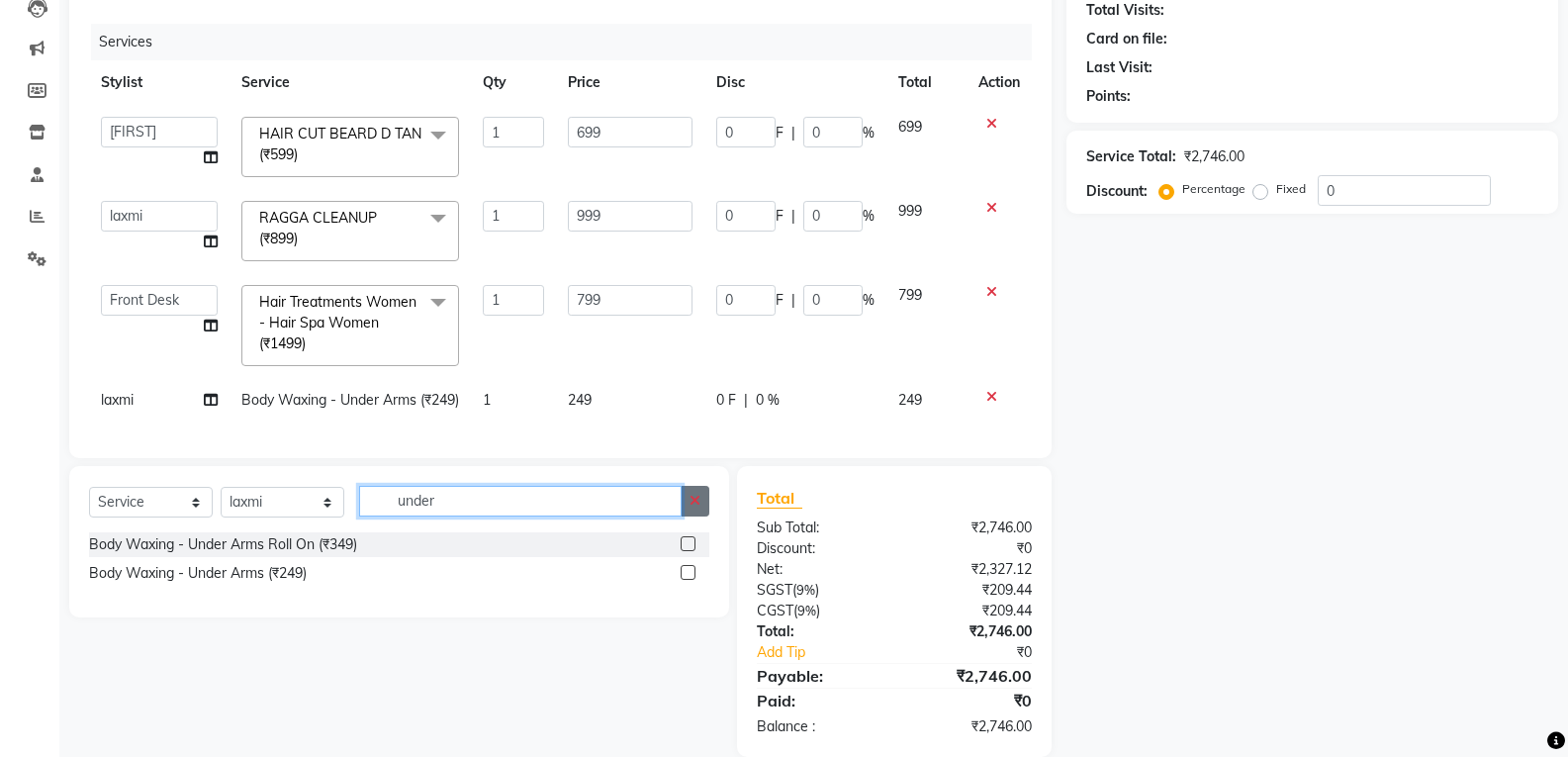 type 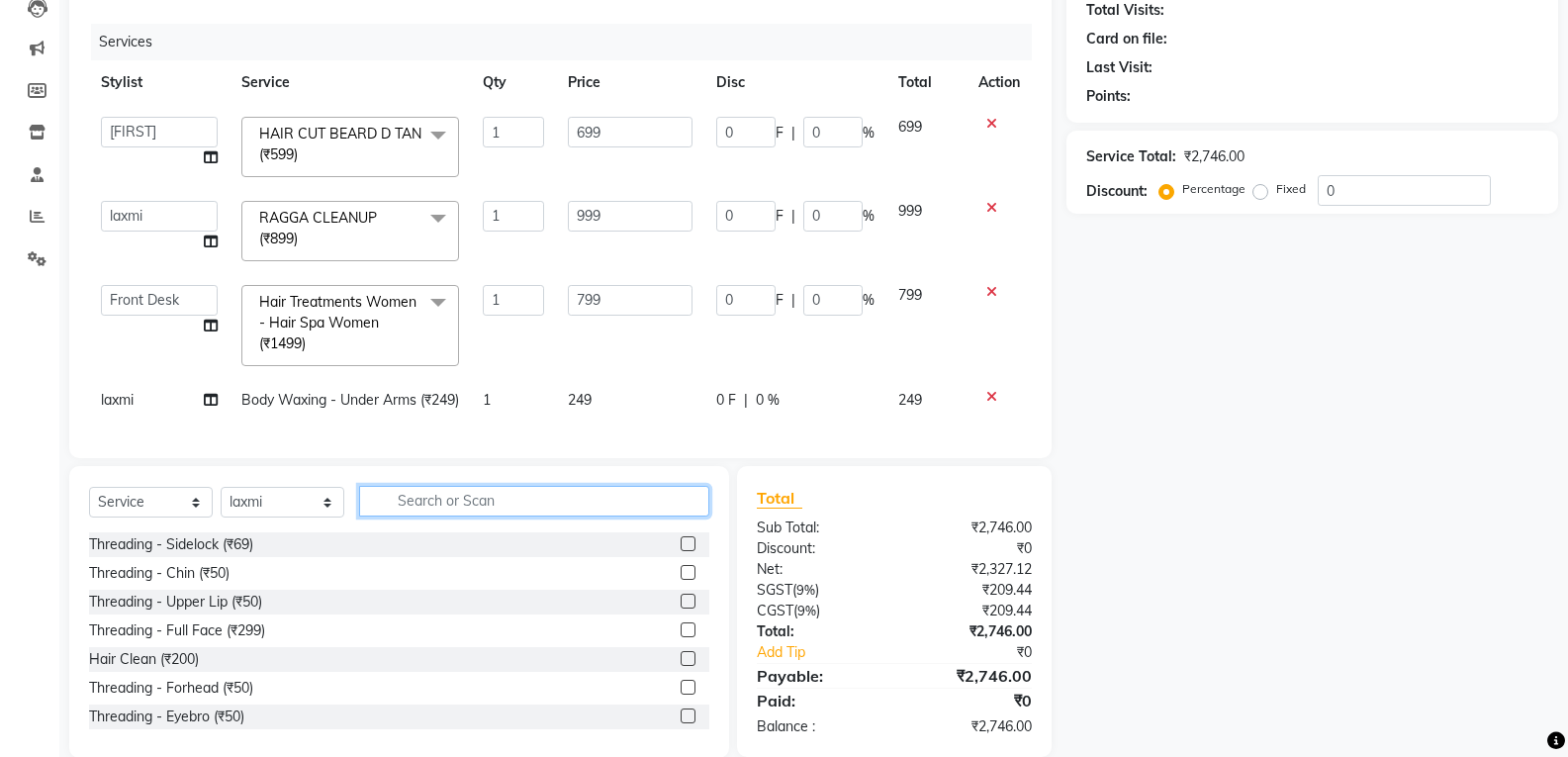 click 